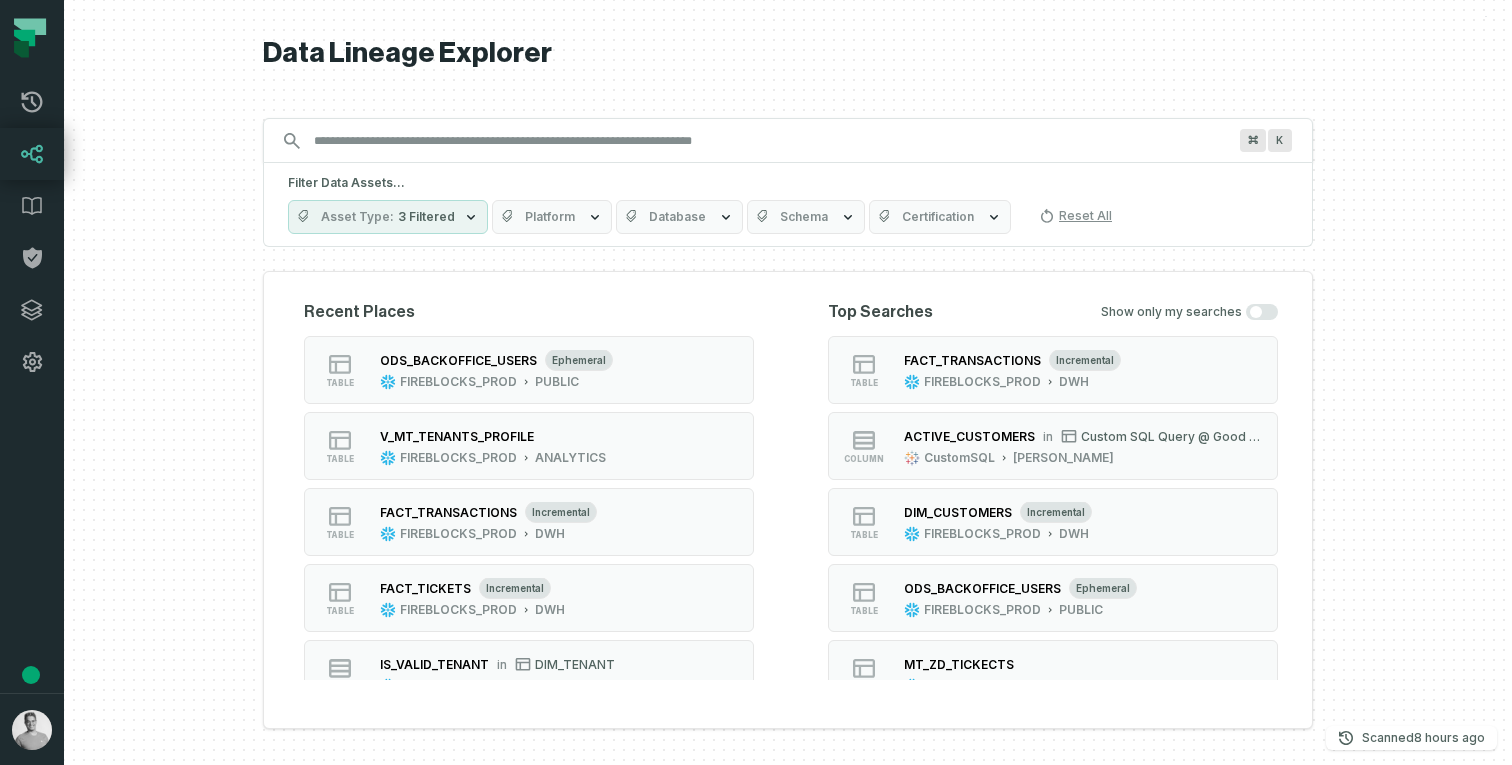 scroll, scrollTop: 0, scrollLeft: 0, axis: both 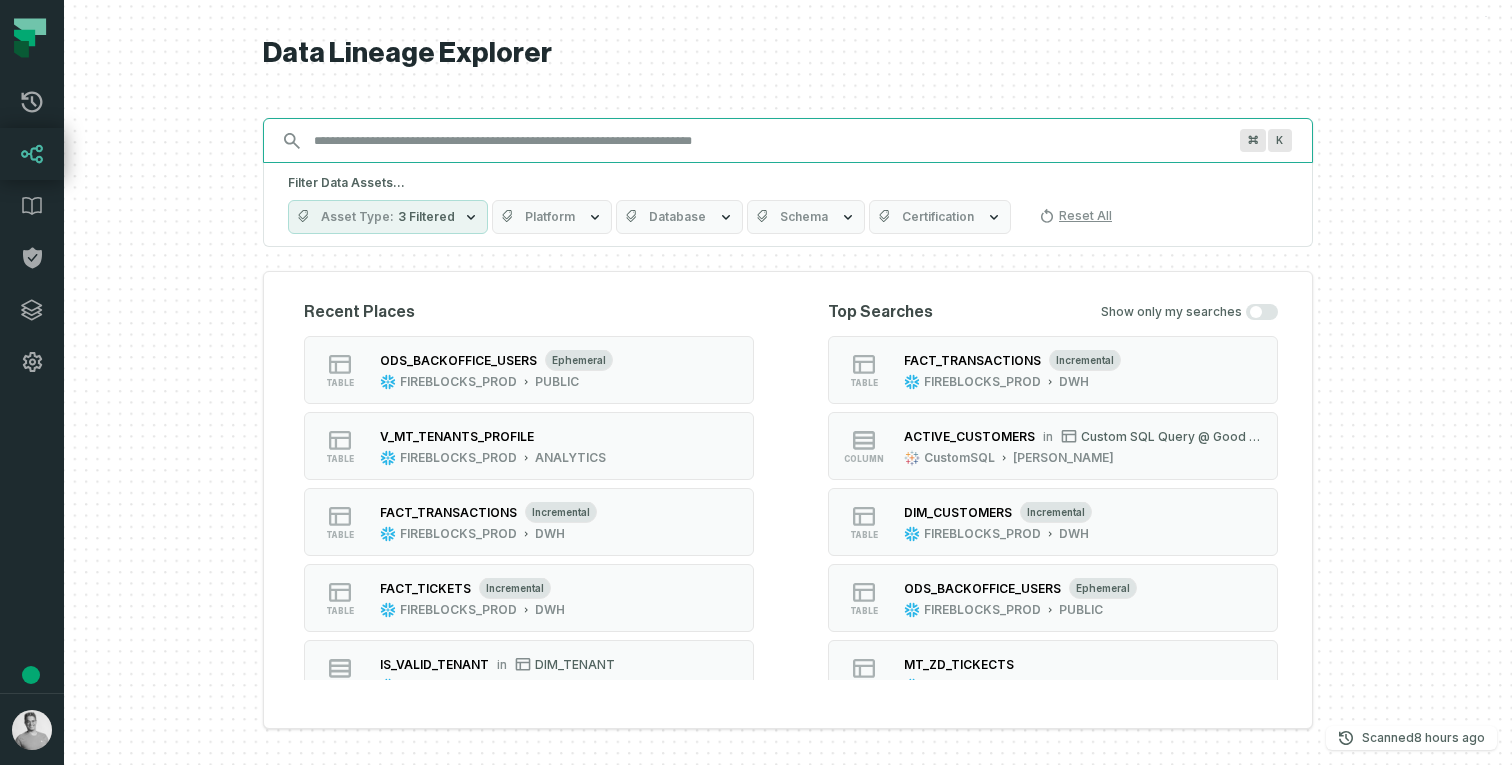 click on "Discovery Provider cmdk menu" at bounding box center (770, 141) 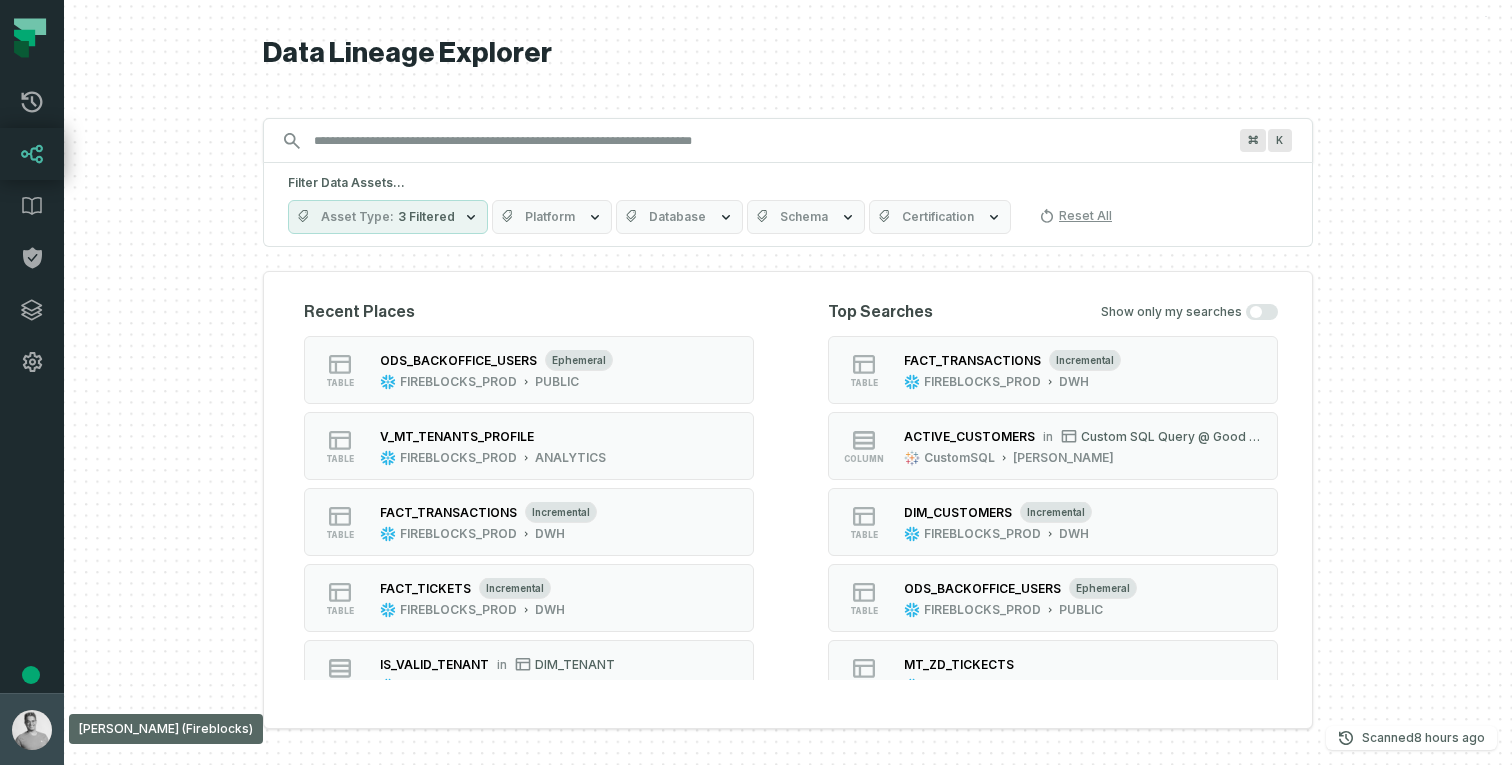 click at bounding box center [32, 730] 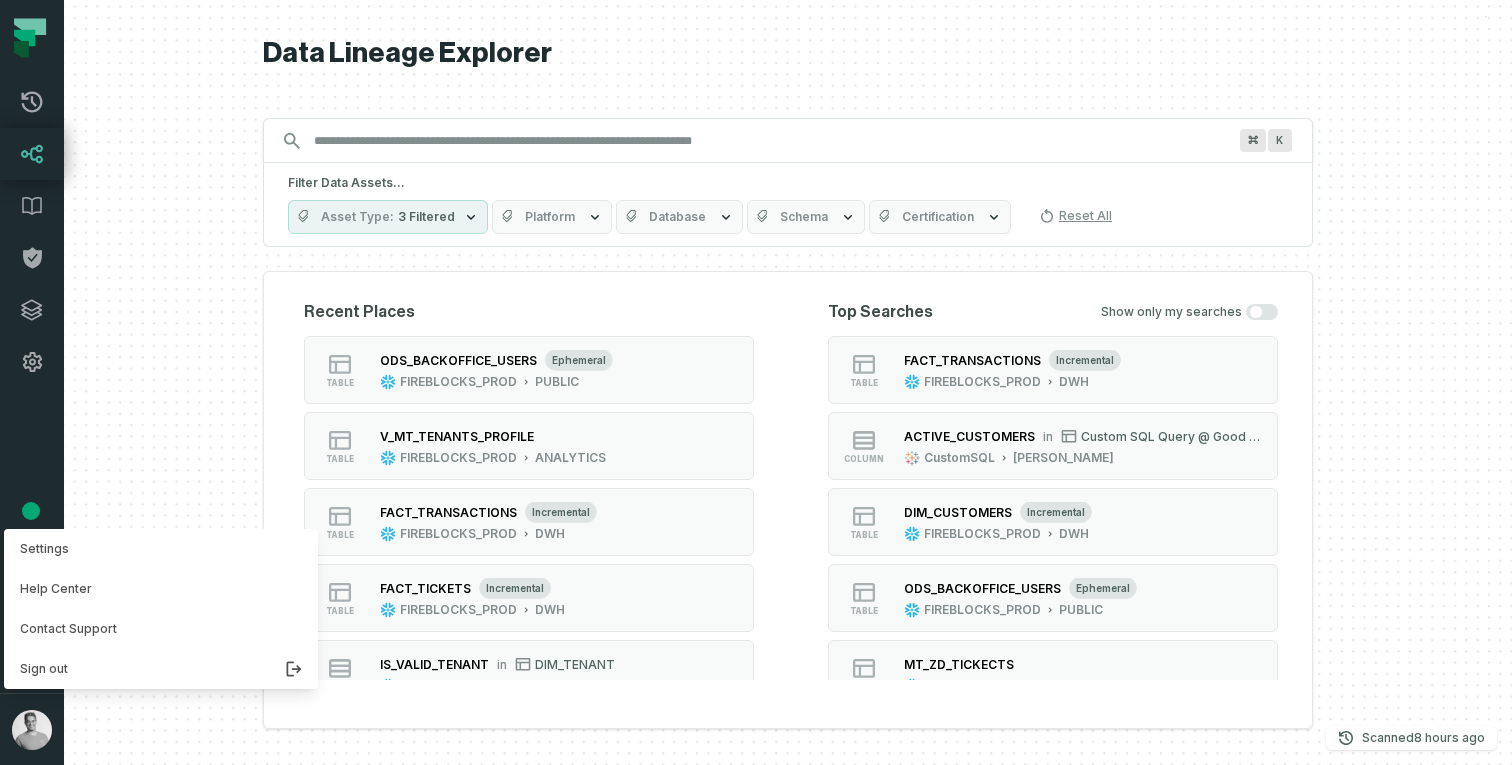 click at bounding box center (788, 382) 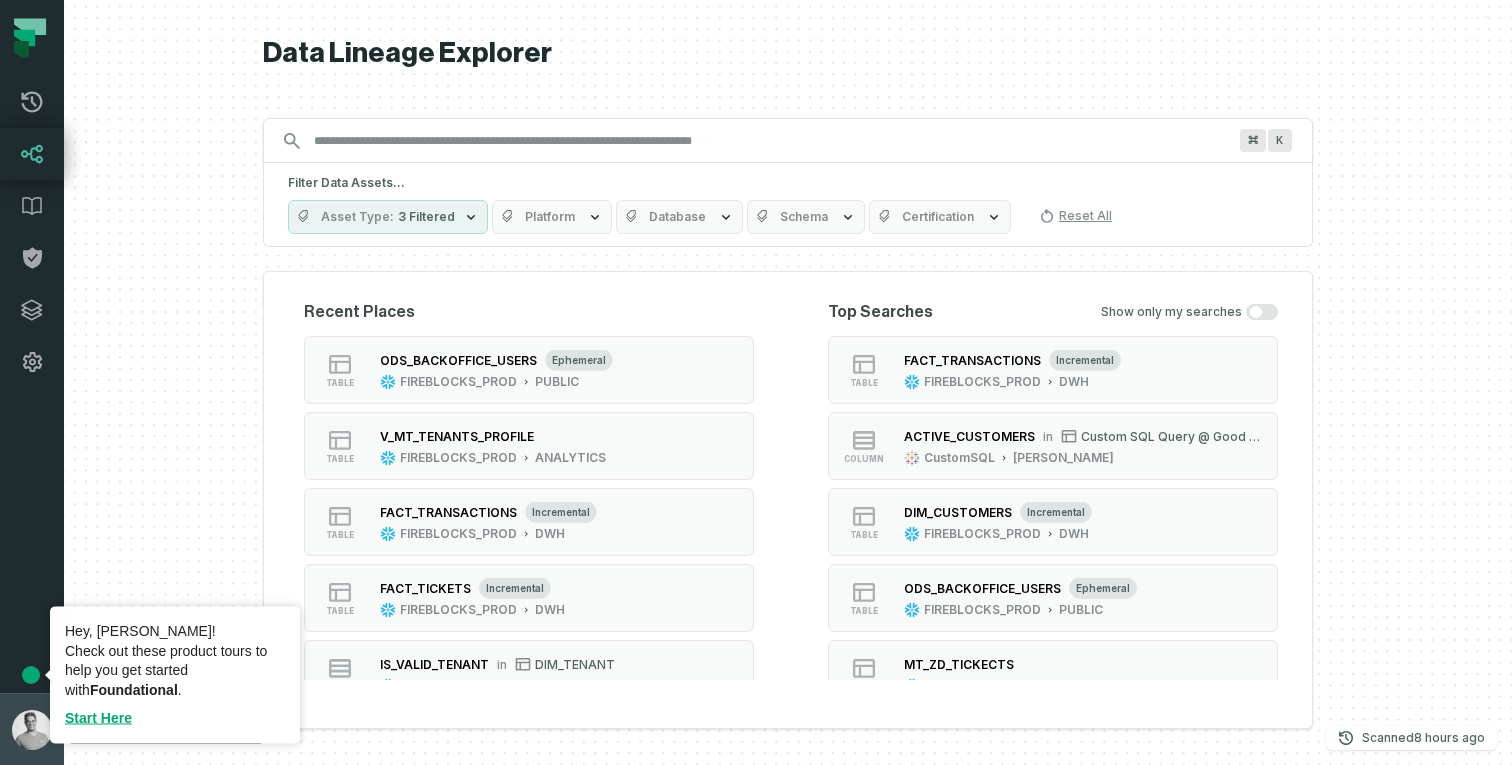 click at bounding box center (32, 730) 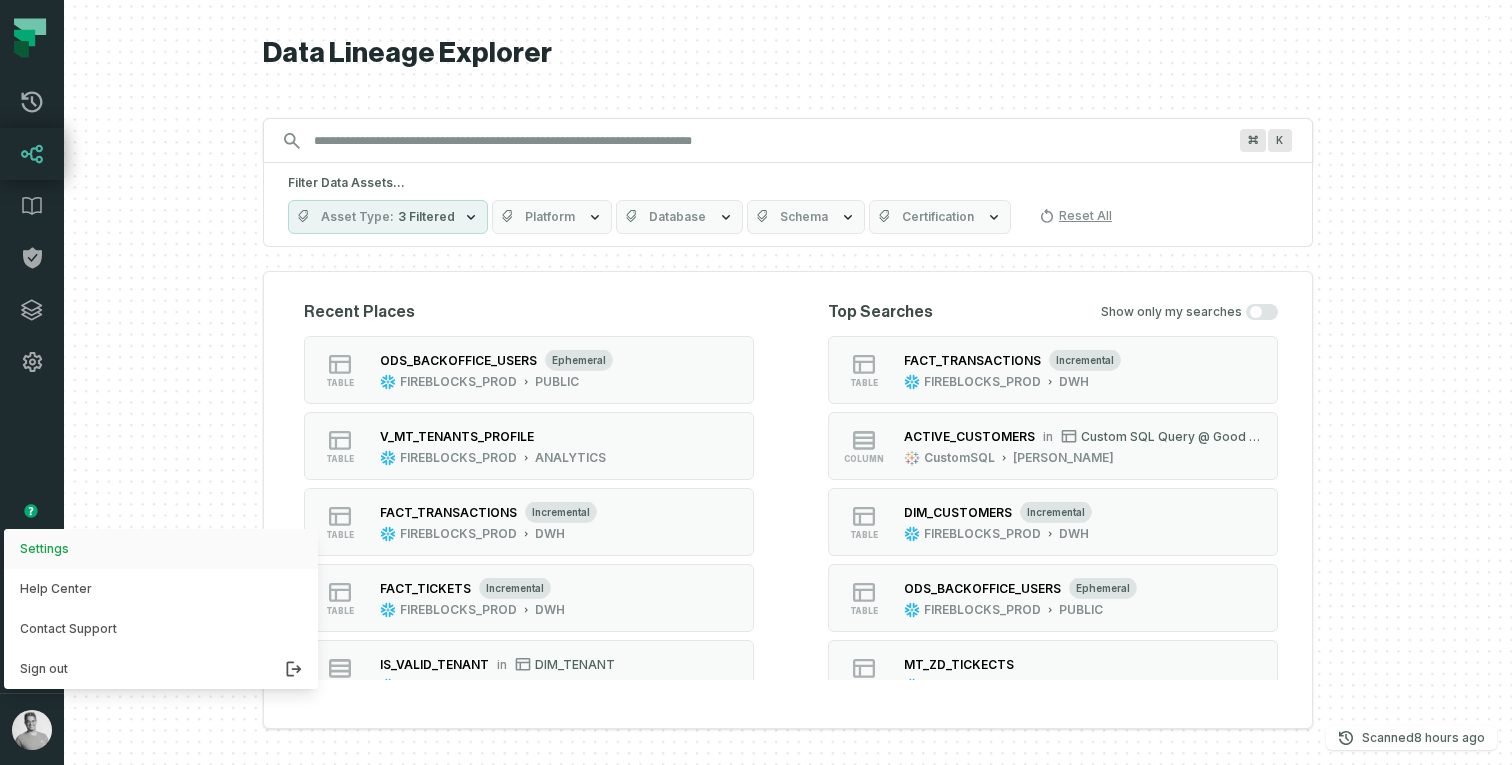 click on "Settings" at bounding box center [161, 549] 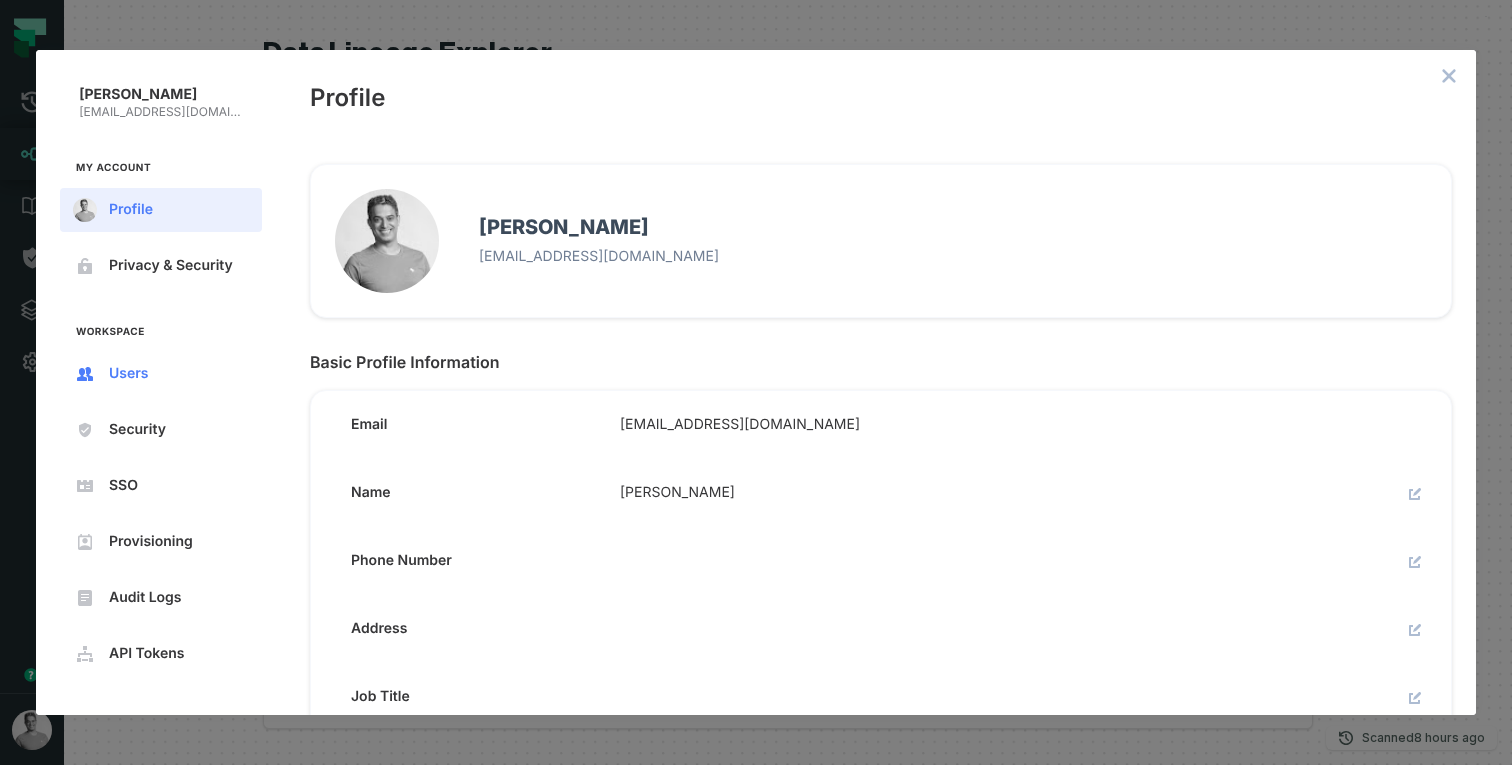 click on "Users" at bounding box center (161, 374) 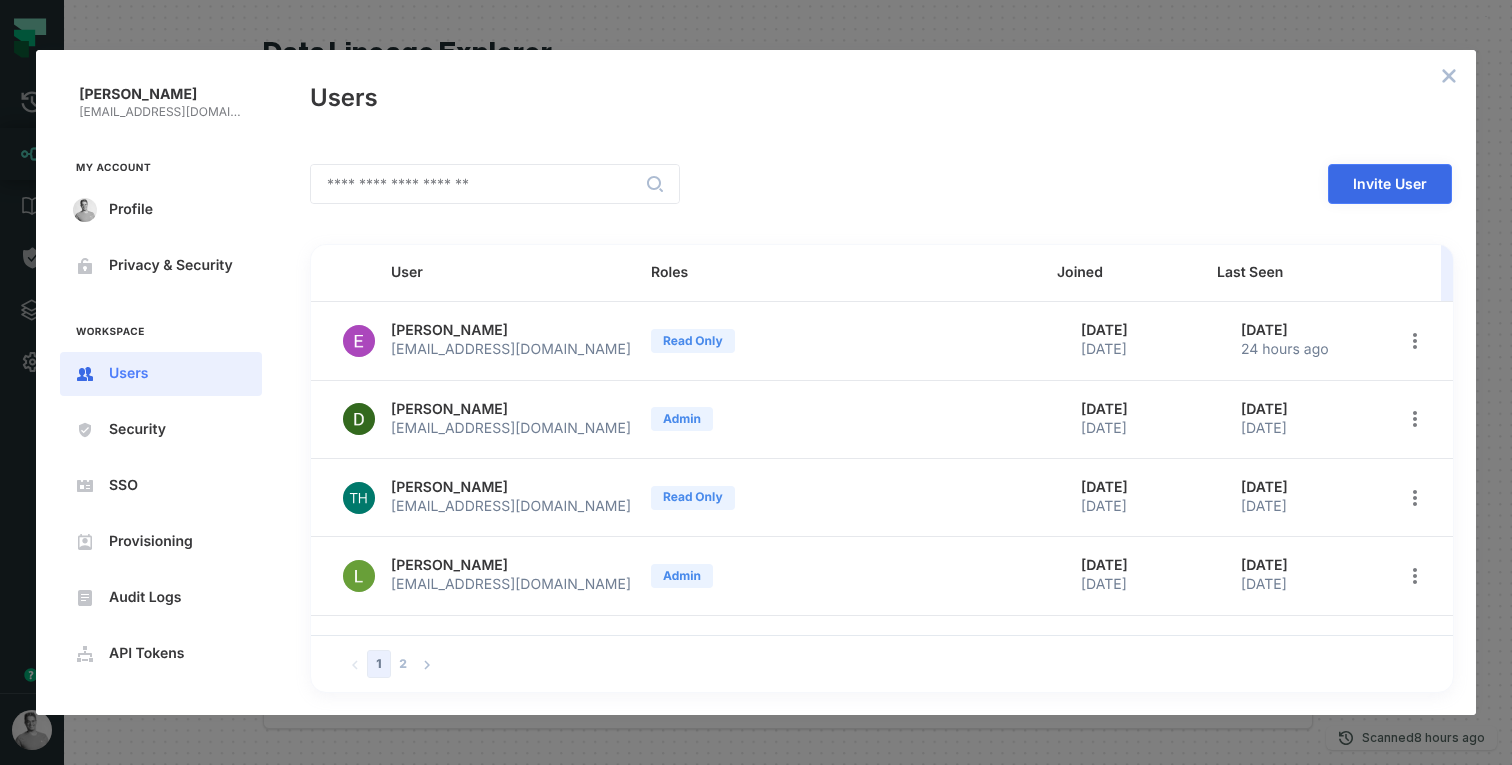 click on "Invite User" at bounding box center (0, 0) 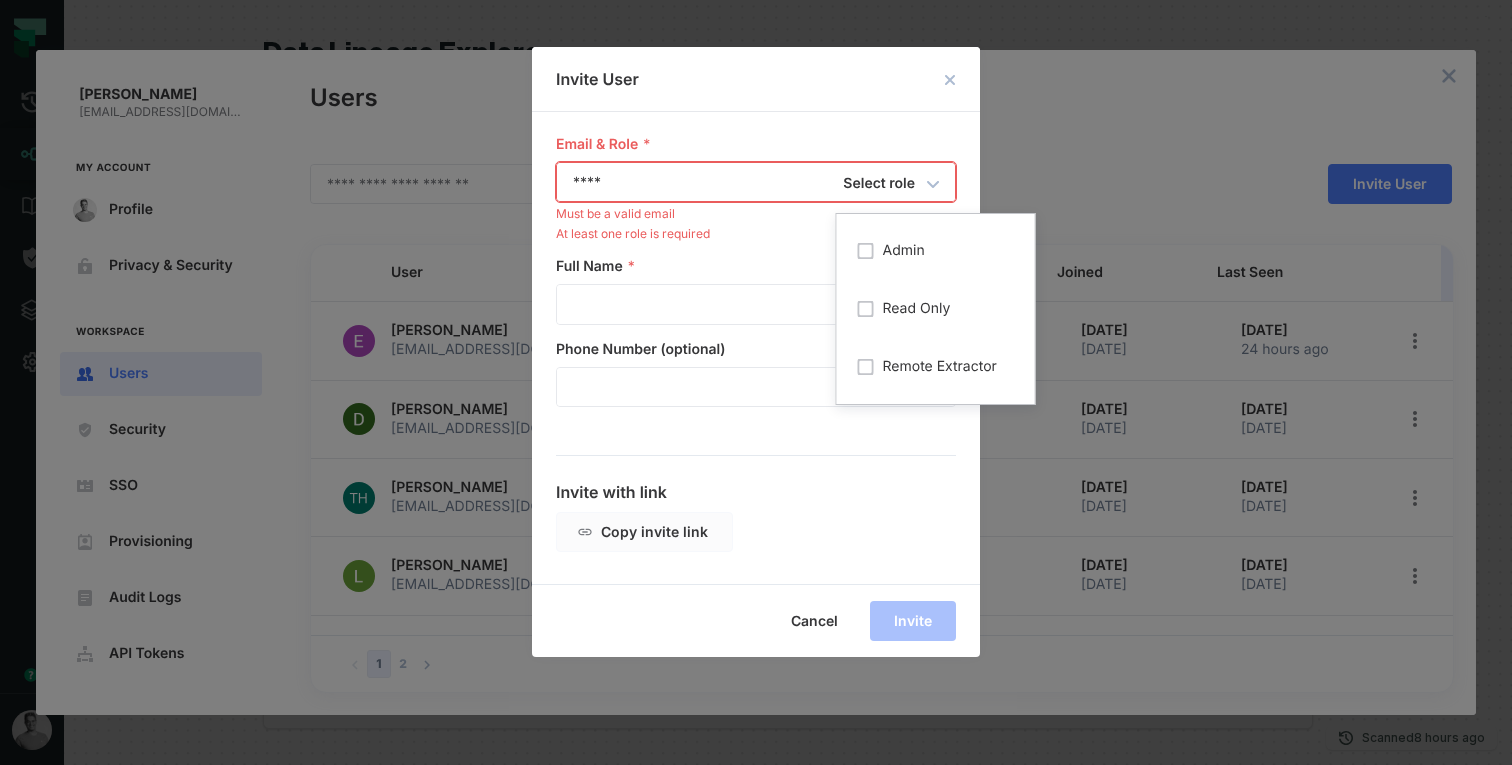 click on "Select role" at bounding box center [897, 184] 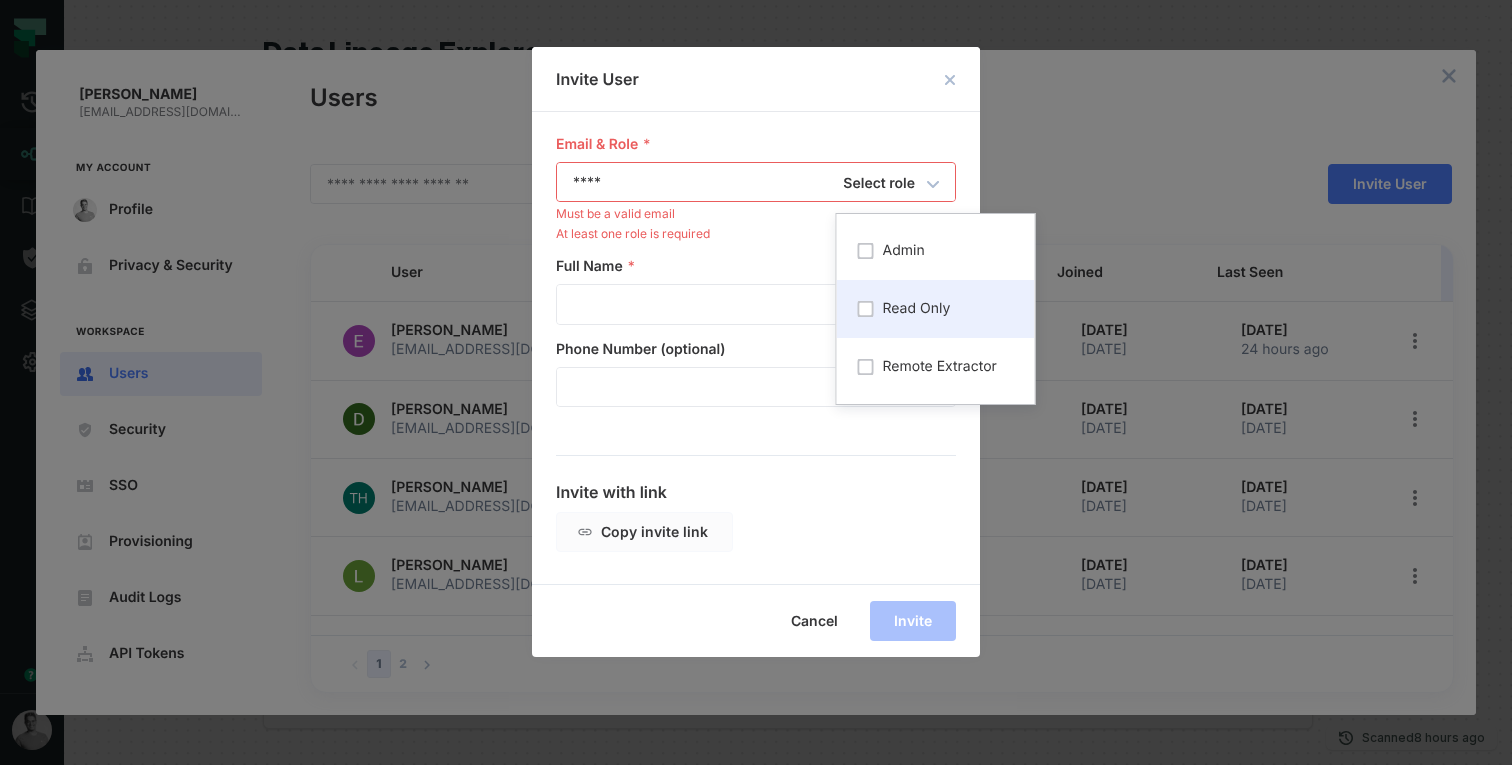 click on "Read Only" at bounding box center [917, 309] 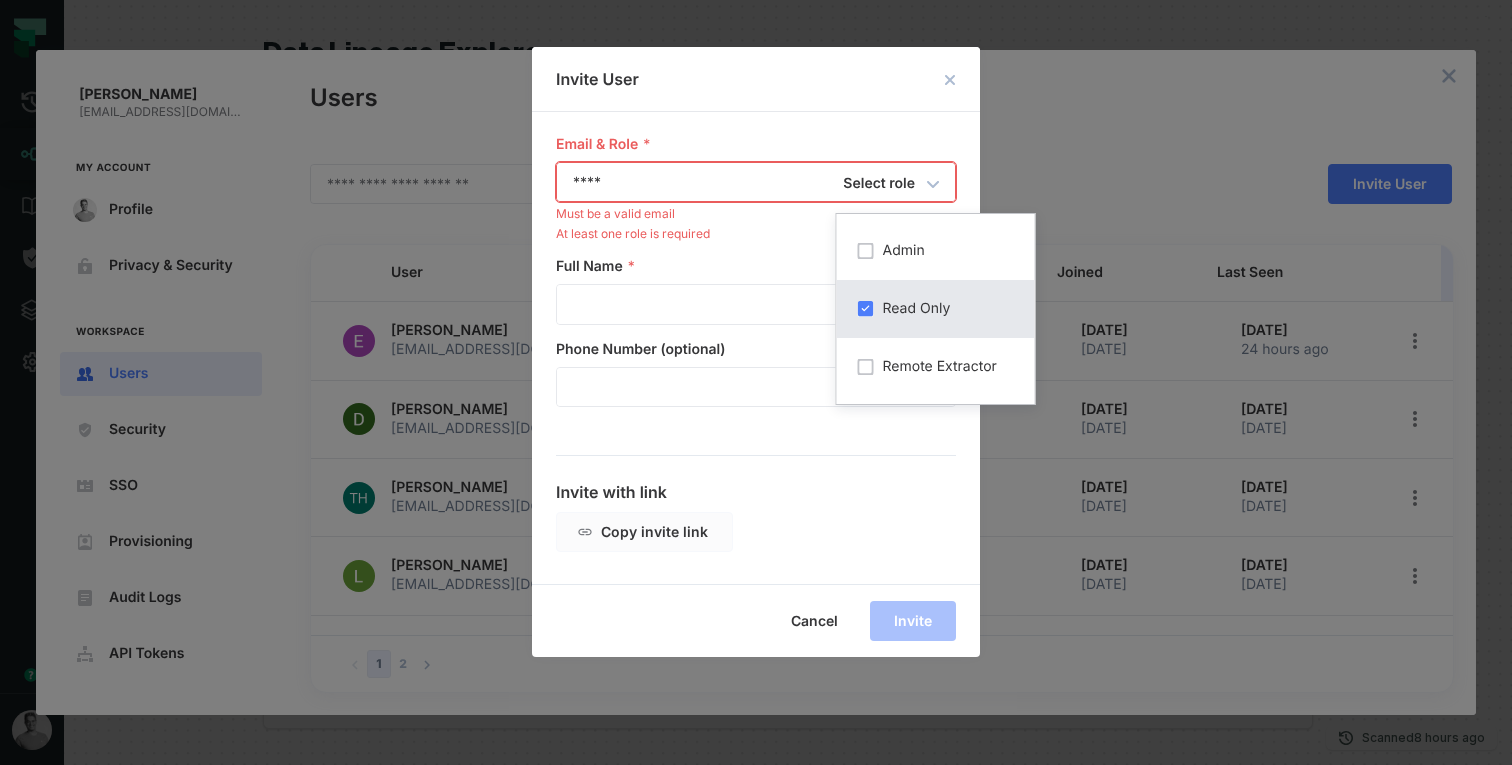 click on "Email & Role * **** Select role ​ ​ Must be a valid email At least one role is required" at bounding box center (756, 189) 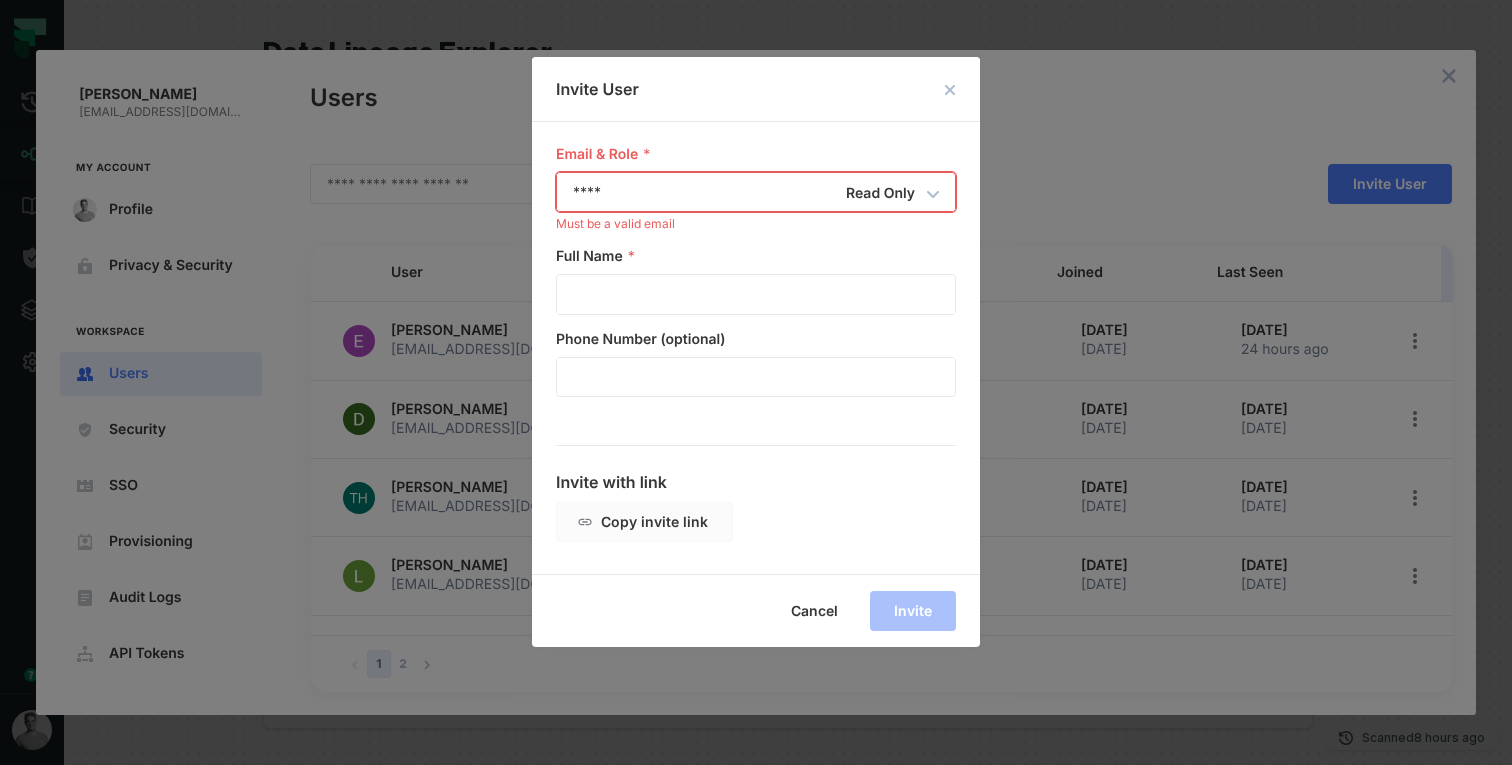 click on "Email & Role * **** Read Only ​ ​ Must be a valid email" at bounding box center [756, 189] 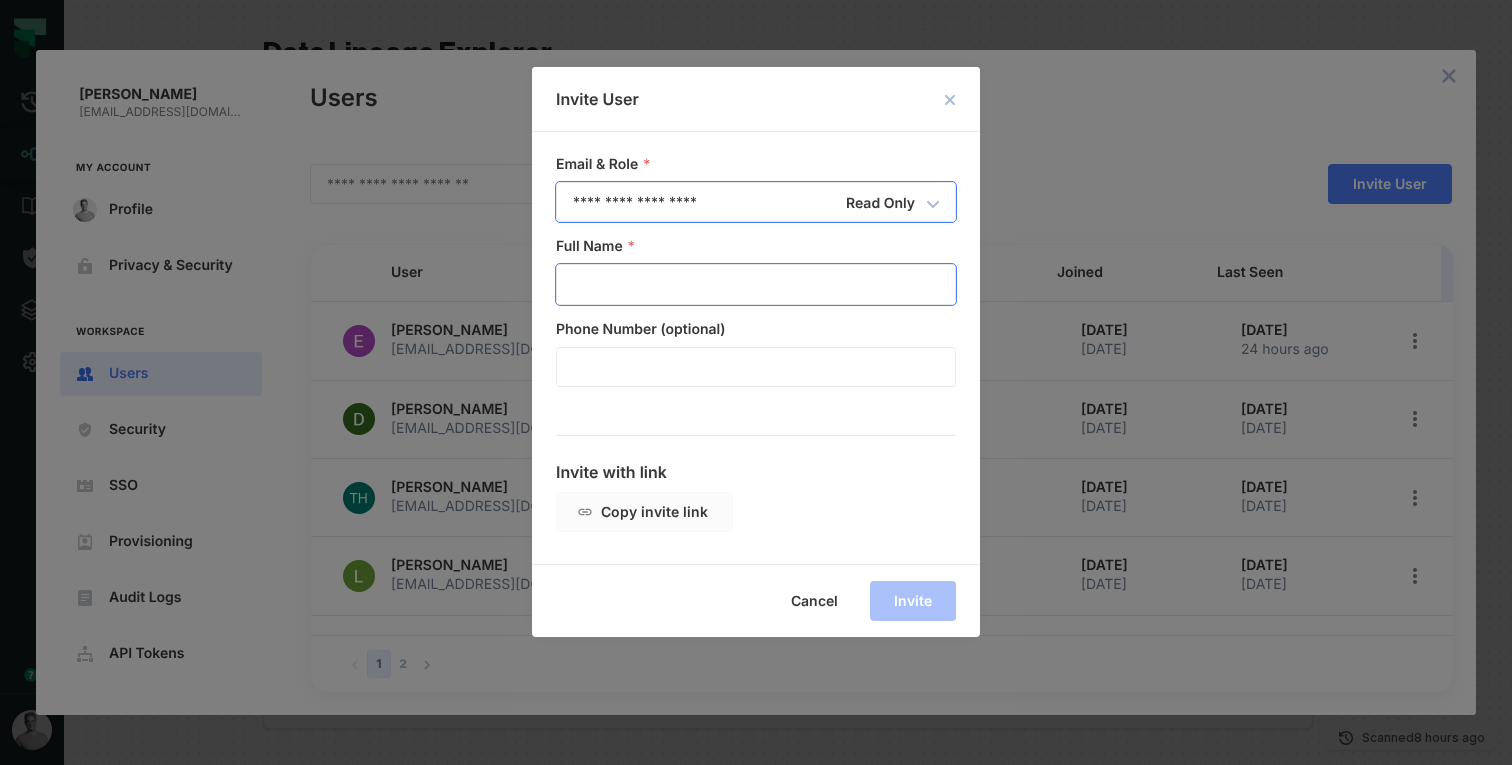 type on "**********" 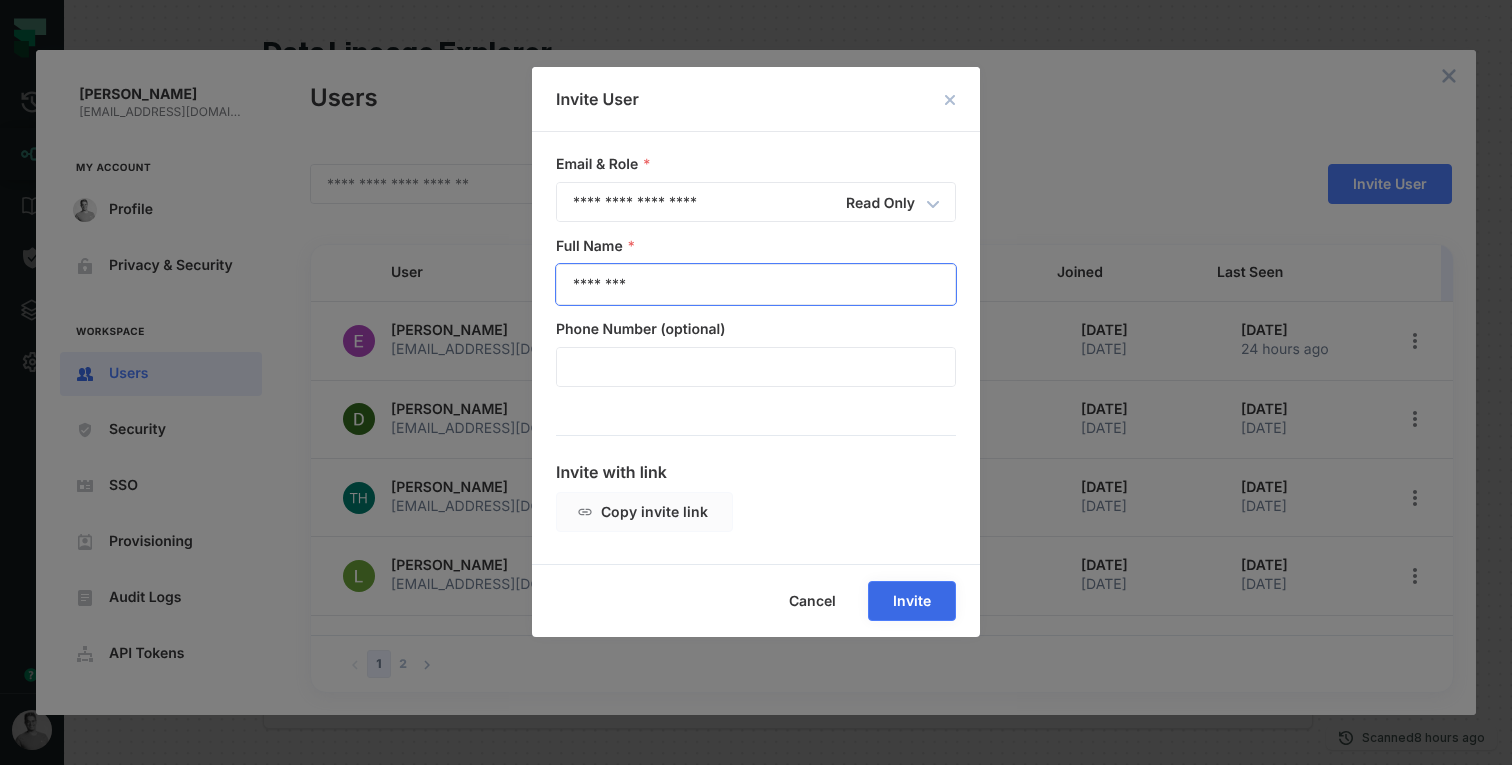 type on "********" 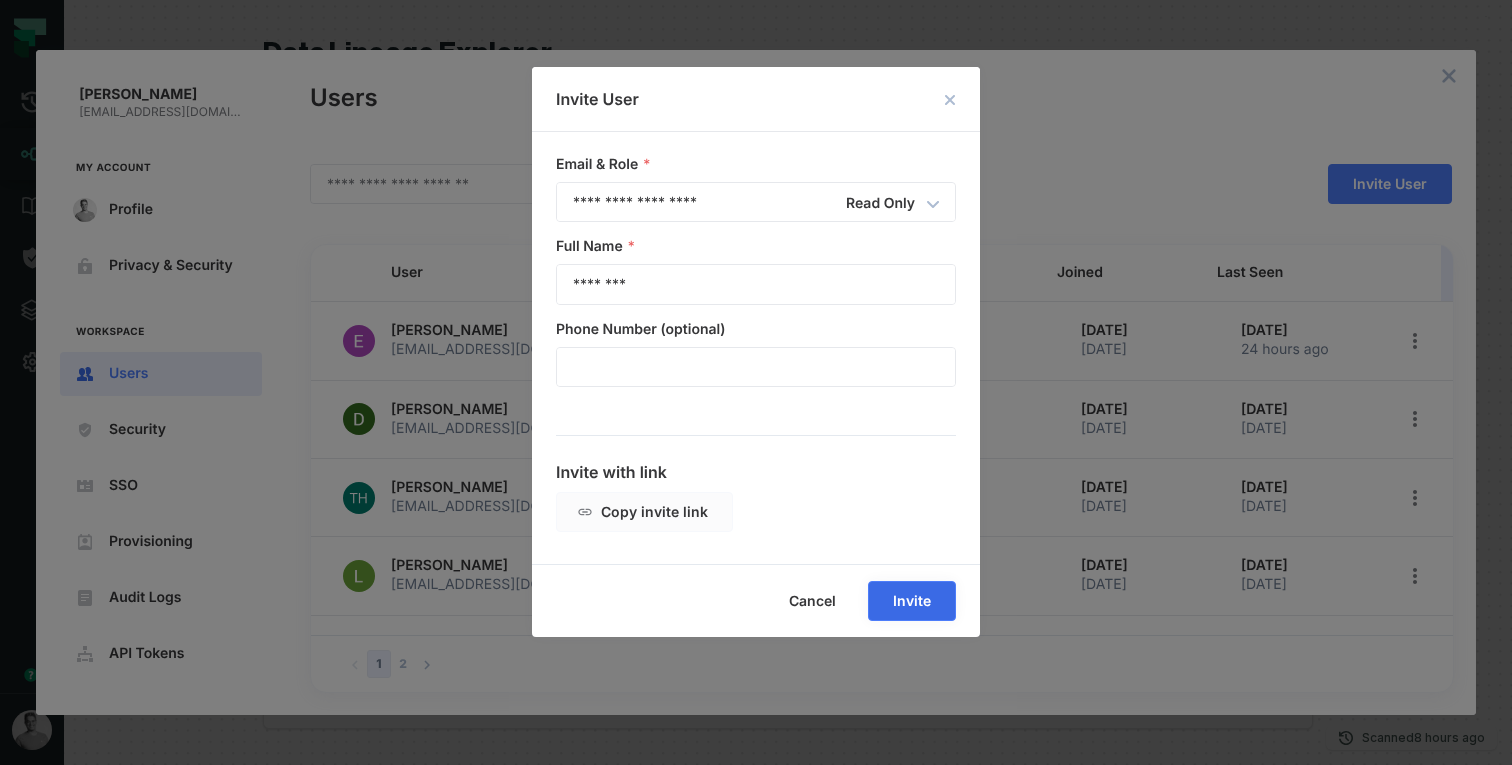 click on "Invite" at bounding box center [0, 0] 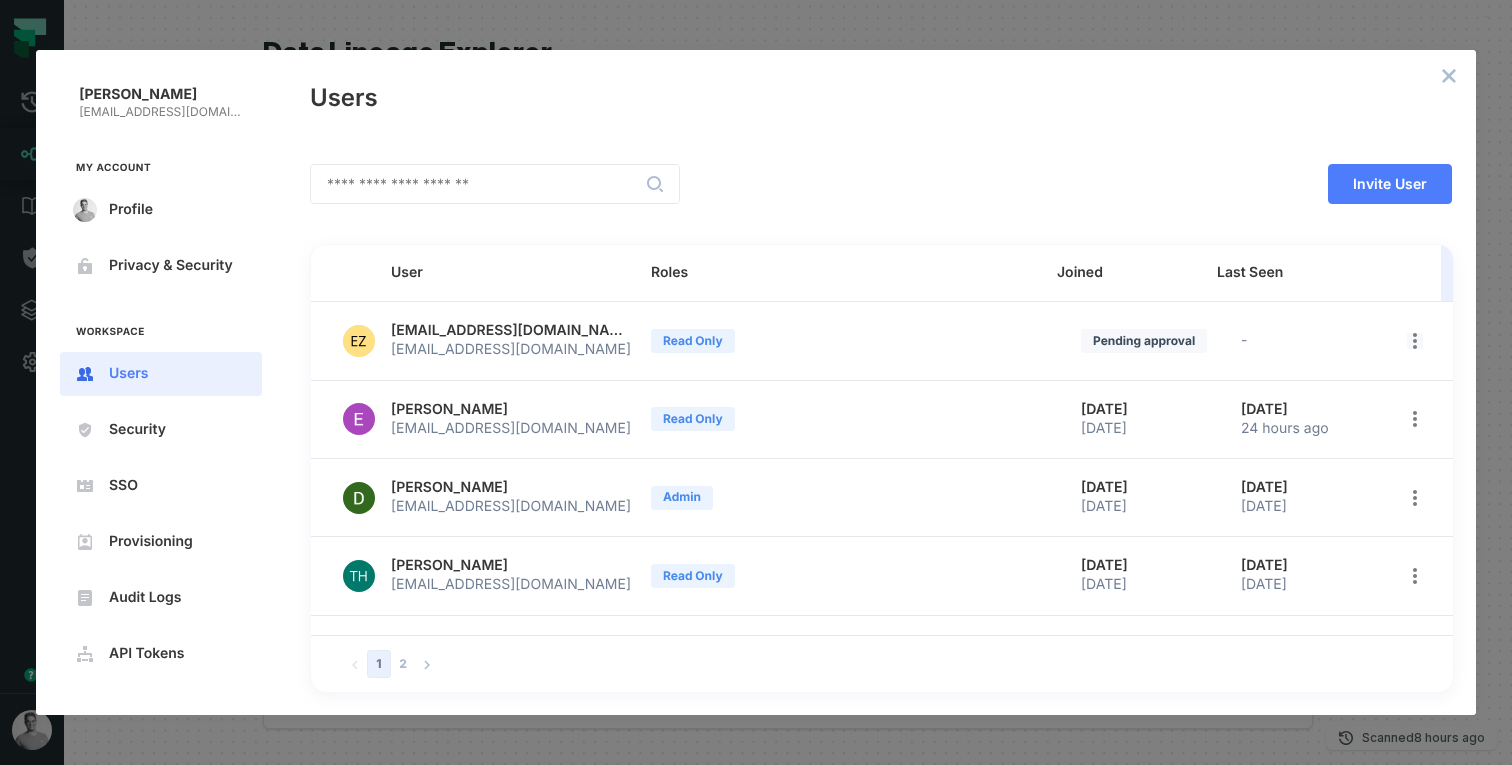 click 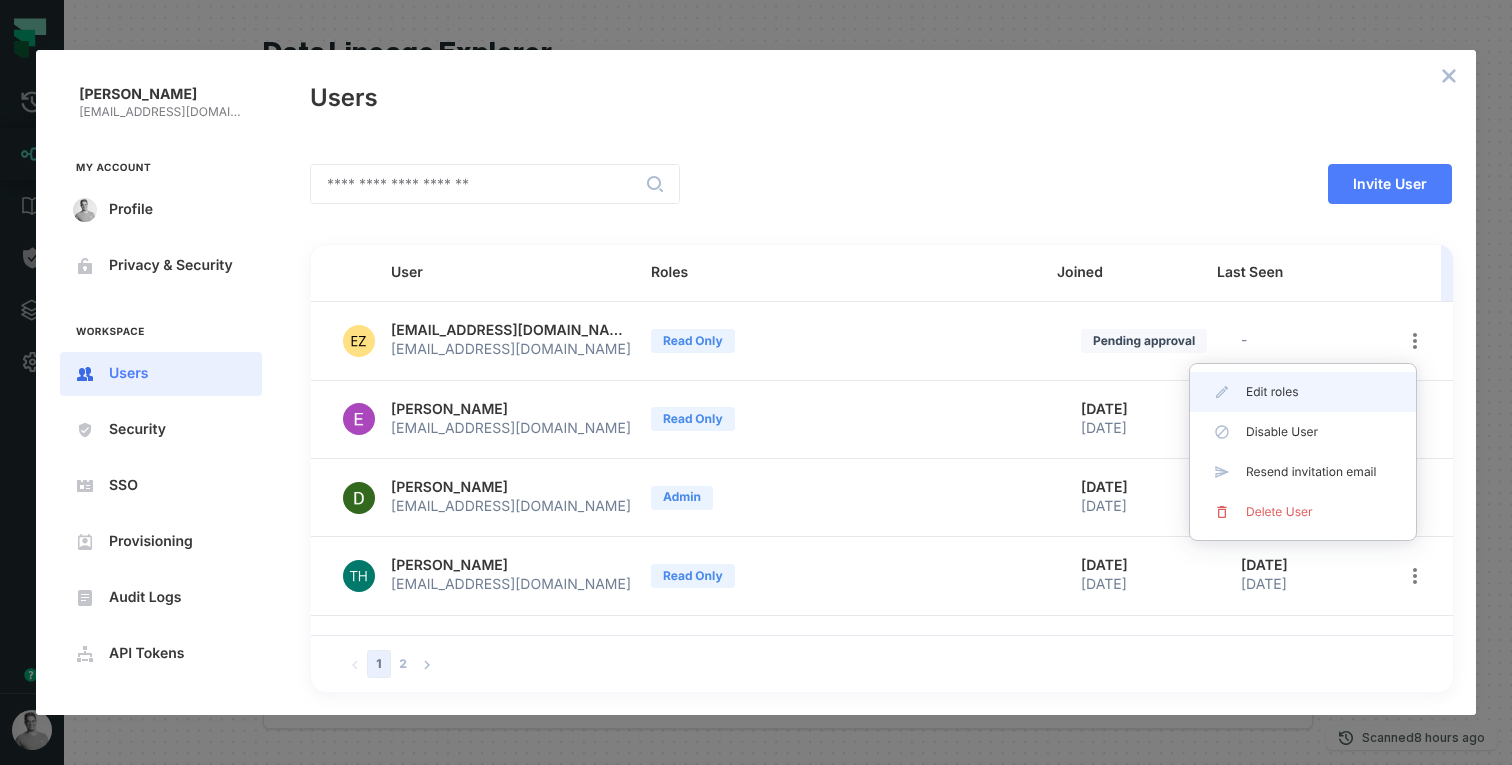 click at bounding box center [756, 382] 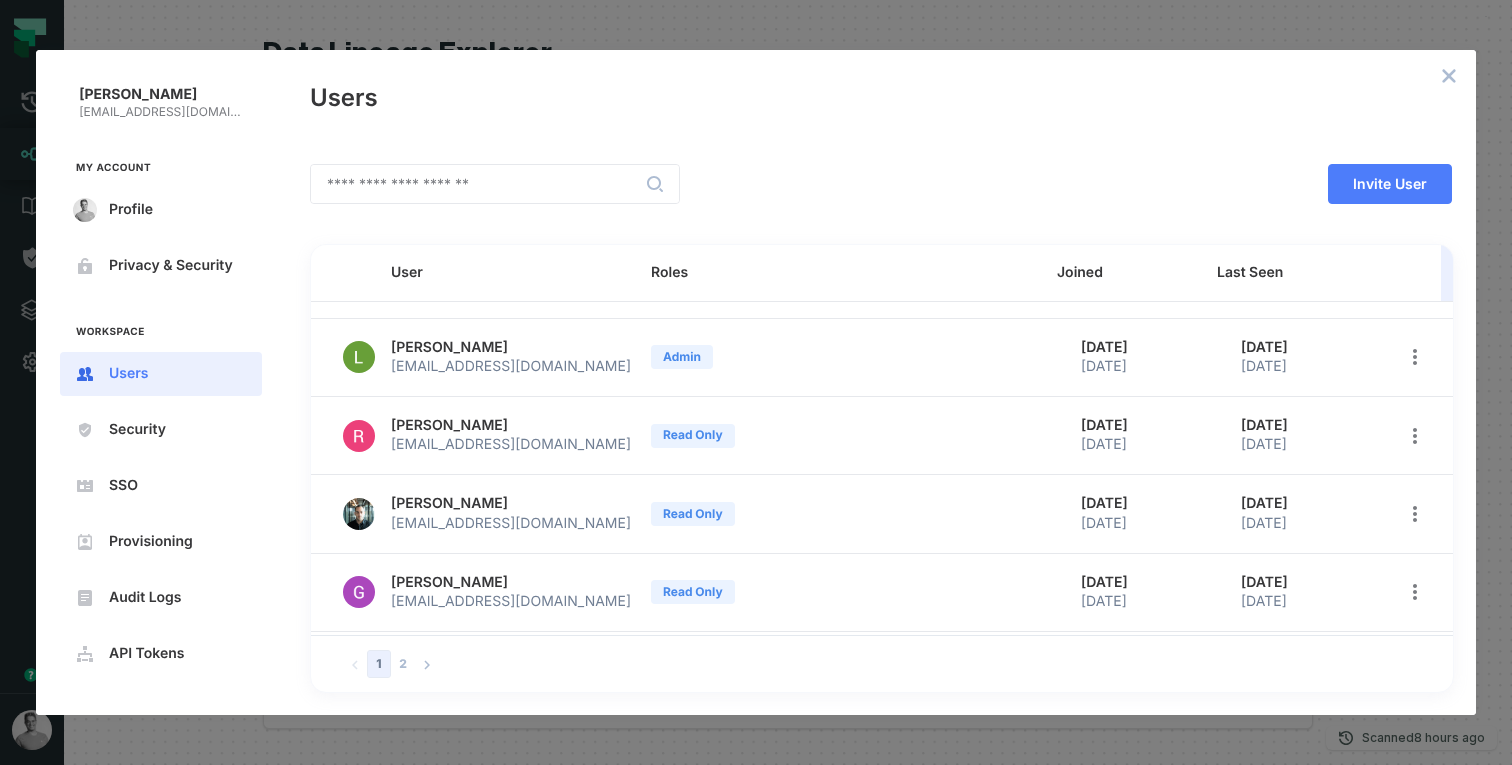 scroll, scrollTop: 0, scrollLeft: 0, axis: both 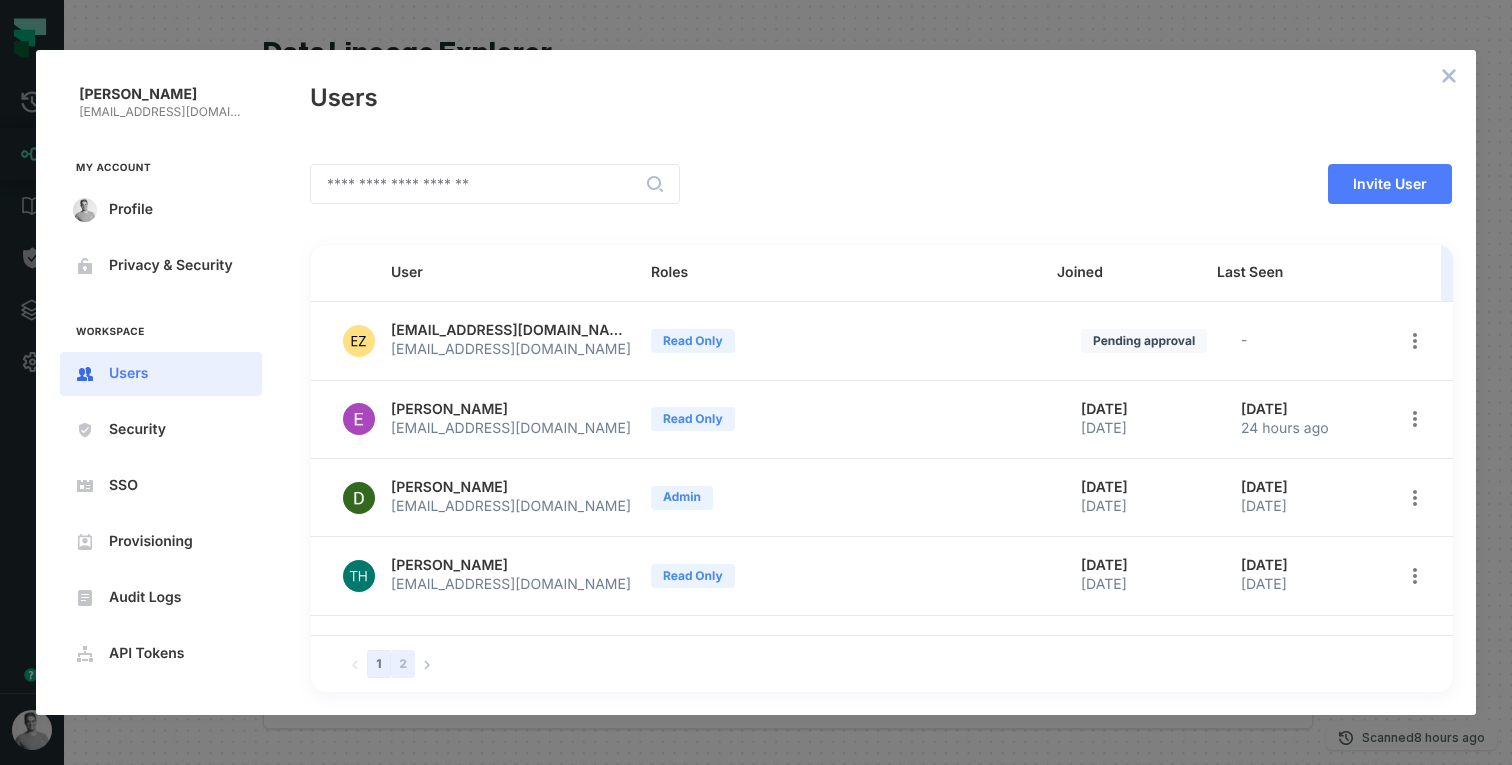 click on "2" at bounding box center [403, 664] 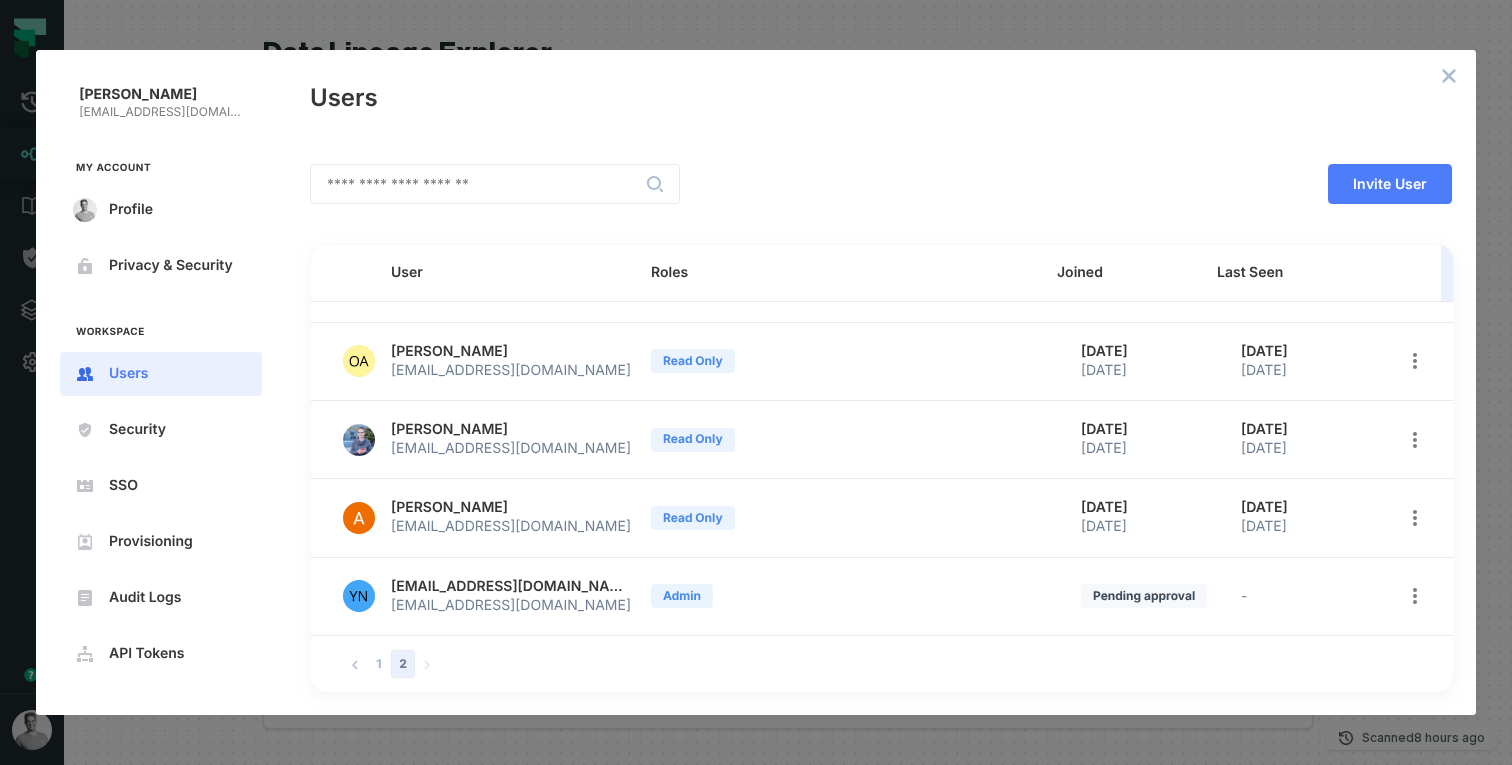 scroll, scrollTop: 0, scrollLeft: 0, axis: both 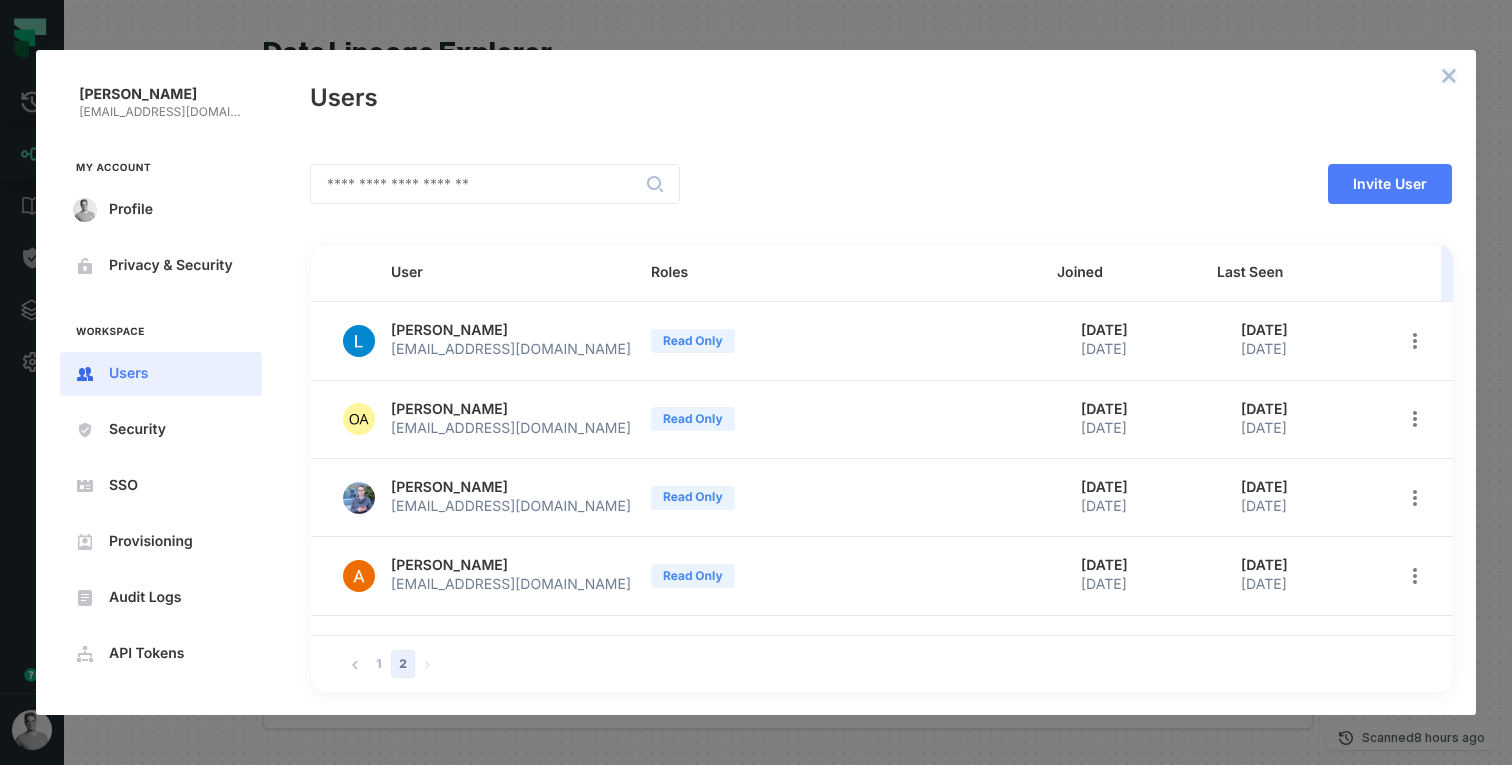 click 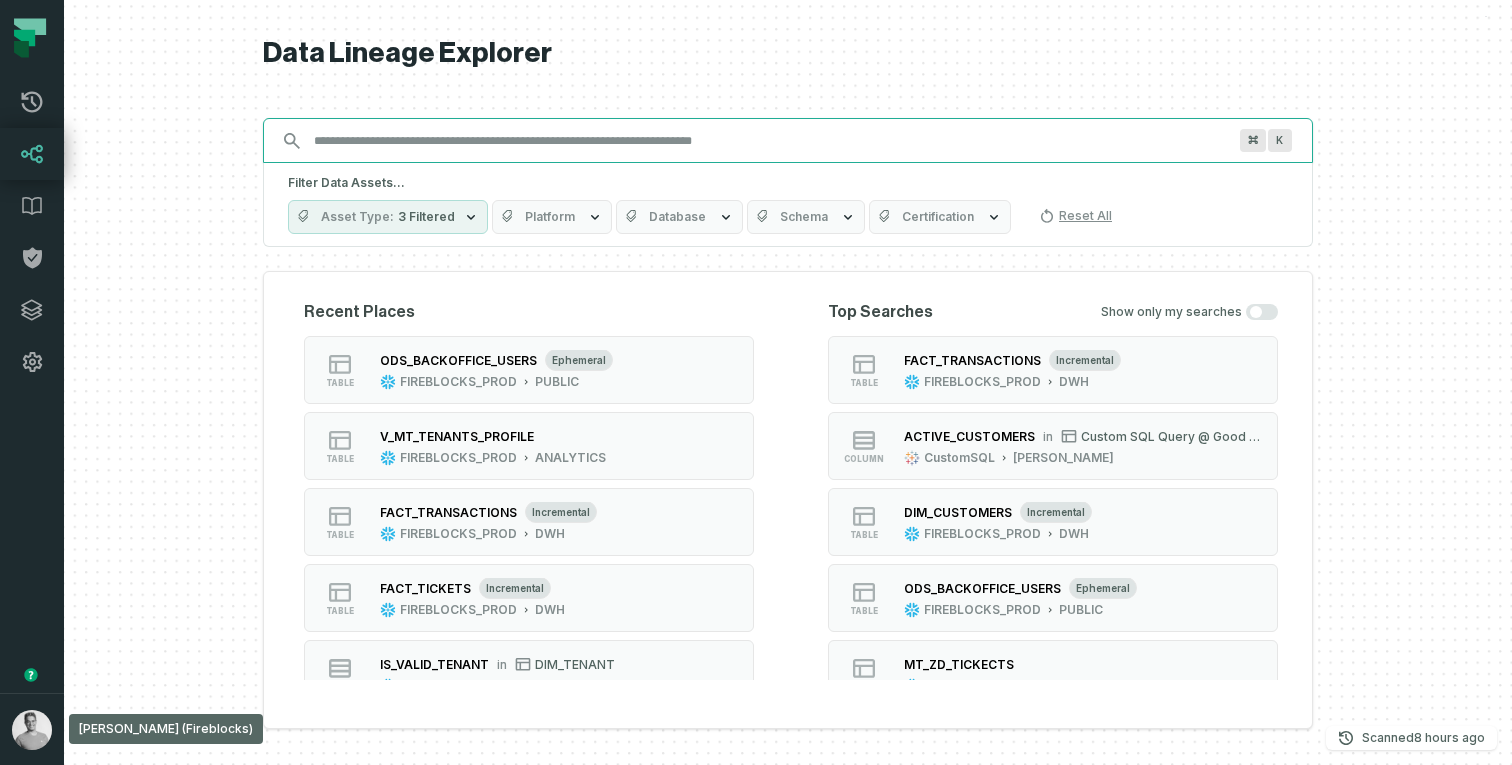 click on "Discovery Provider cmdk menu" at bounding box center [770, 141] 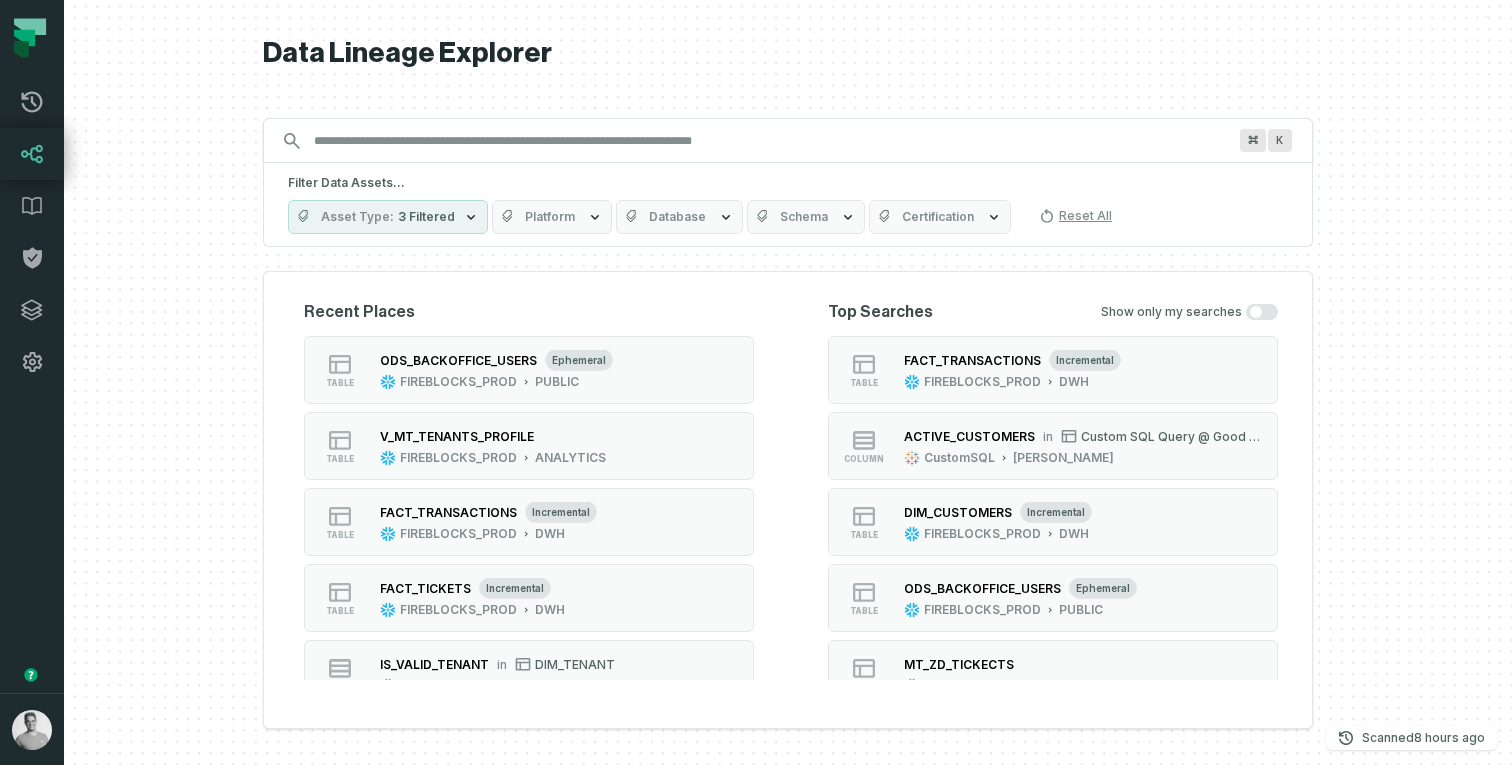 click on "⌘ K" at bounding box center (788, 140) 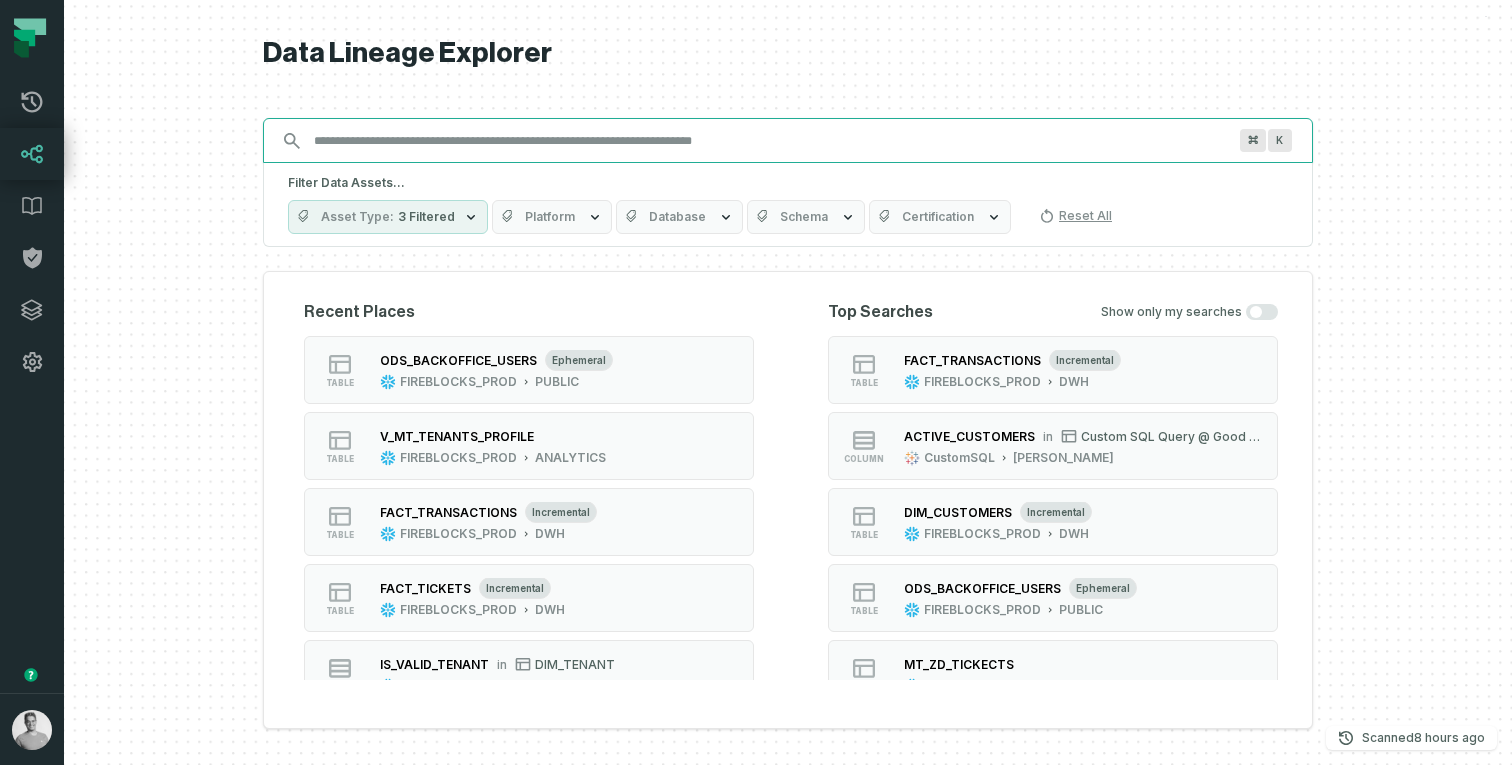 click on "Discovery Provider cmdk menu" at bounding box center [770, 141] 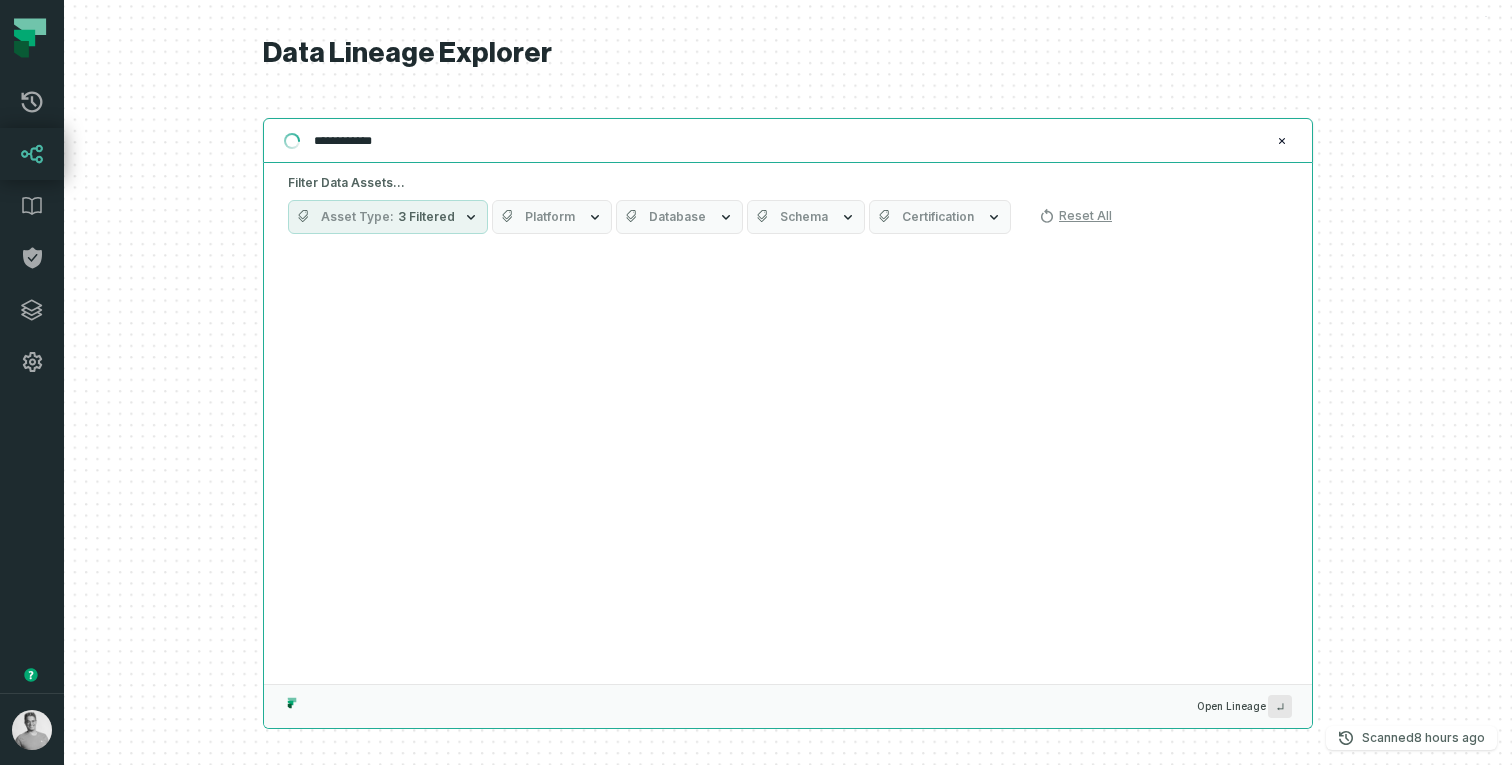 type on "**********" 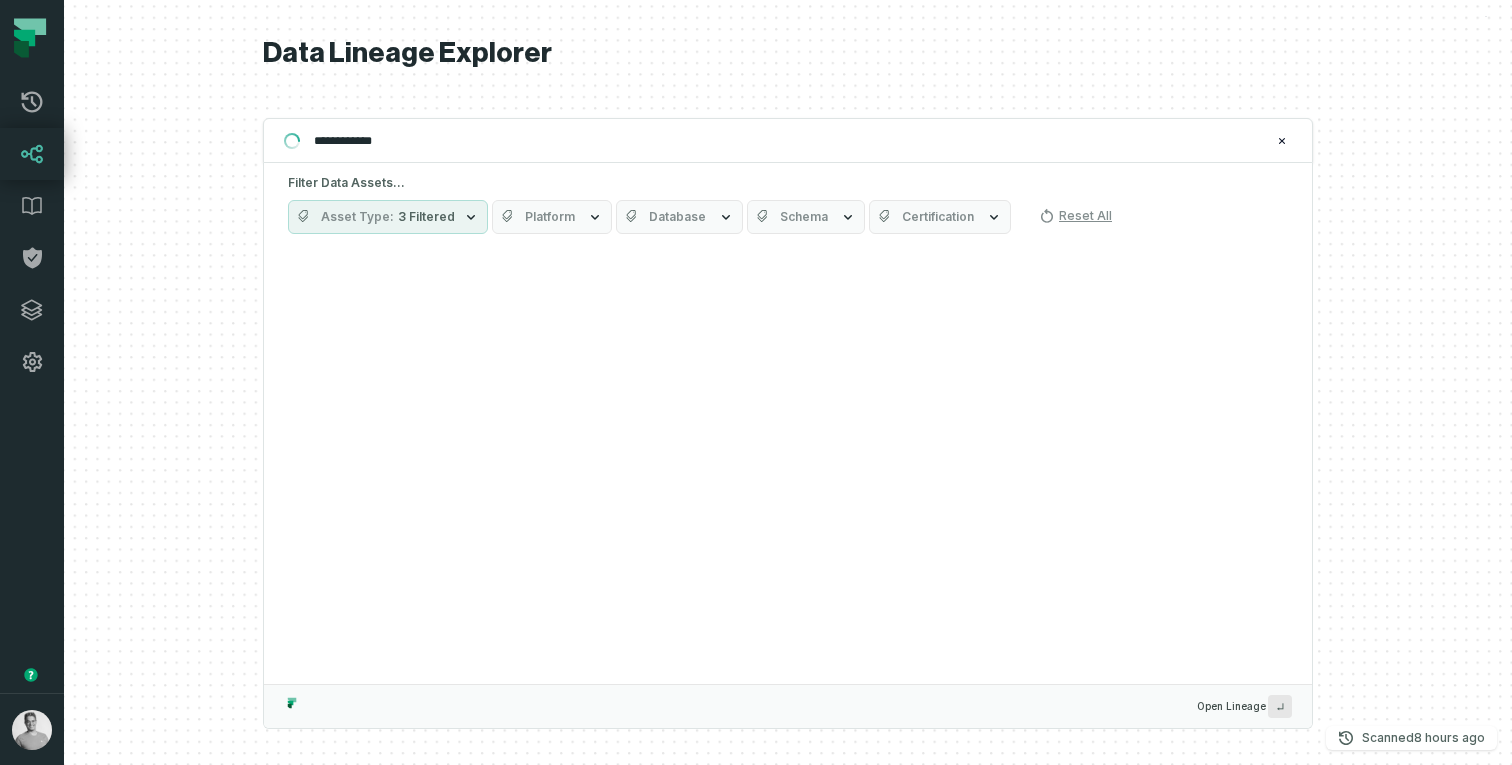 click 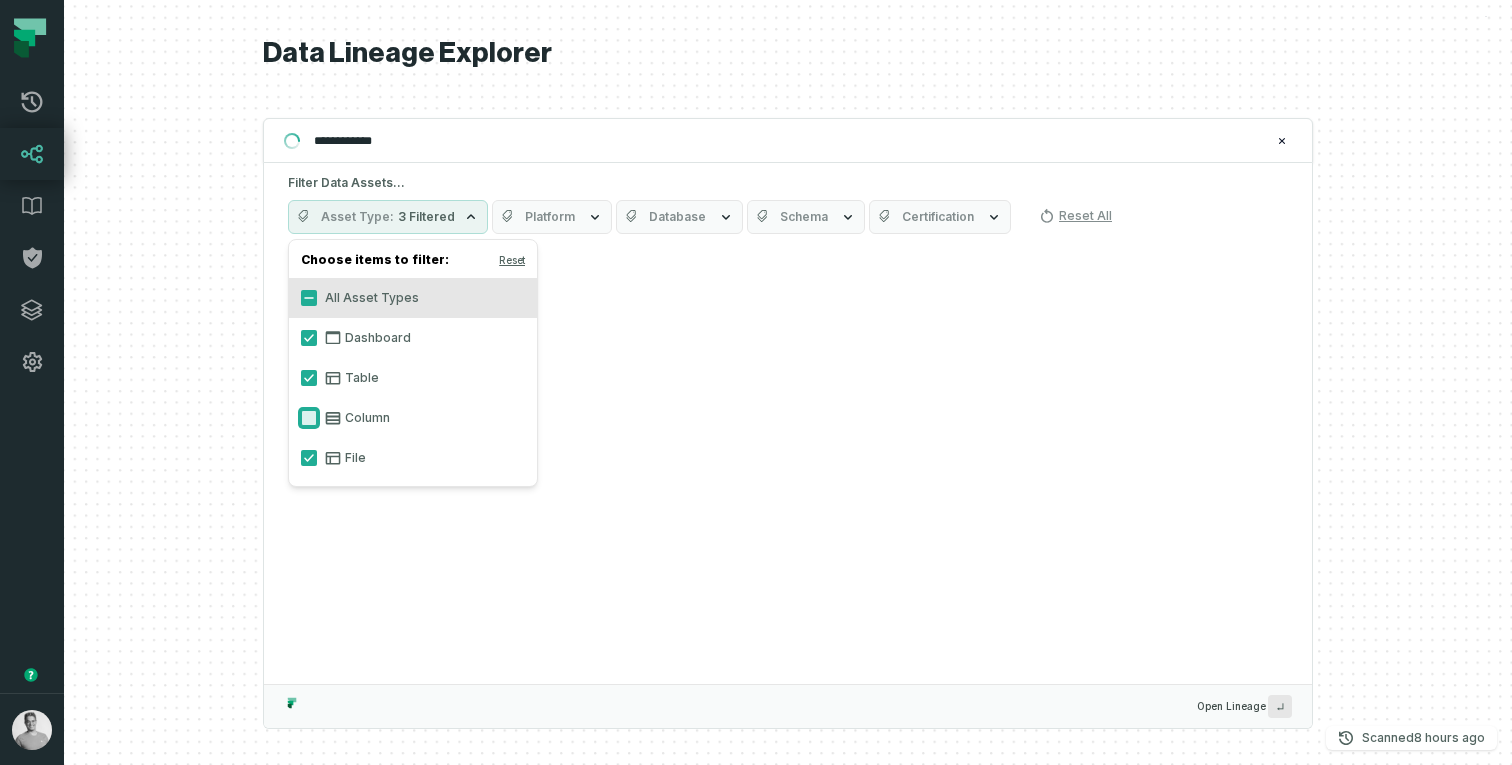 click on "Column" at bounding box center (309, 418) 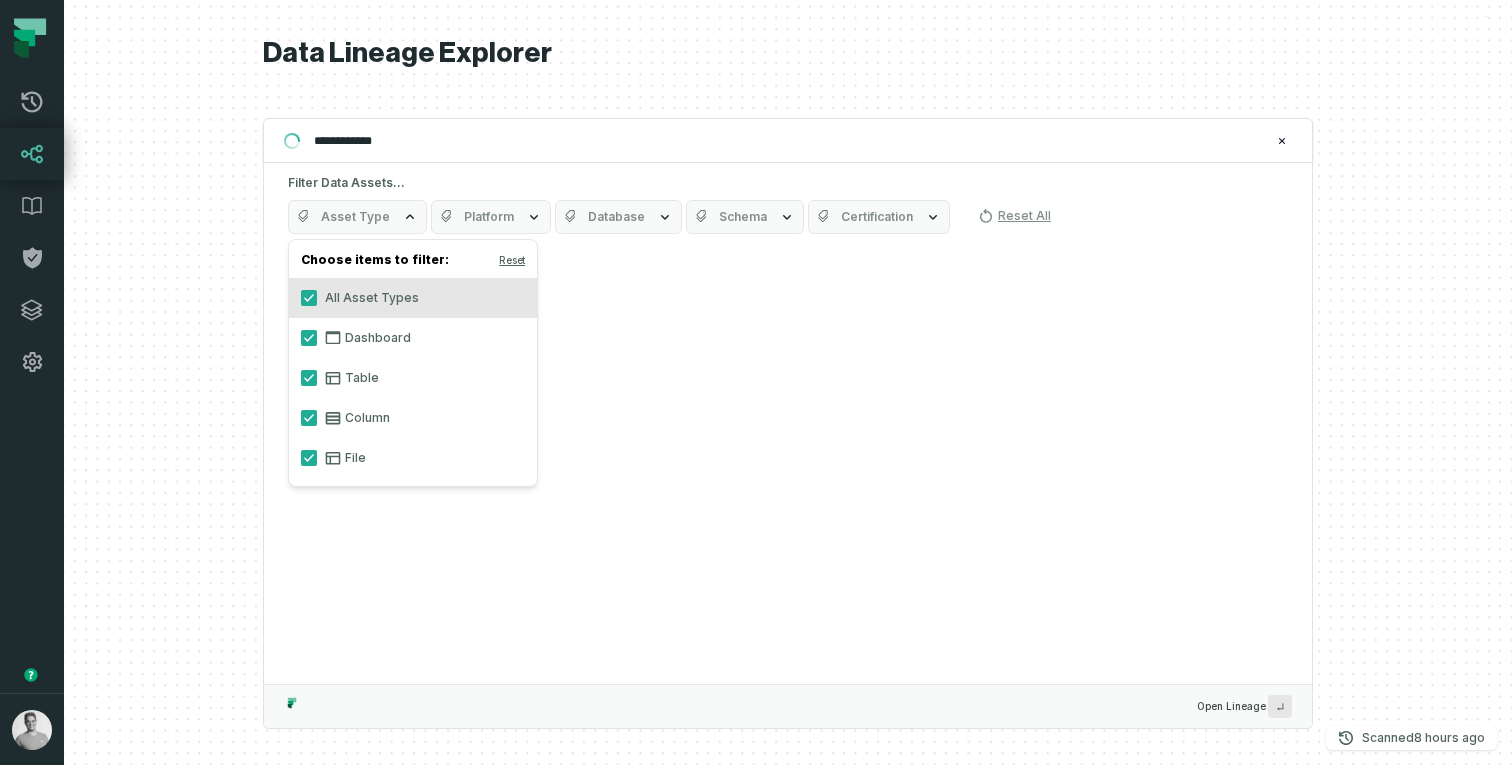 click at bounding box center (788, 382) 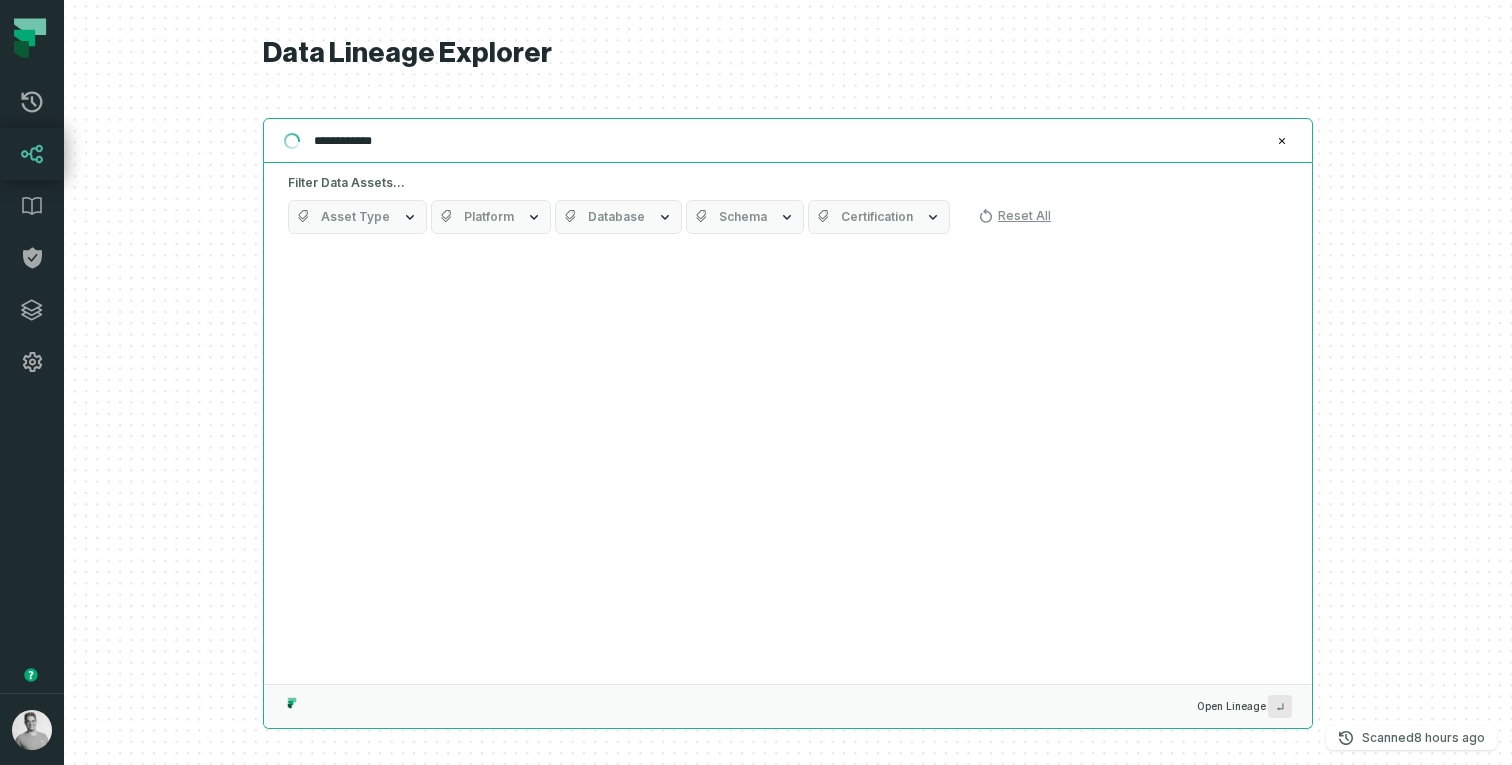 click on "**********" at bounding box center (786, 141) 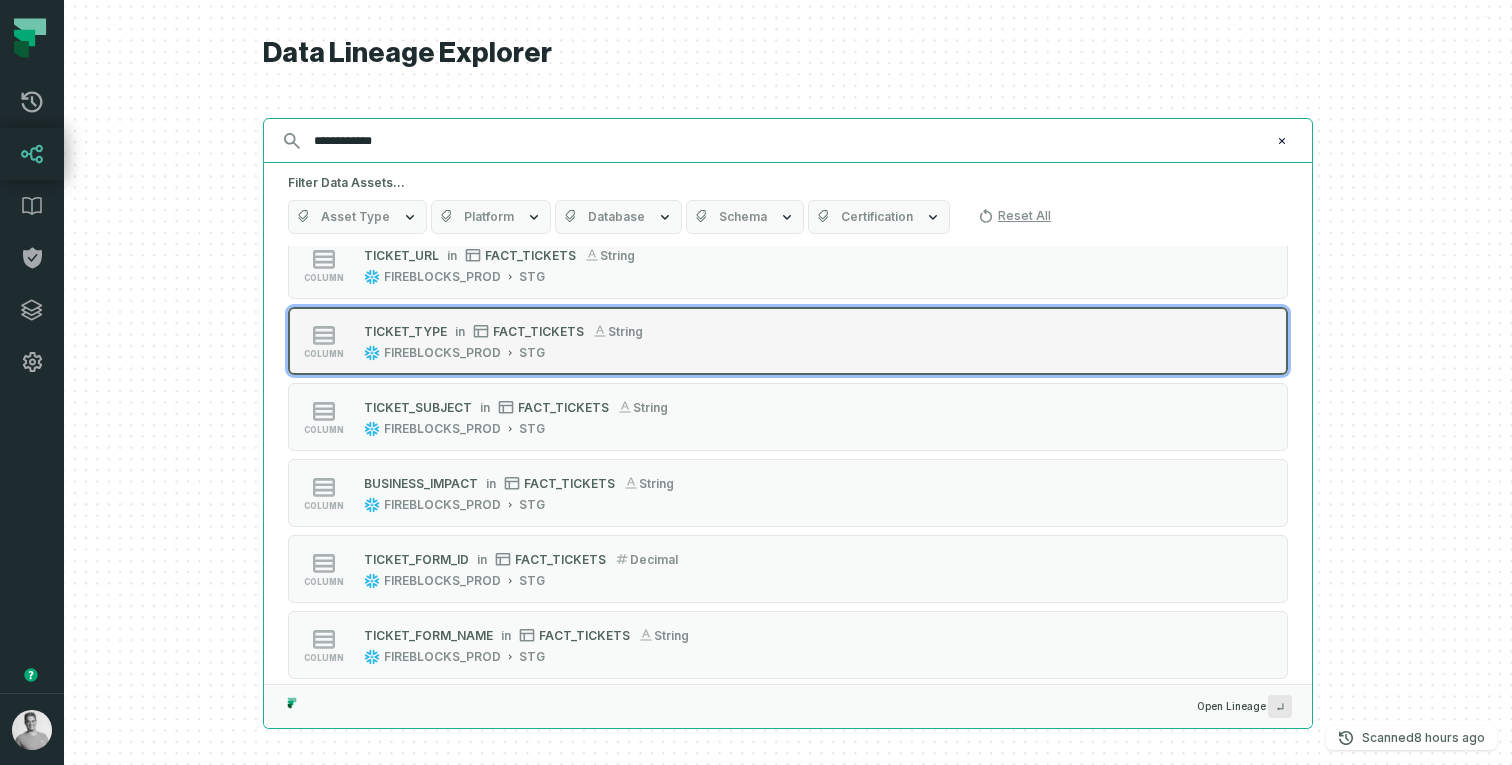 scroll, scrollTop: 201, scrollLeft: 0, axis: vertical 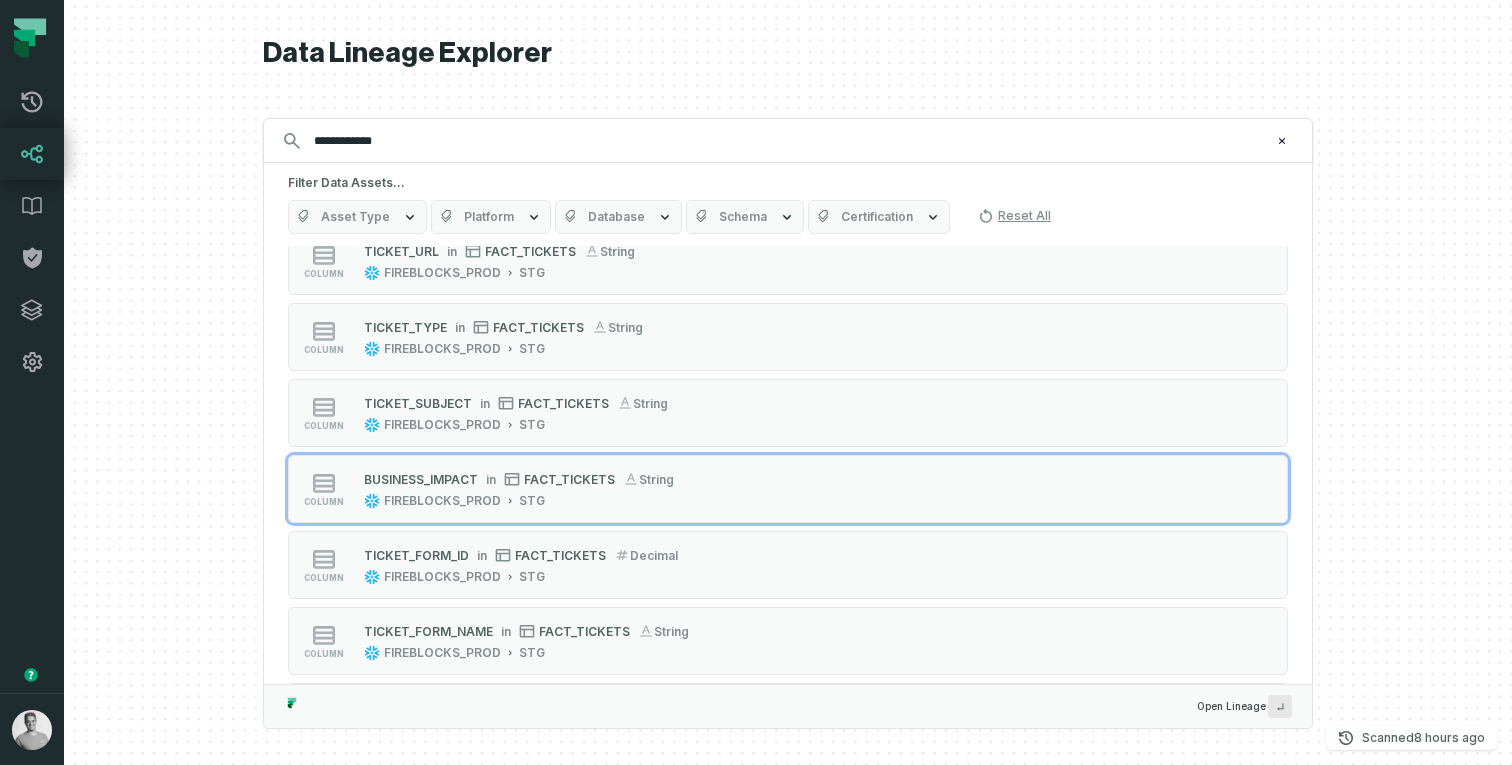 click at bounding box center (788, 382) 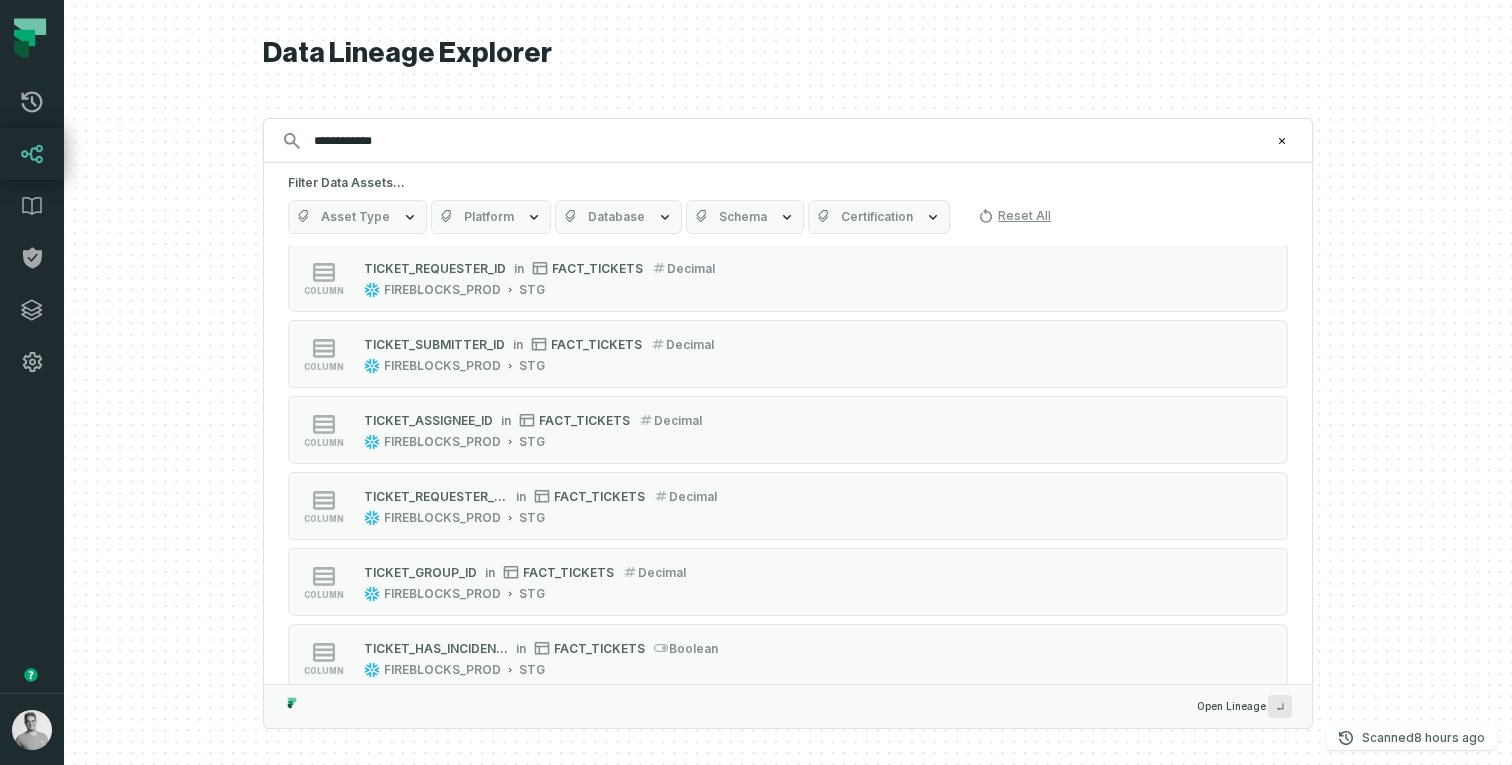 scroll, scrollTop: 1423, scrollLeft: 0, axis: vertical 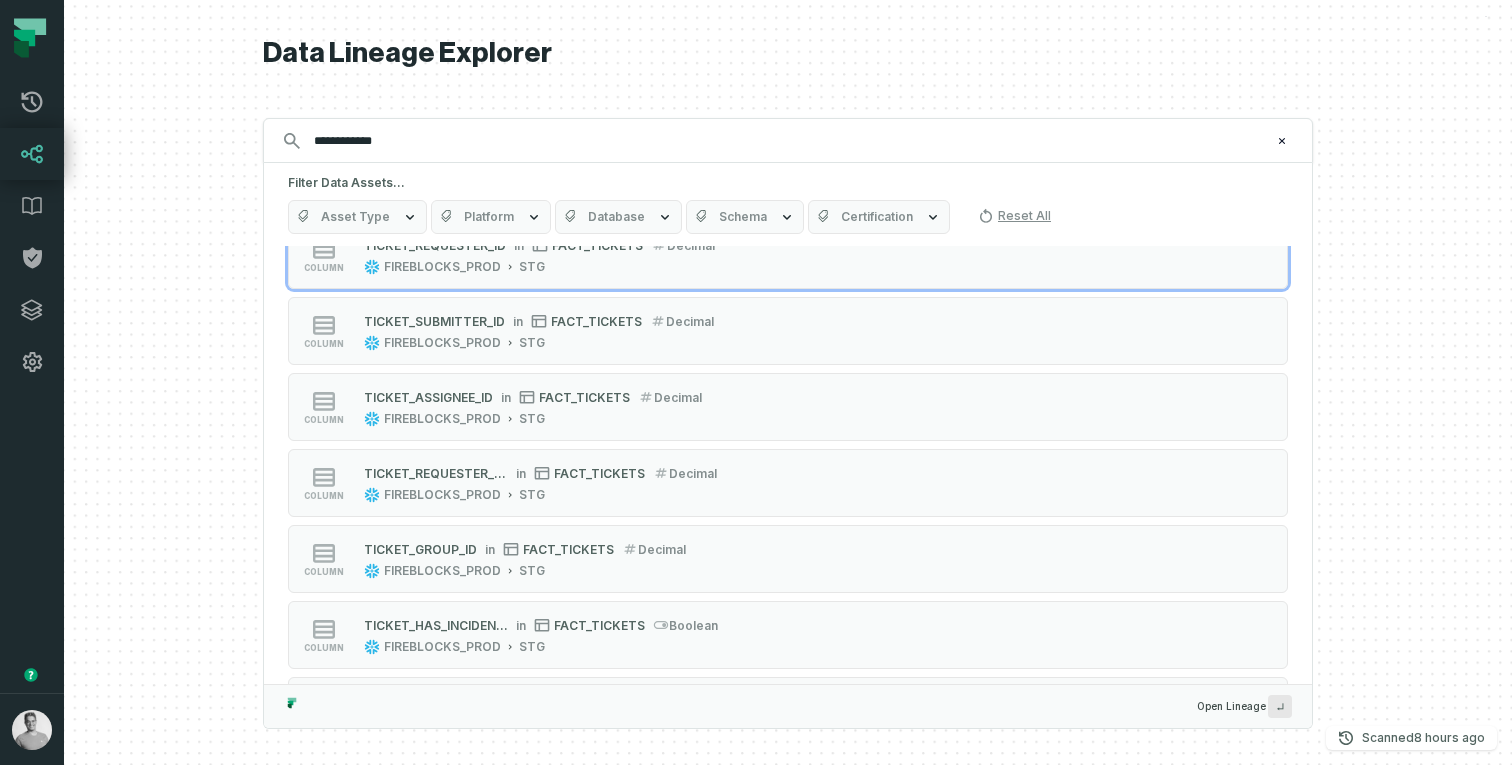 click 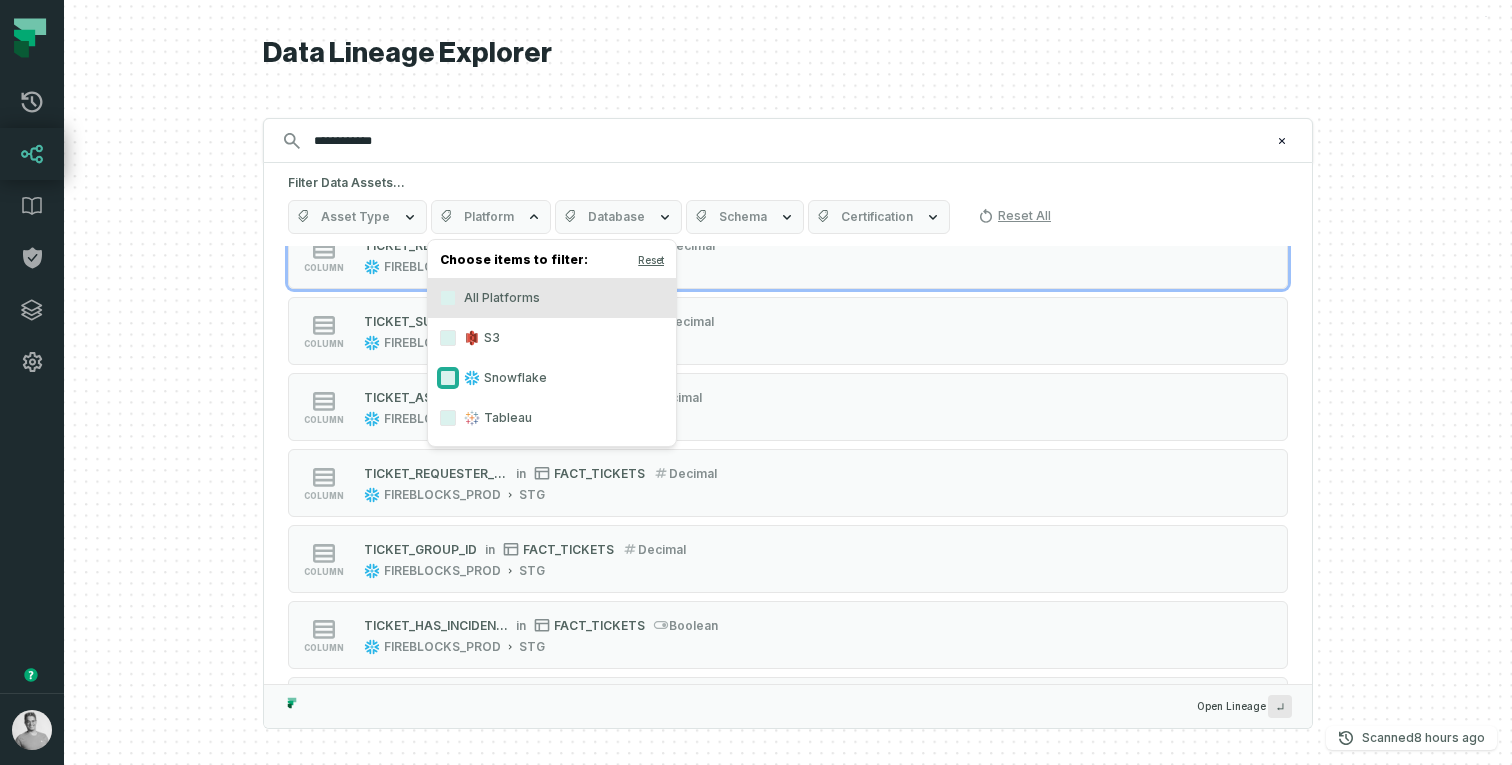 click on "Snowflake" at bounding box center [448, 378] 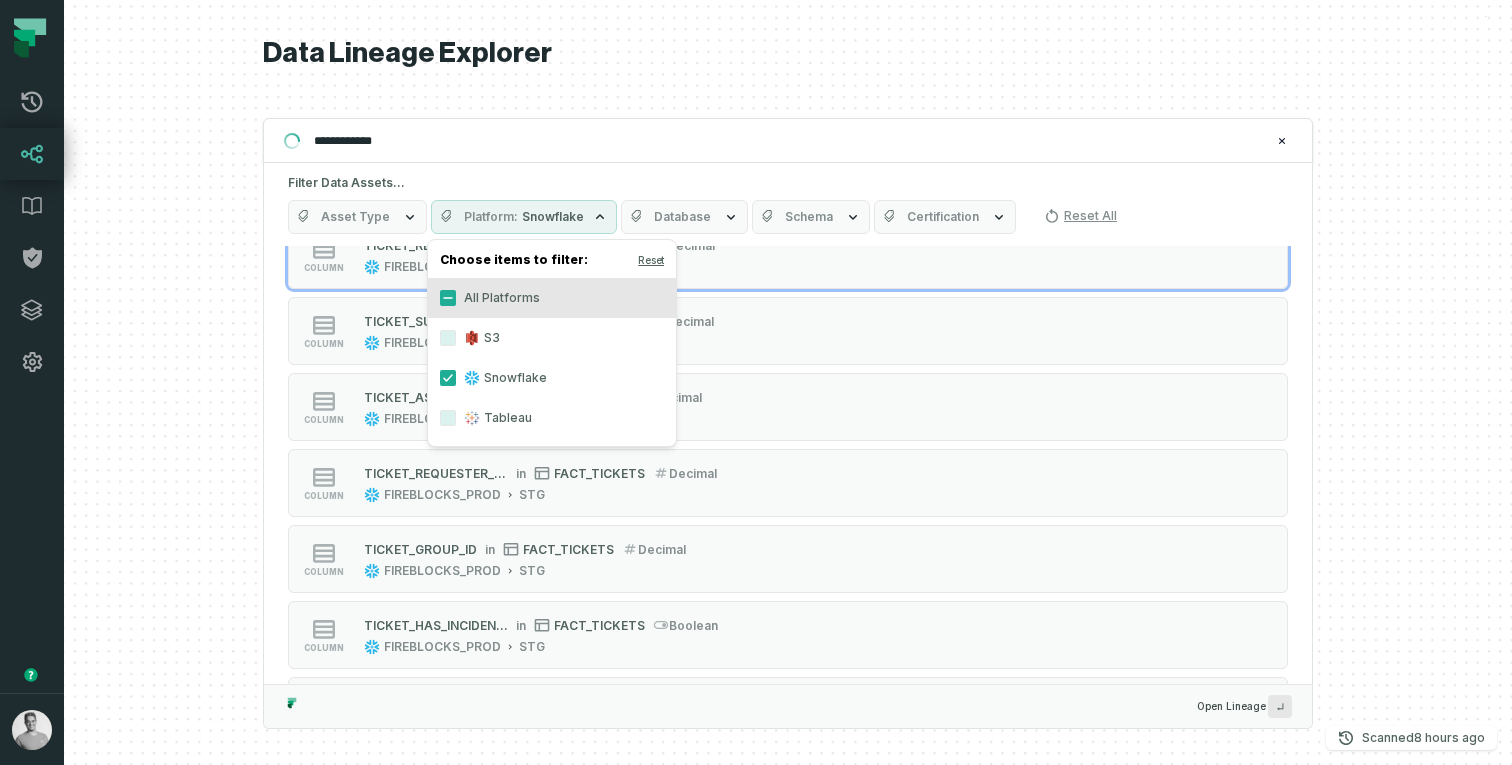 click at bounding box center [788, 382] 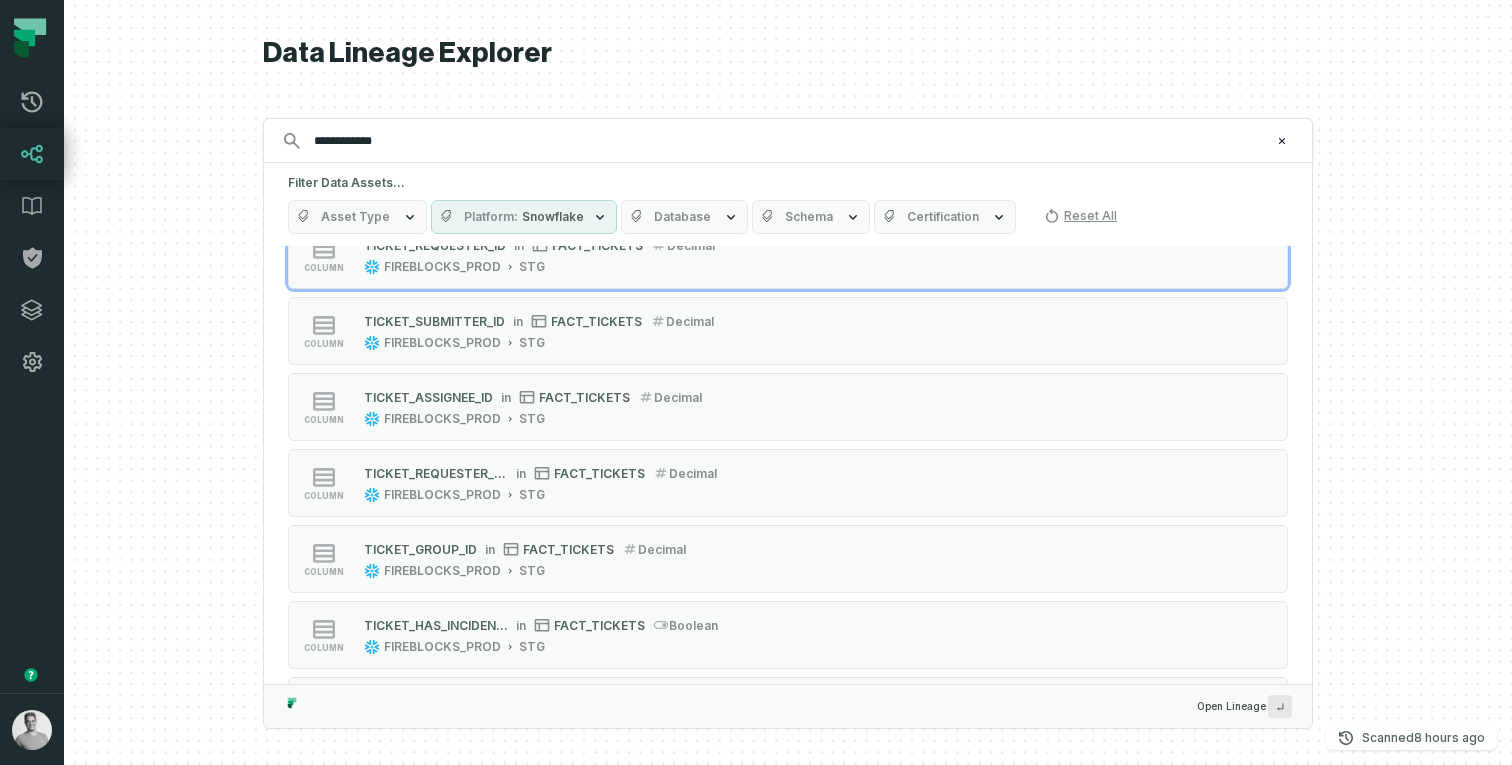 click on "Database" at bounding box center (682, 217) 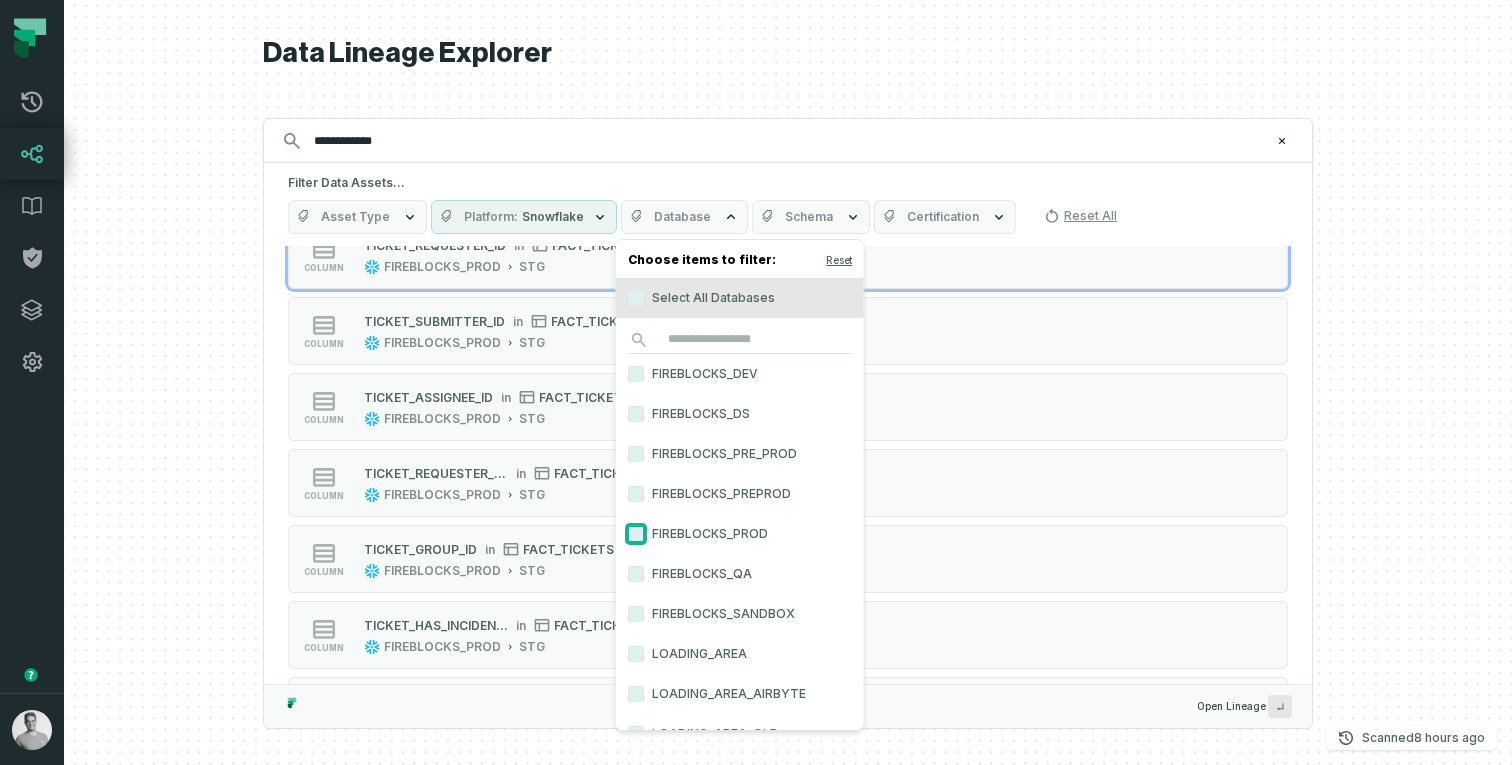 click on "FIREBLOCKS_PROD" at bounding box center [636, 534] 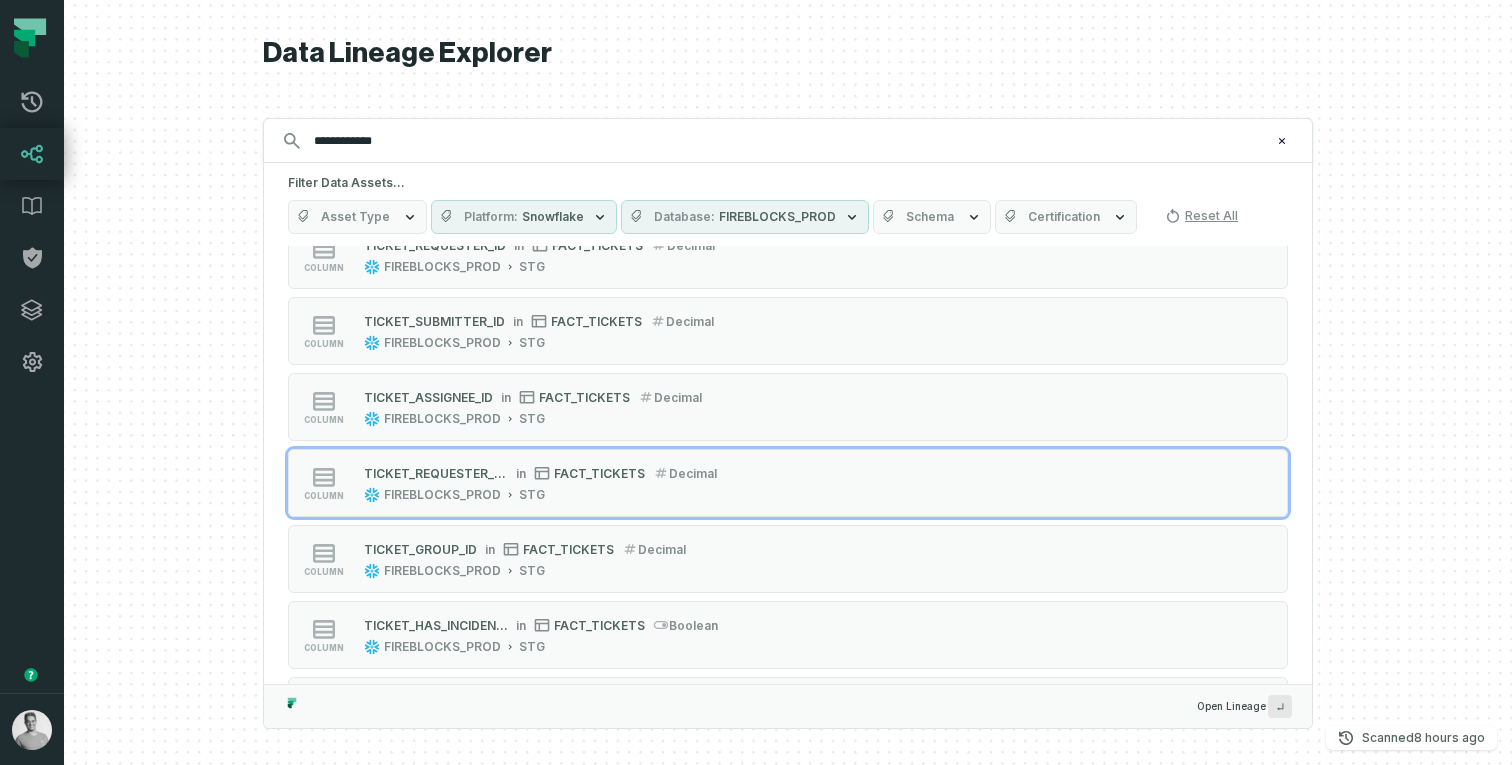 click at bounding box center [788, 382] 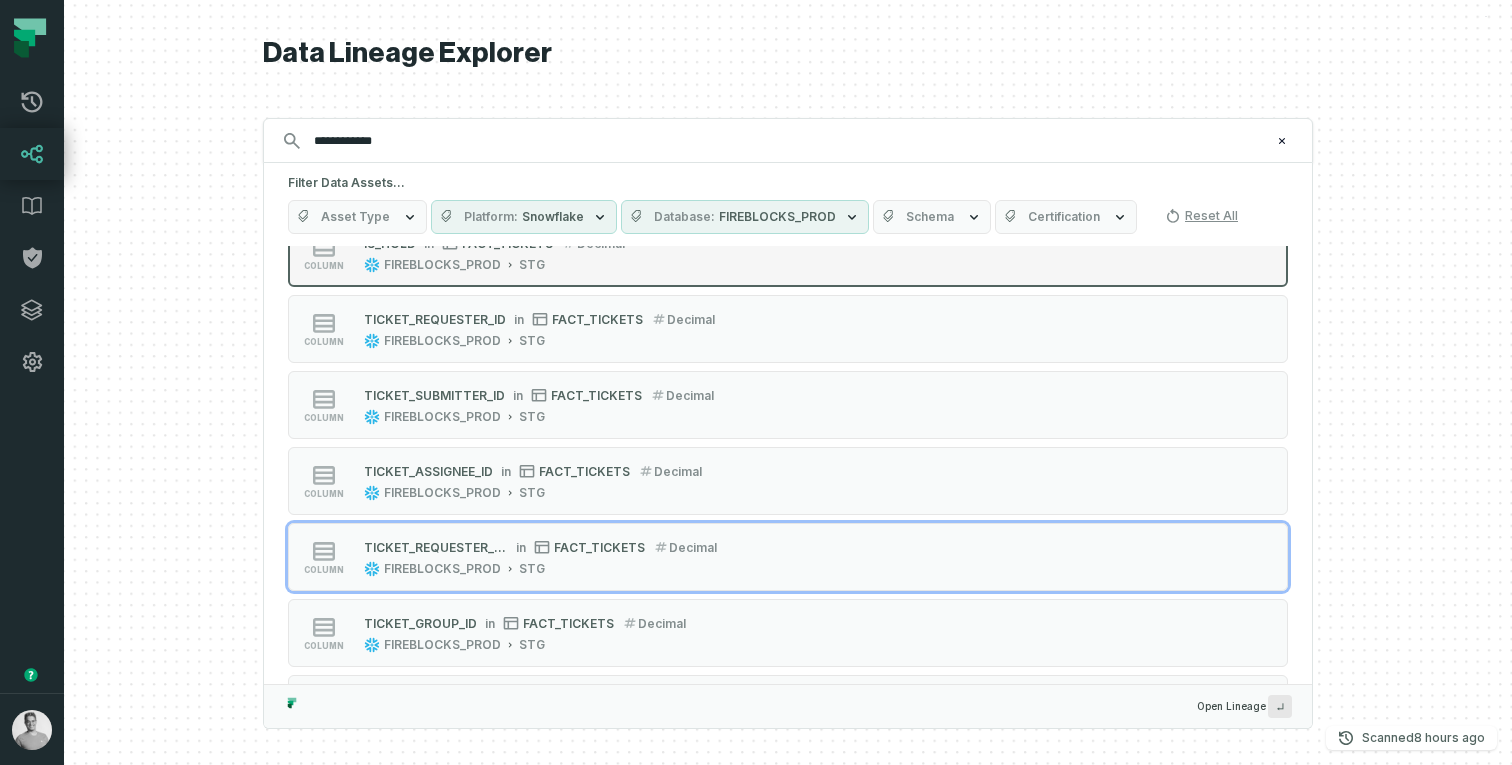 scroll, scrollTop: 1186, scrollLeft: 0, axis: vertical 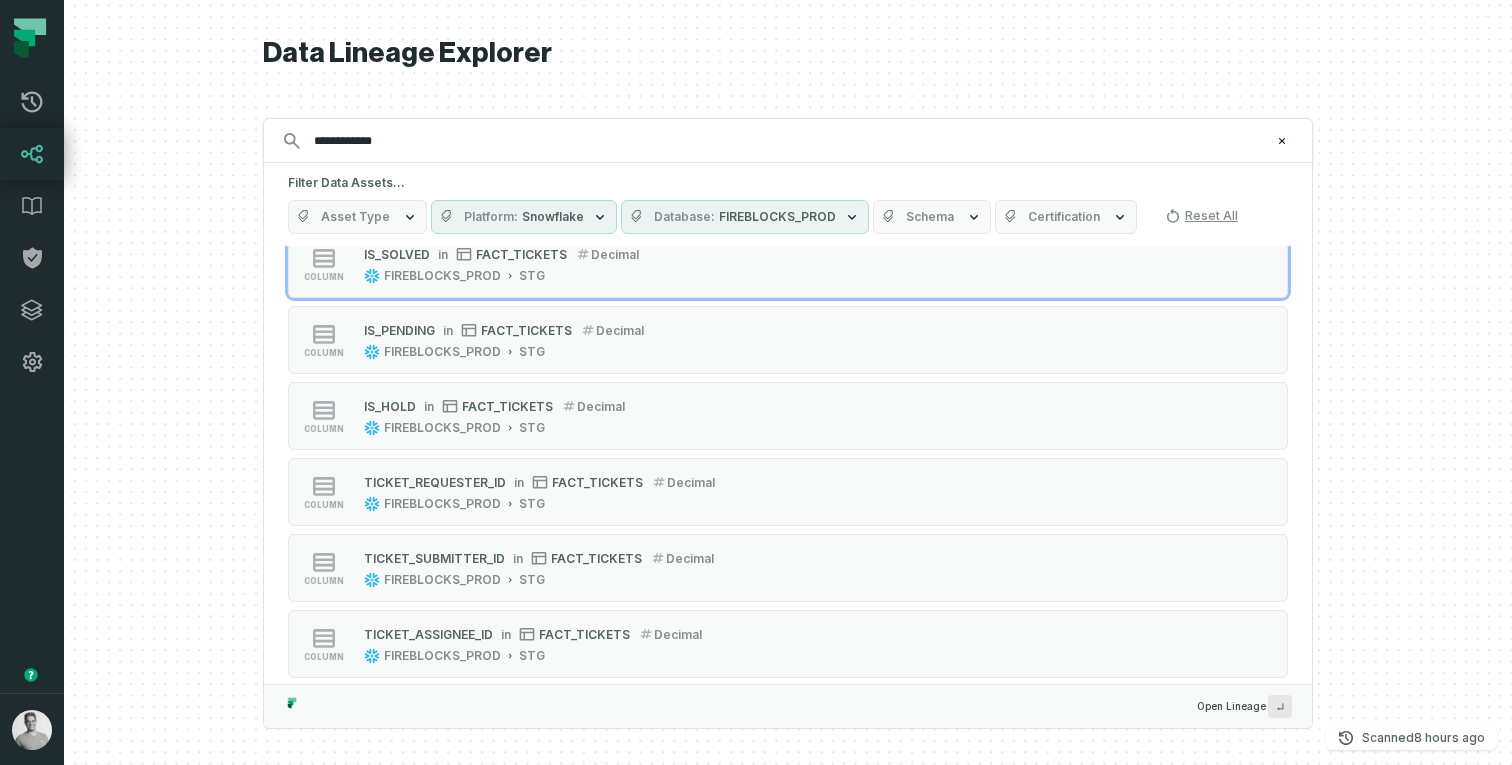 click on "Schema" at bounding box center [932, 217] 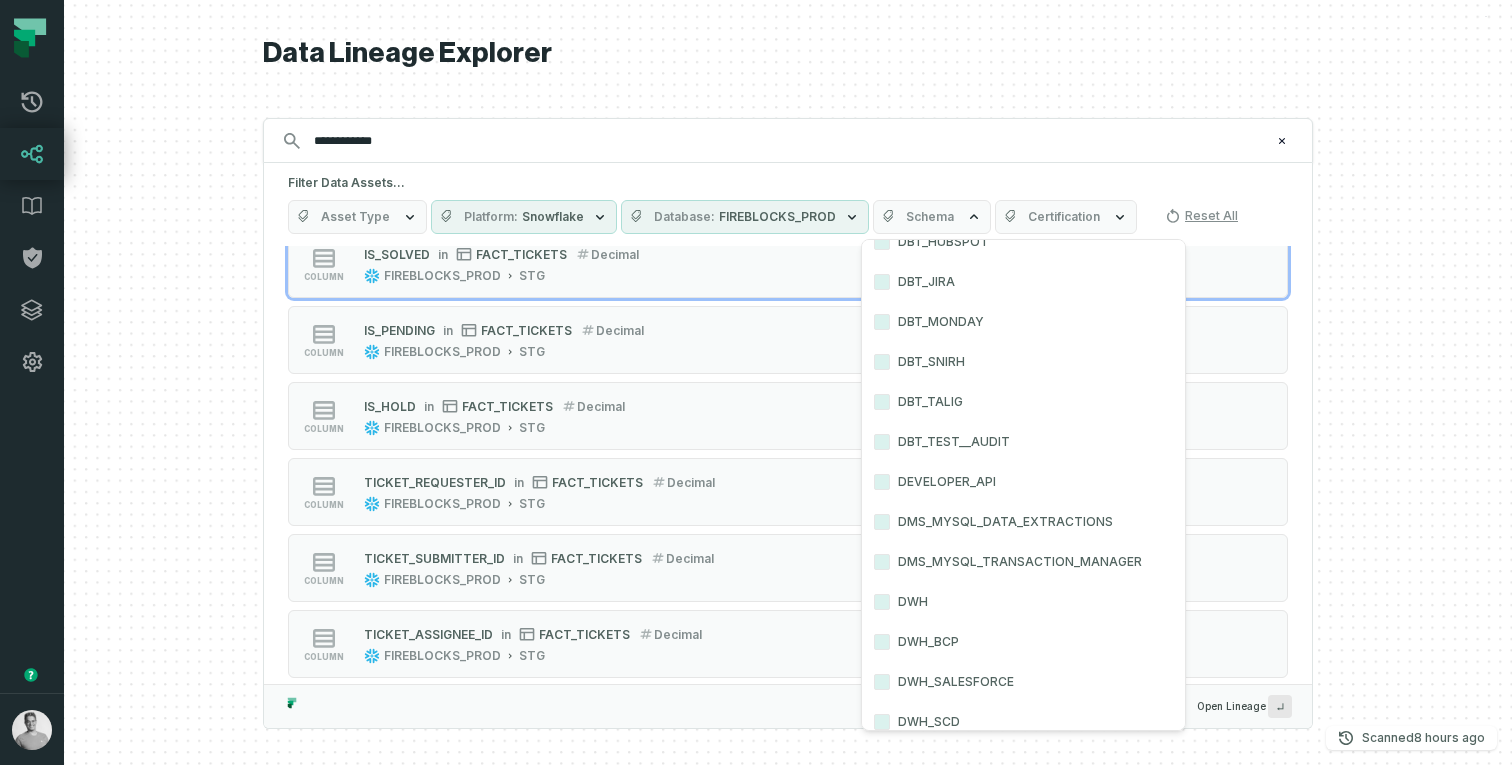scroll, scrollTop: 947, scrollLeft: 0, axis: vertical 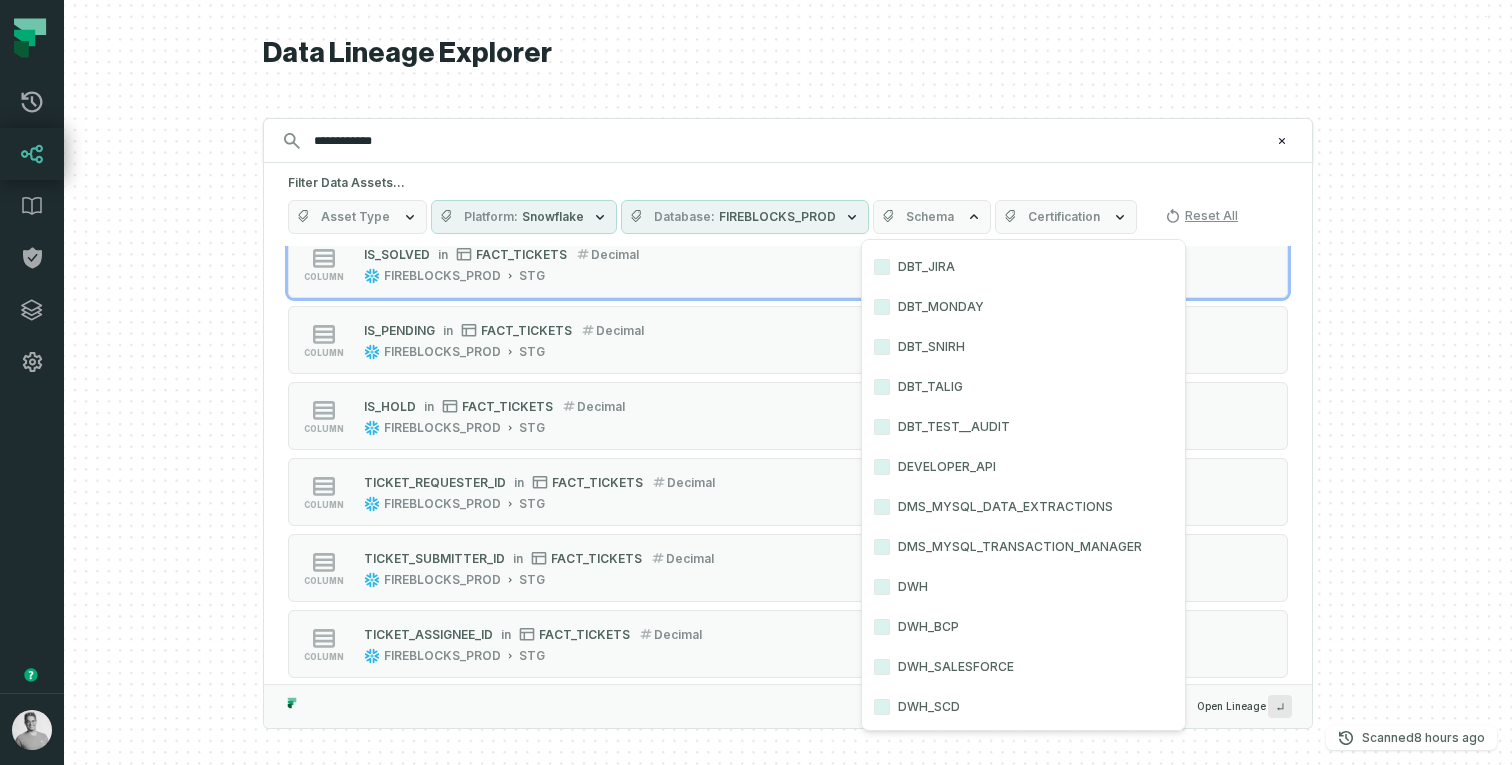 click on "DWH" at bounding box center [1023, 587] 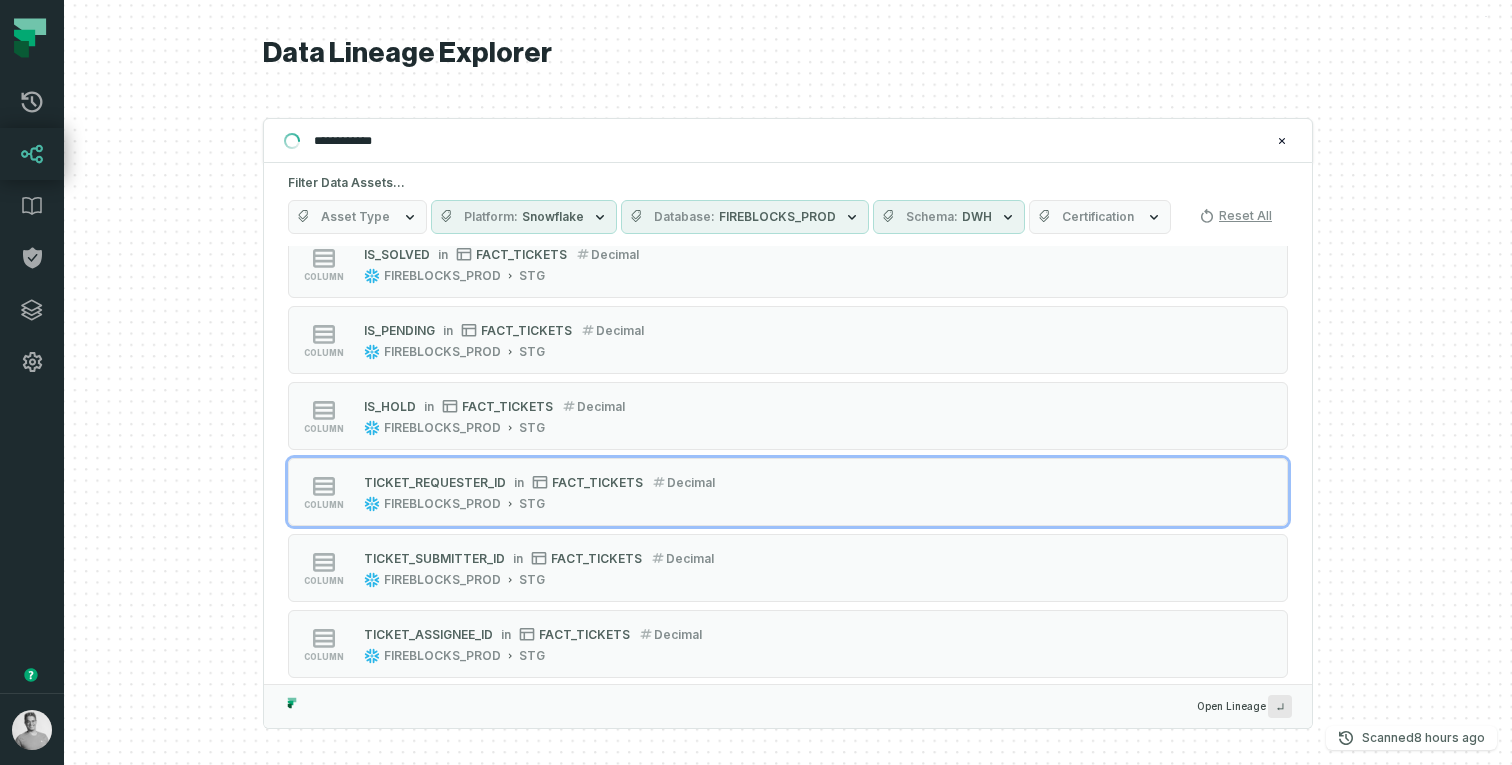 click at bounding box center (788, 382) 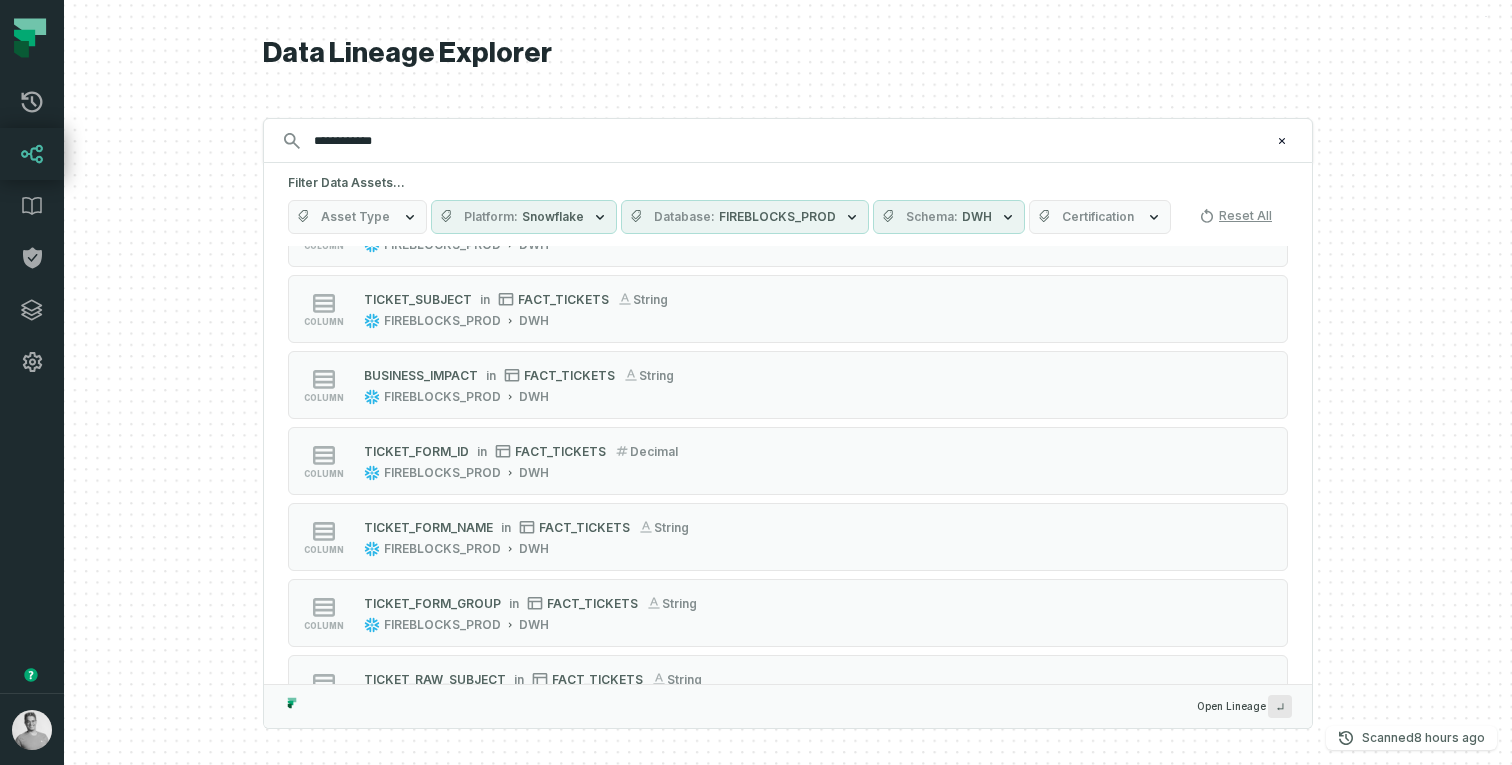 scroll, scrollTop: 0, scrollLeft: 0, axis: both 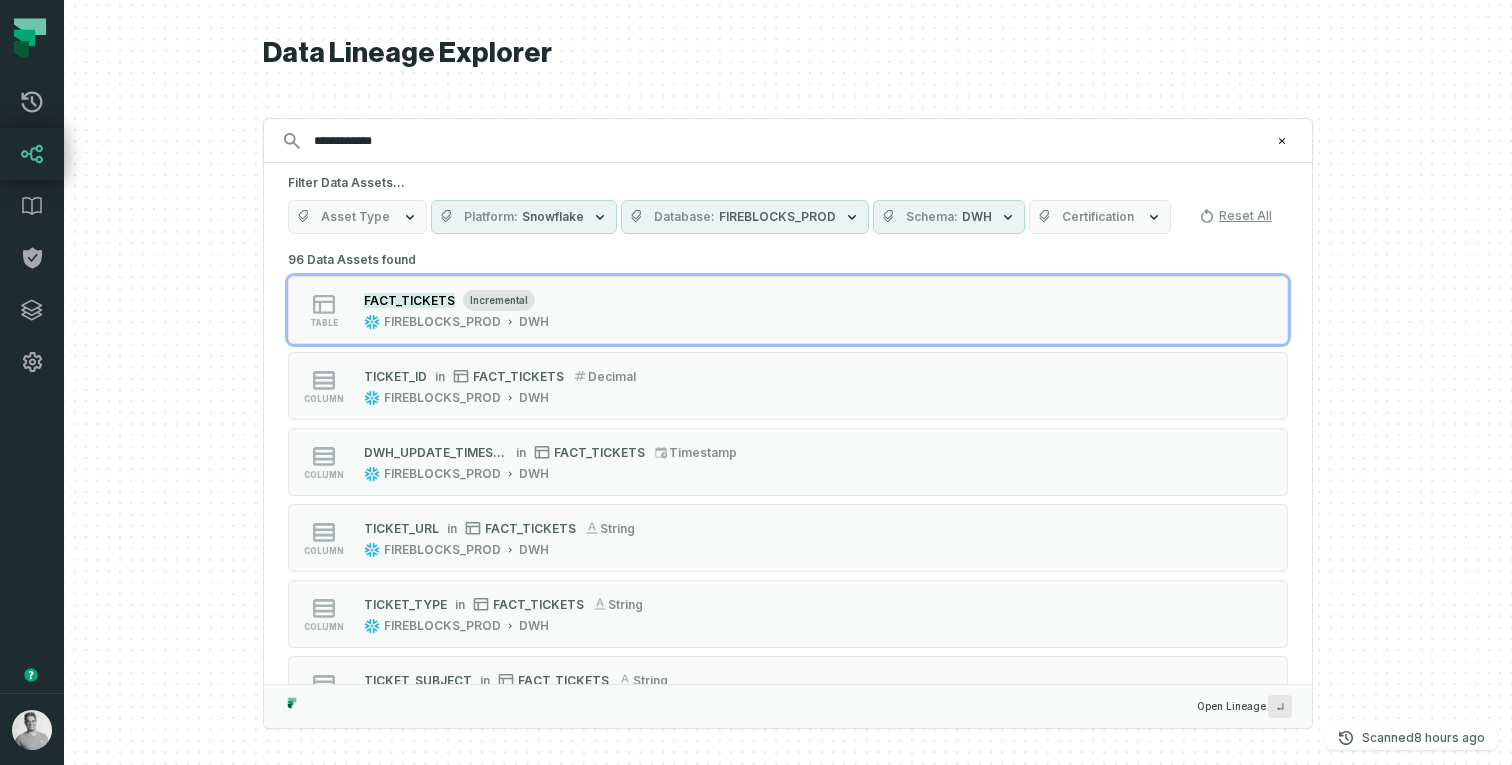 click on "Asset Type" at bounding box center (357, 217) 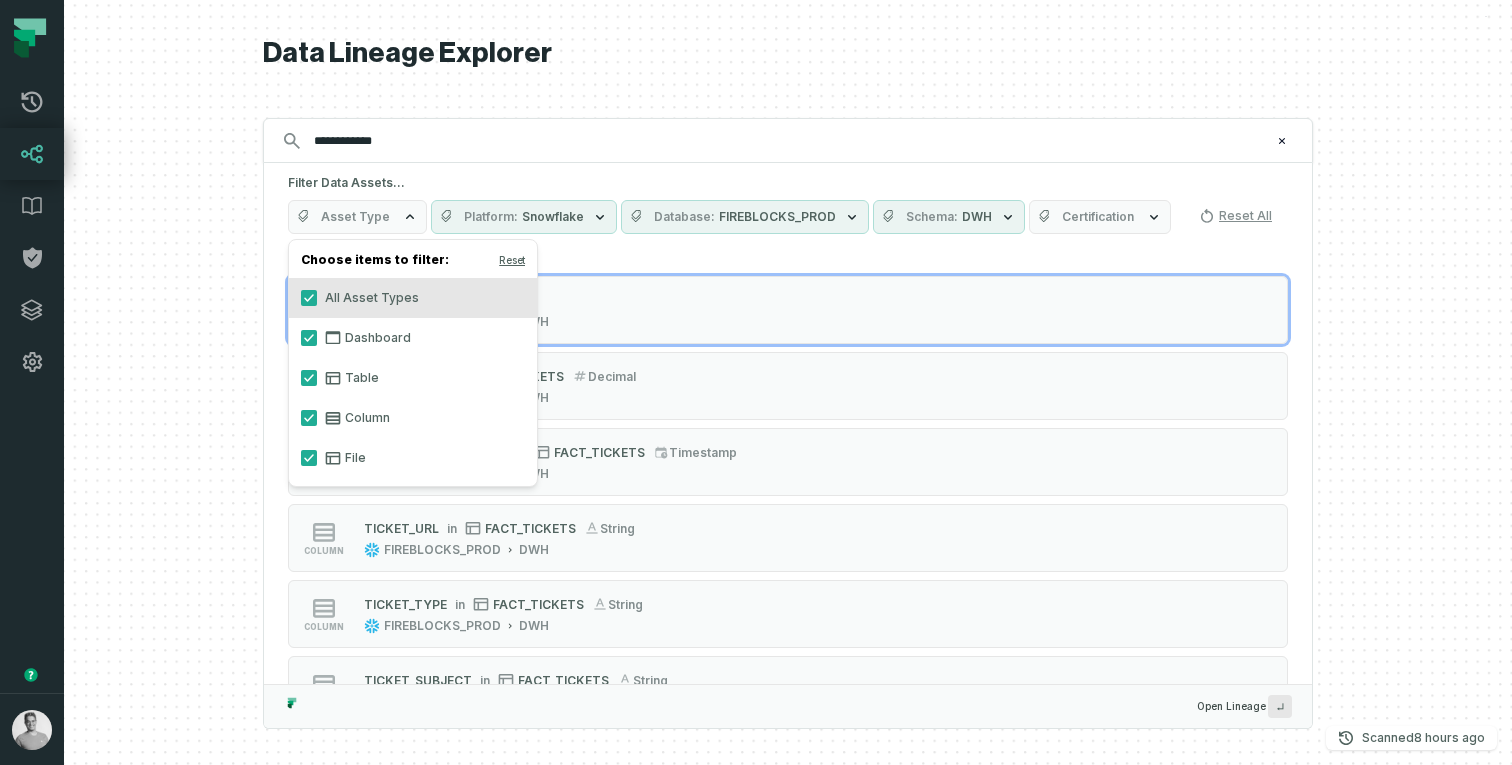 click on "Column" at bounding box center (413, 418) 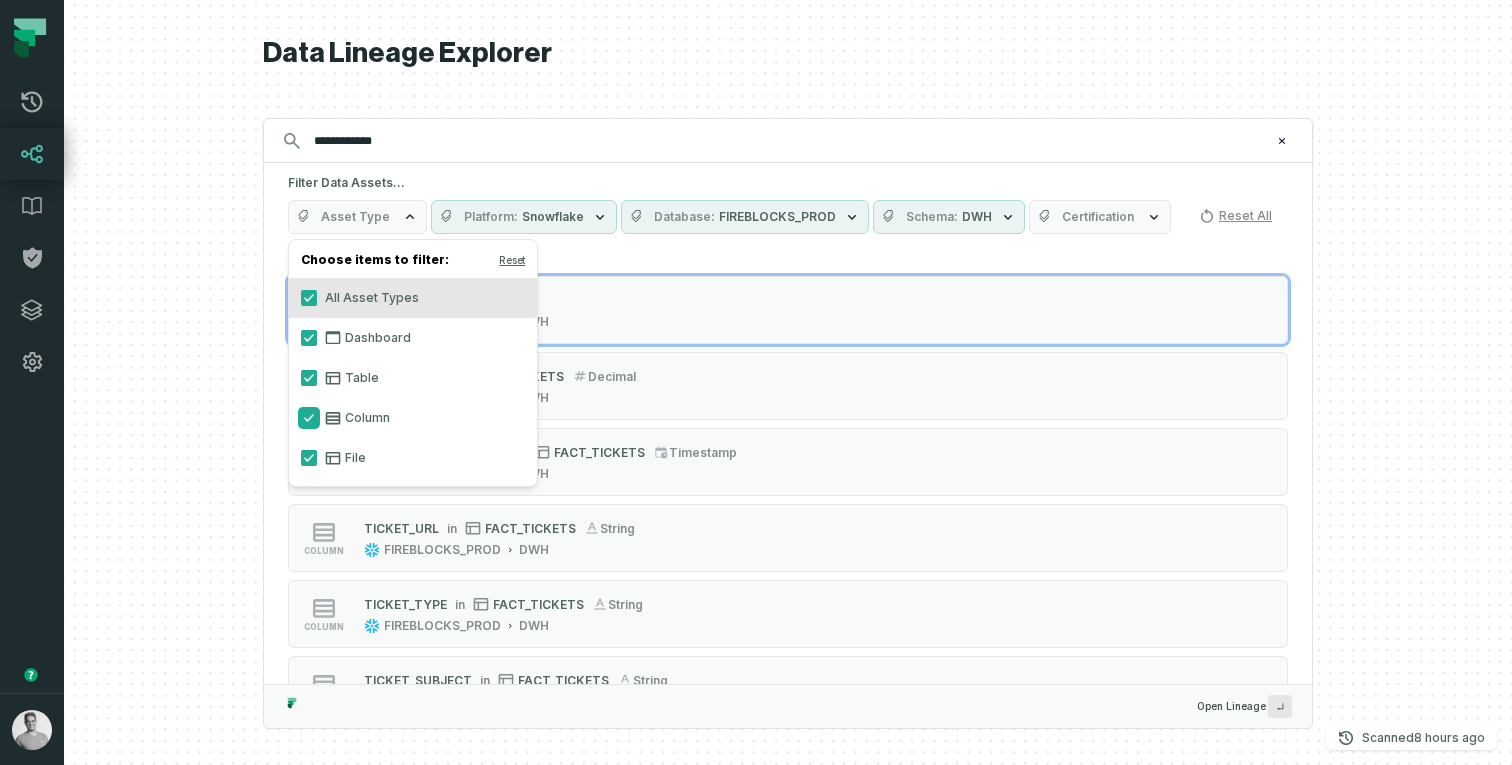 click on "Column" at bounding box center (309, 418) 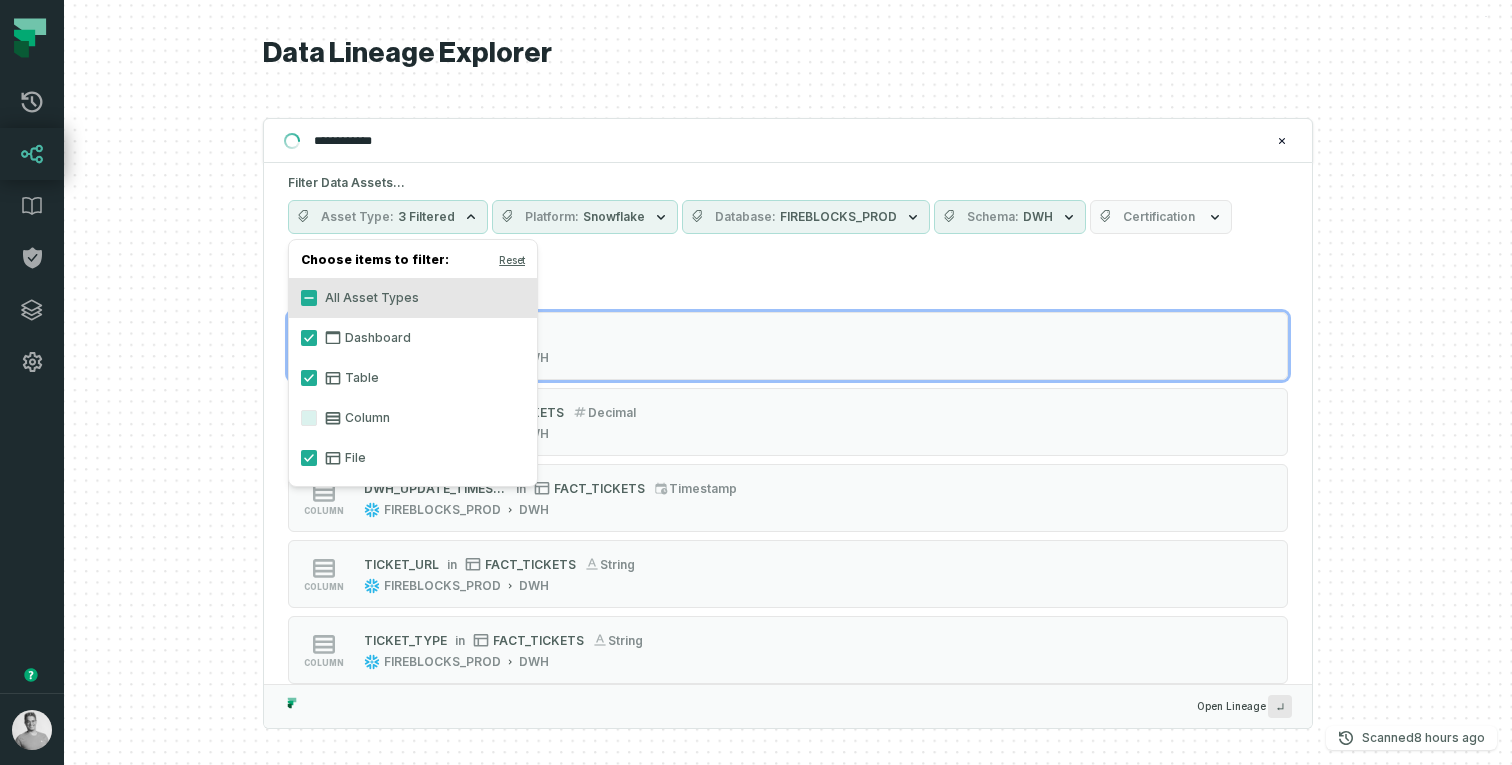 click at bounding box center (788, 382) 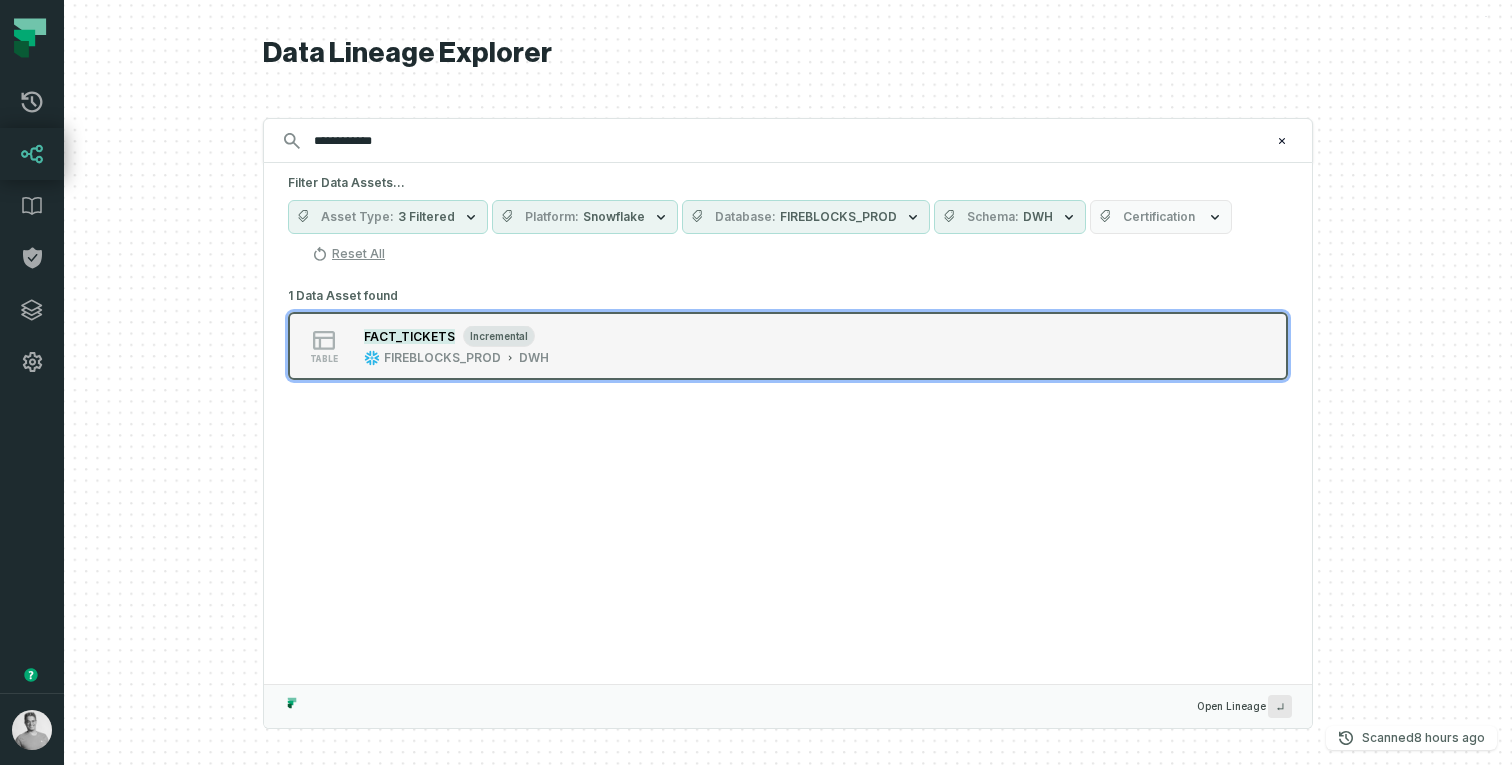 click on "table FACT_TICKETS incremental FIREBLOCKS_PROD DWH" at bounding box center (788, 346) 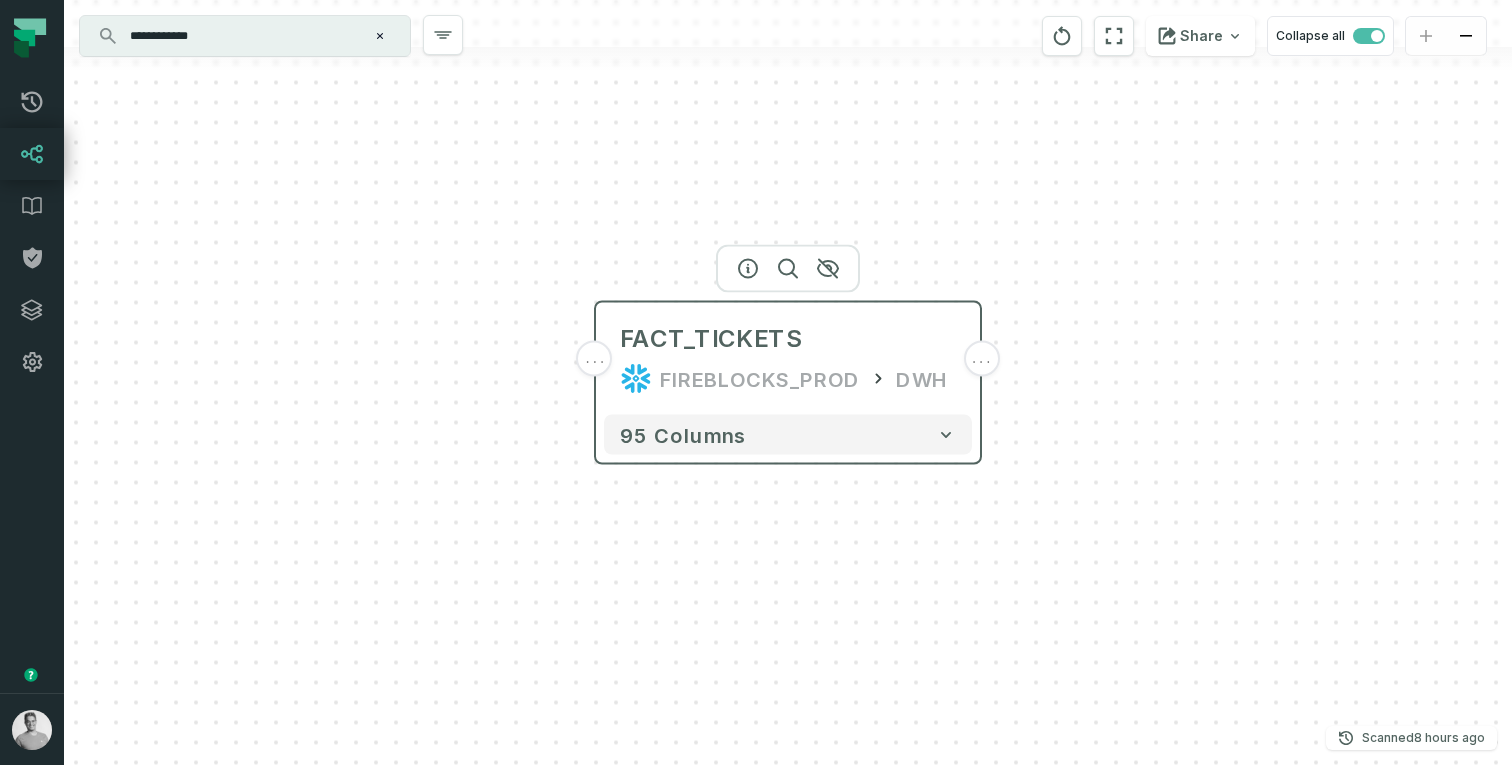 click on "DWH" at bounding box center [922, 379] 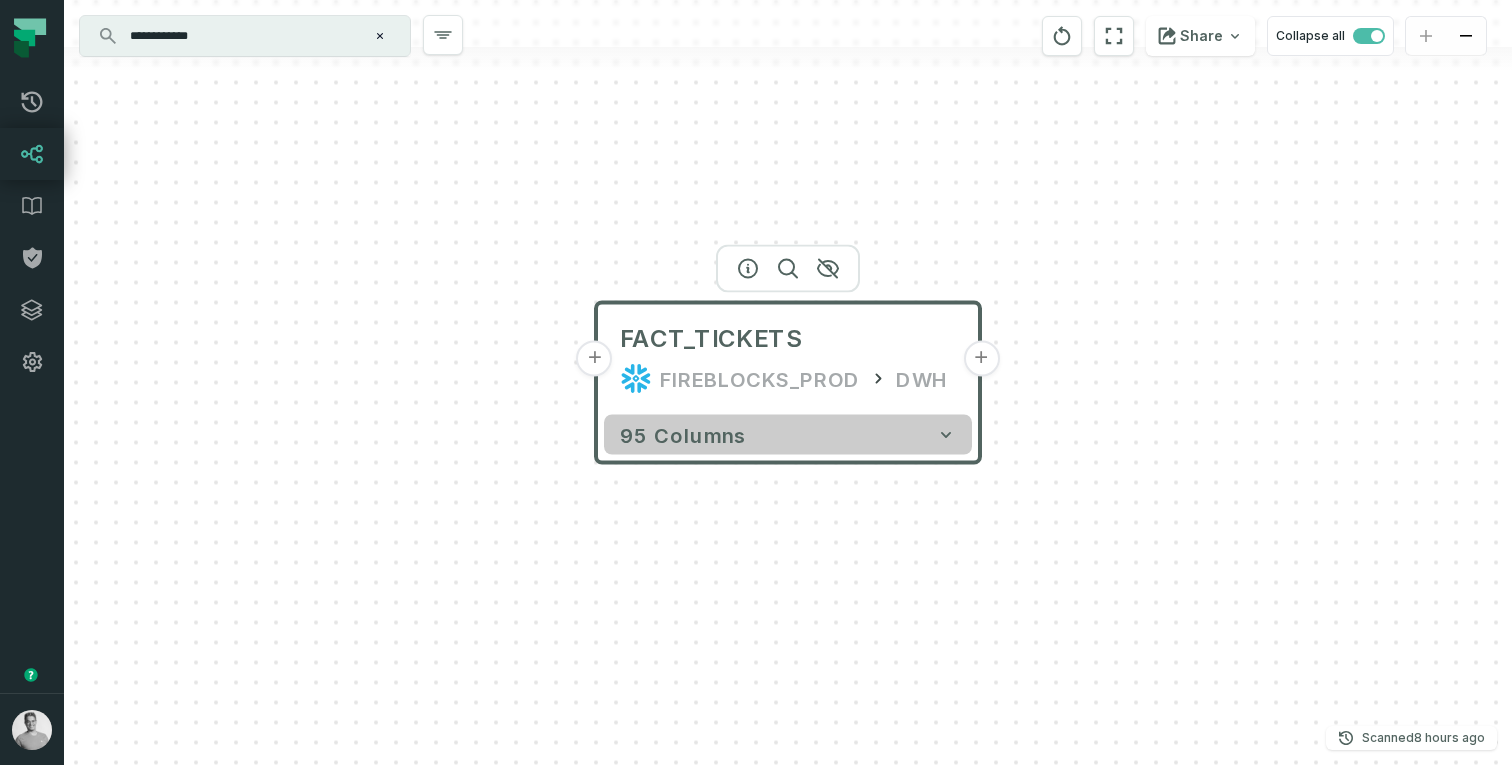 click 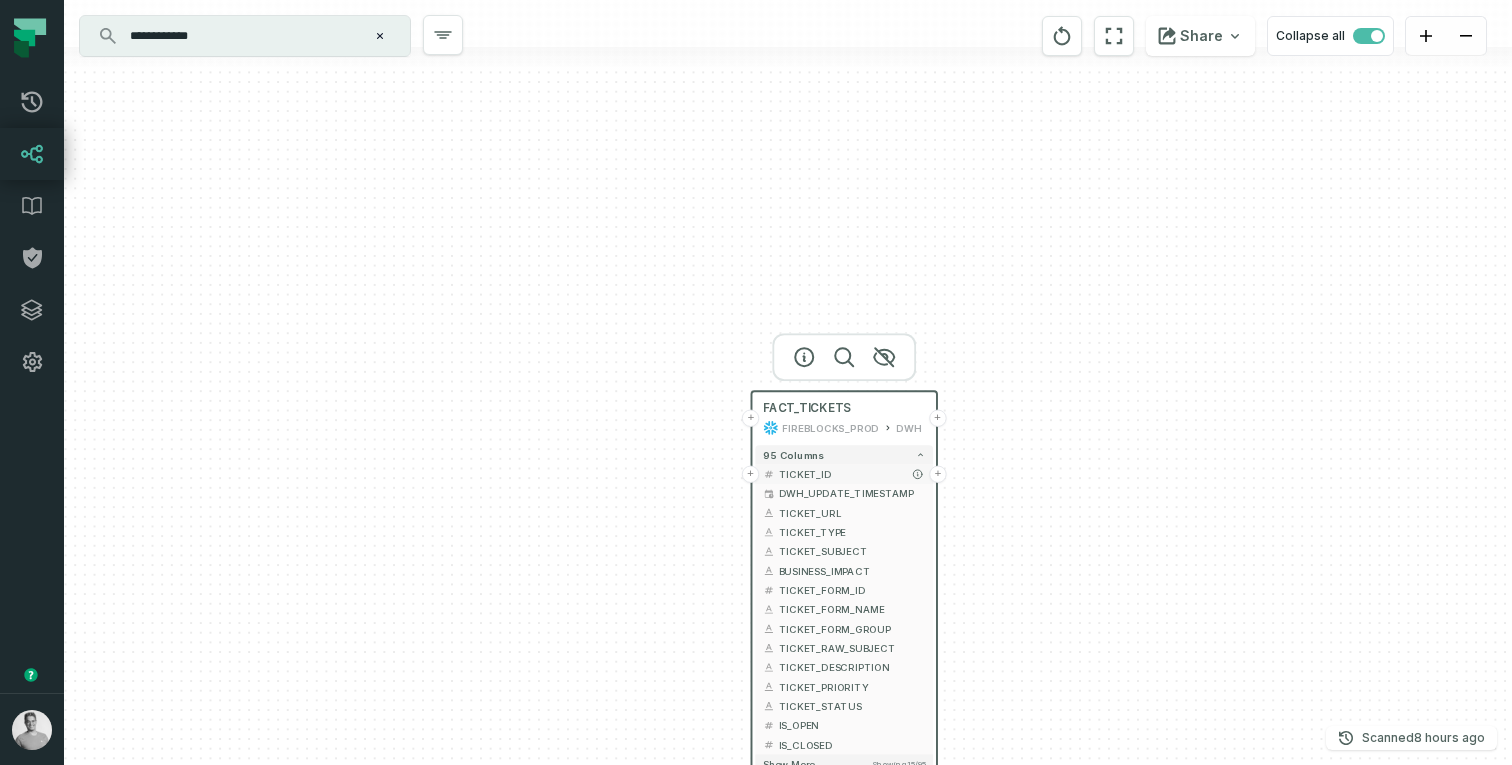 click on "+" at bounding box center [937, 474] 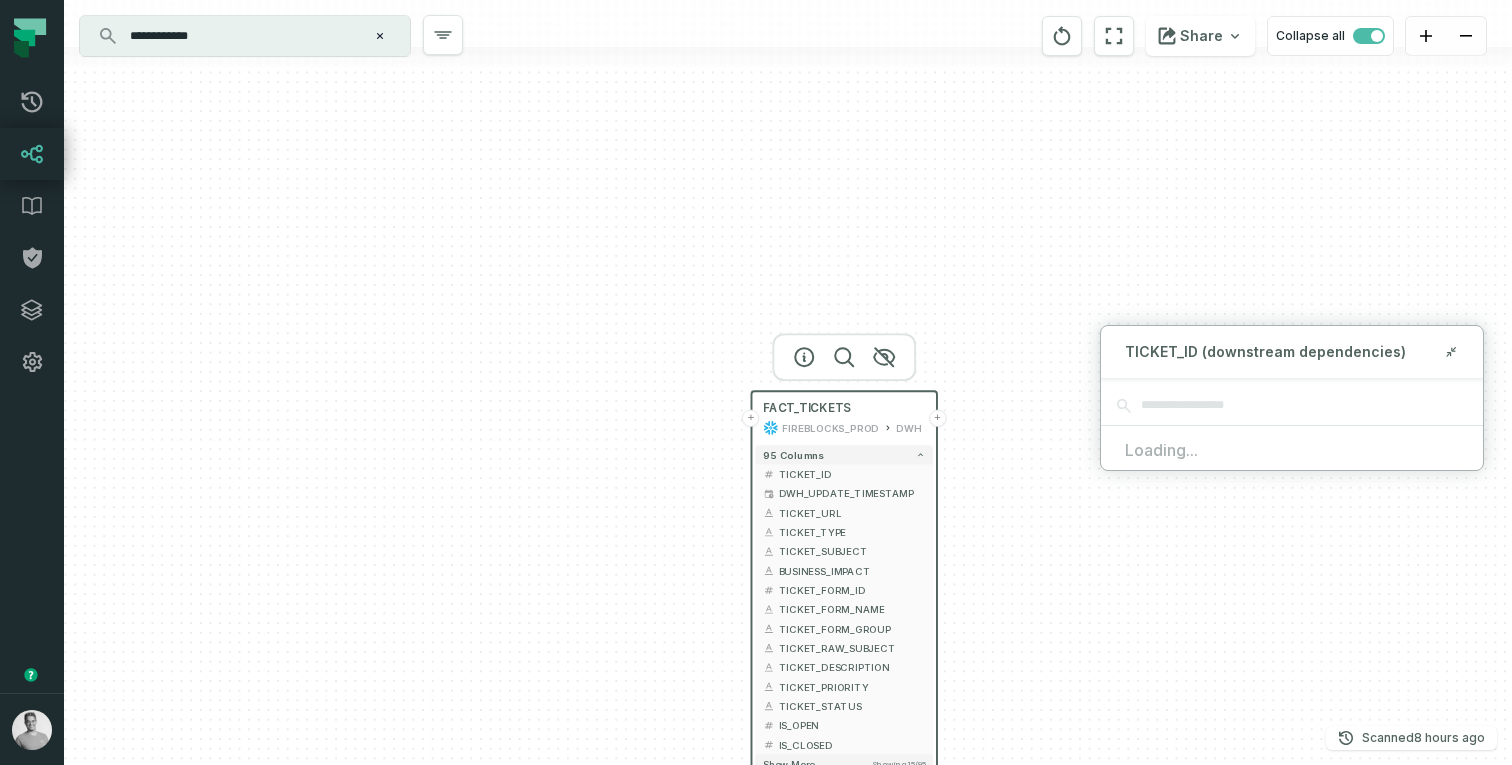 click on "+ FACT_TICKETS   FIREBLOCKS_PROD DWH + 95 columns + TICKET_ID + DWH_UPDATE_TIMESTAMP + + TICKET_URL + + TICKET_TYPE + + TICKET_SUBJECT + + BUSINESS_IMPACT + + TICKET_FORM_ID + + TICKET_FORM_NAME + + TICKET_FORM_GROUP + + TICKET_RAW_SUBJECT + + TICKET_DESCRIPTION + + TICKET_PRIORITY + + TICKET_STATUS + + IS_OPEN + + IS_CLOSED + Show more Showing  15 / 95" at bounding box center [788, 382] 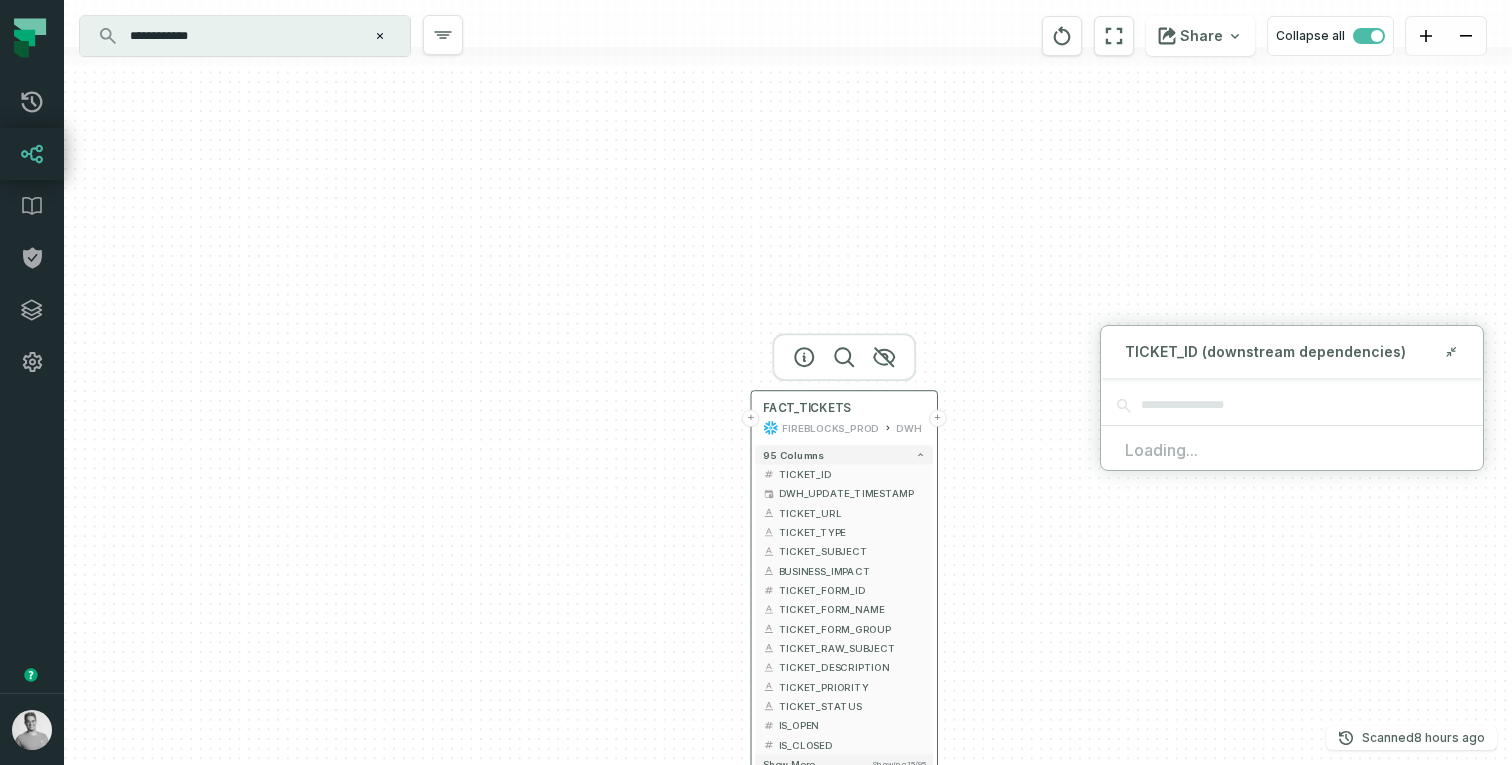 click on "+" at bounding box center [937, 418] 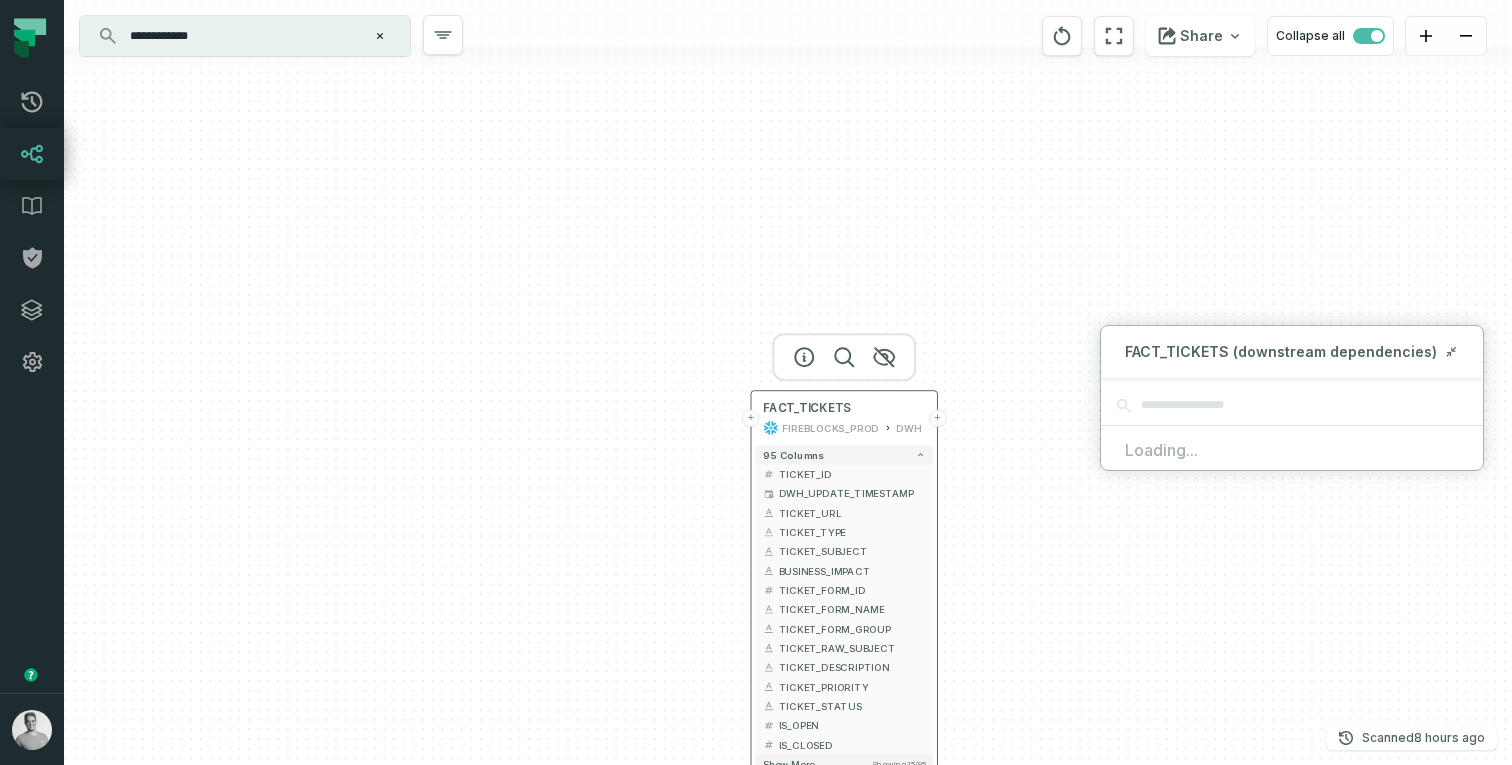 click on "+" at bounding box center [937, 418] 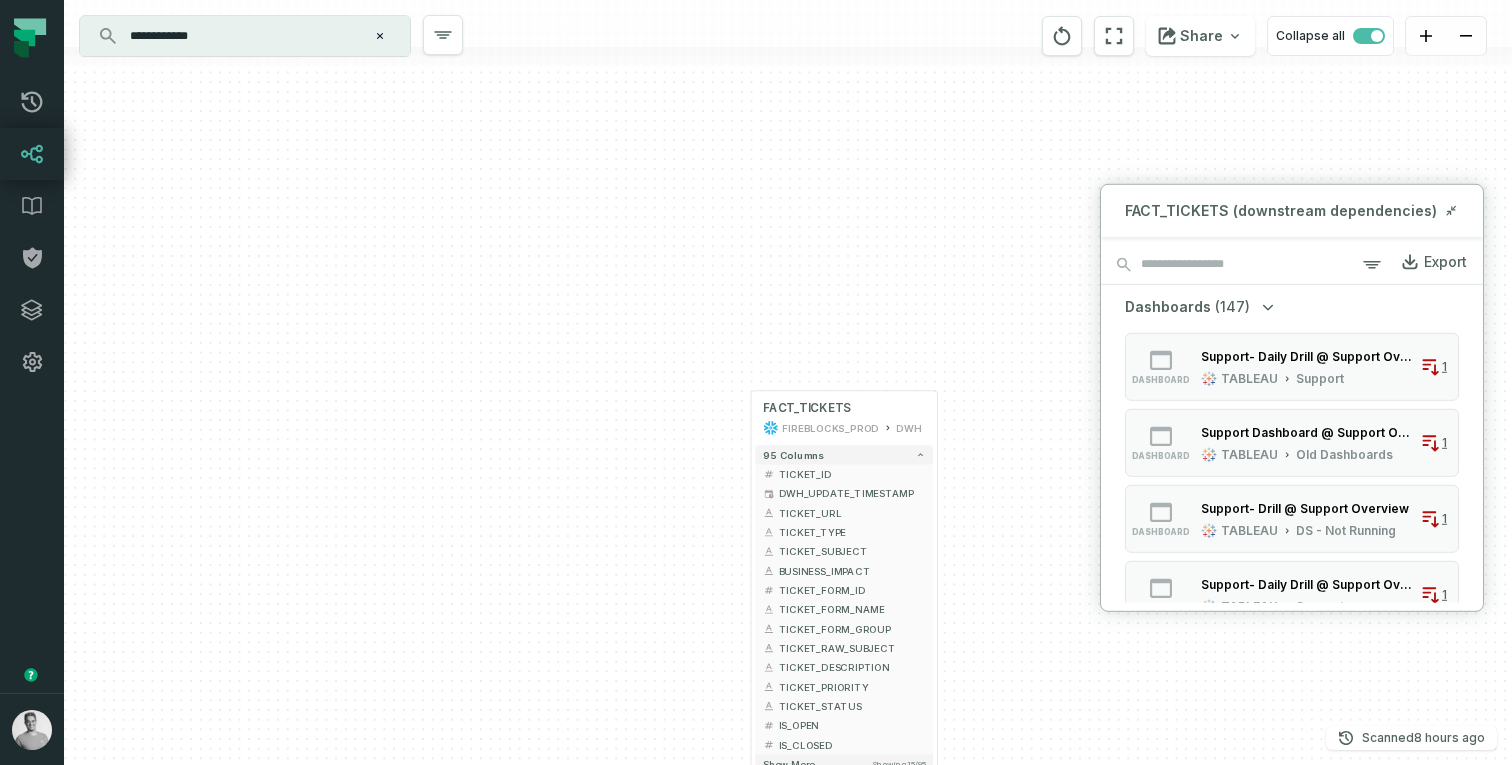 click on "+ FACT_TICKETS   FIREBLOCKS_PROD DWH + 95 columns + TICKET_ID + DWH_UPDATE_TIMESTAMP + + TICKET_URL + + TICKET_TYPE + + TICKET_SUBJECT + + BUSINESS_IMPACT + + TICKET_FORM_ID + + TICKET_FORM_NAME + + TICKET_FORM_GROUP + + TICKET_RAW_SUBJECT + + TICKET_DESCRIPTION + + TICKET_PRIORITY + + TICKET_STATUS + + IS_OPEN + + IS_CLOSED + Show more Showing  15 / 95" at bounding box center (788, 382) 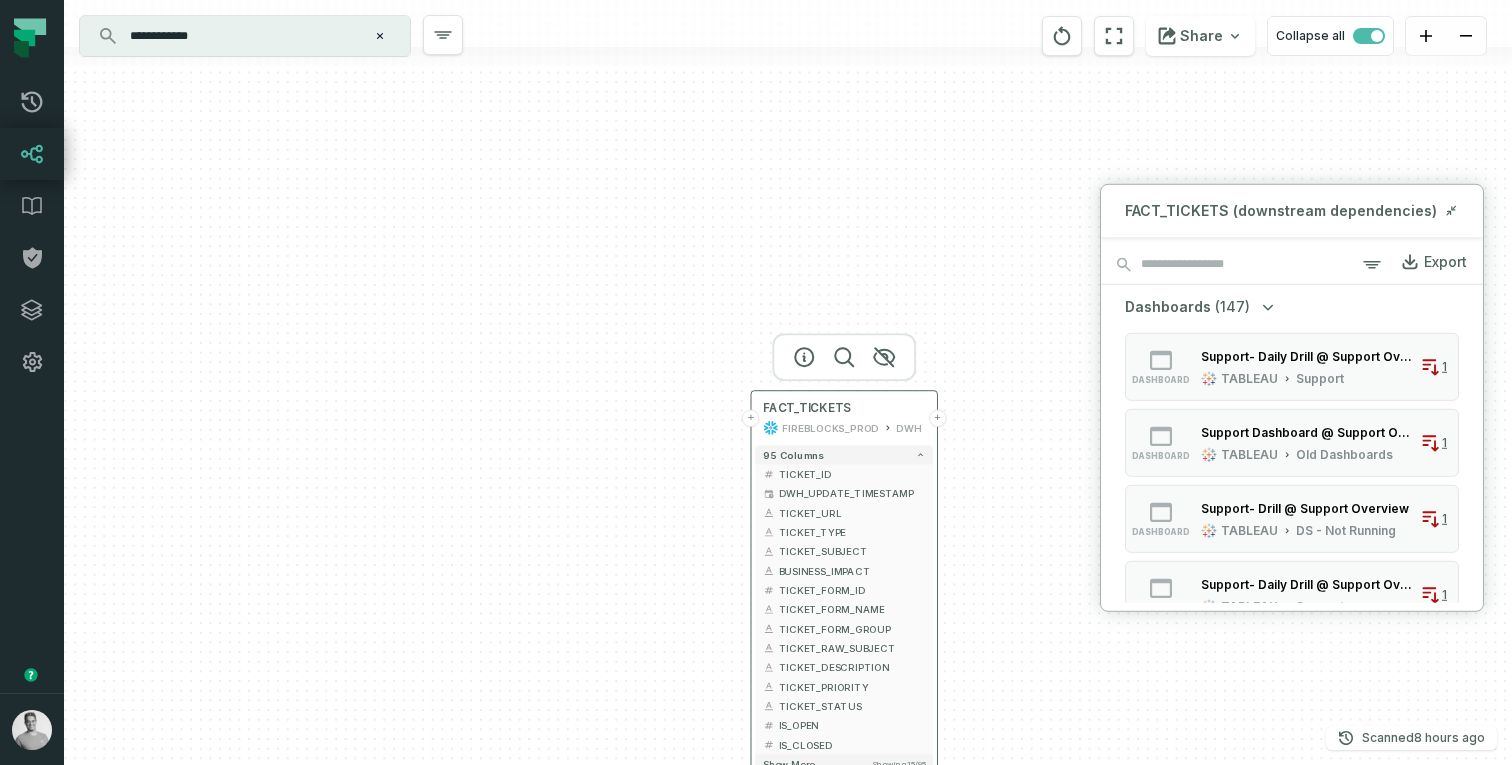 click on "+" at bounding box center [937, 418] 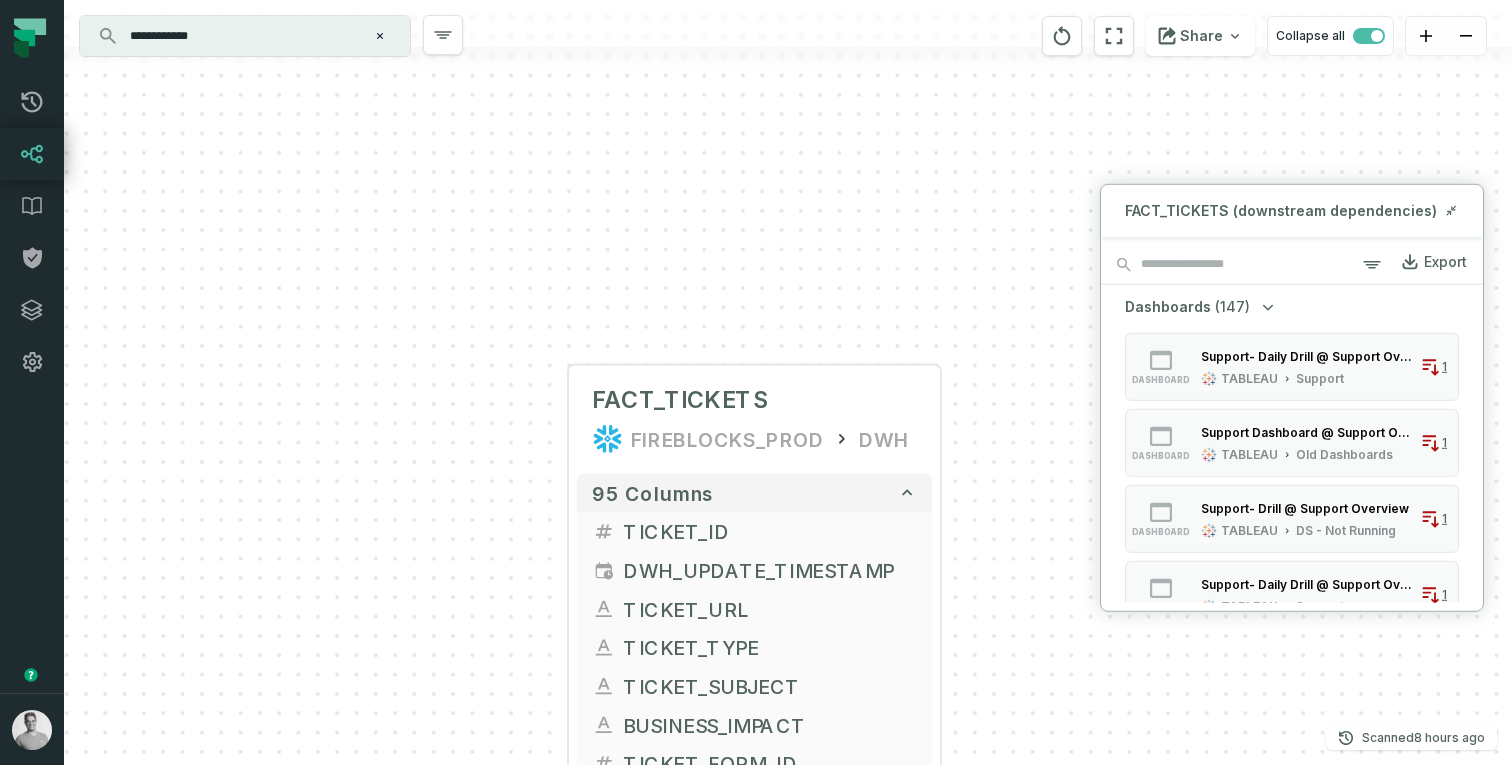 click on "+ FACT_TICKETS   FIREBLOCKS_PROD DWH + 95 columns + TICKET_ID + DWH_UPDATE_TIMESTAMP + + TICKET_URL + + TICKET_TYPE + + TICKET_SUBJECT + + BUSINESS_IMPACT + + TICKET_FORM_ID + + TICKET_FORM_NAME + + TICKET_FORM_GROUP + + TICKET_RAW_SUBJECT + + TICKET_DESCRIPTION + + TICKET_PRIORITY + + TICKET_STATUS + + IS_OPEN + + IS_CLOSED + Show more Showing  15 / 95" at bounding box center [788, 382] 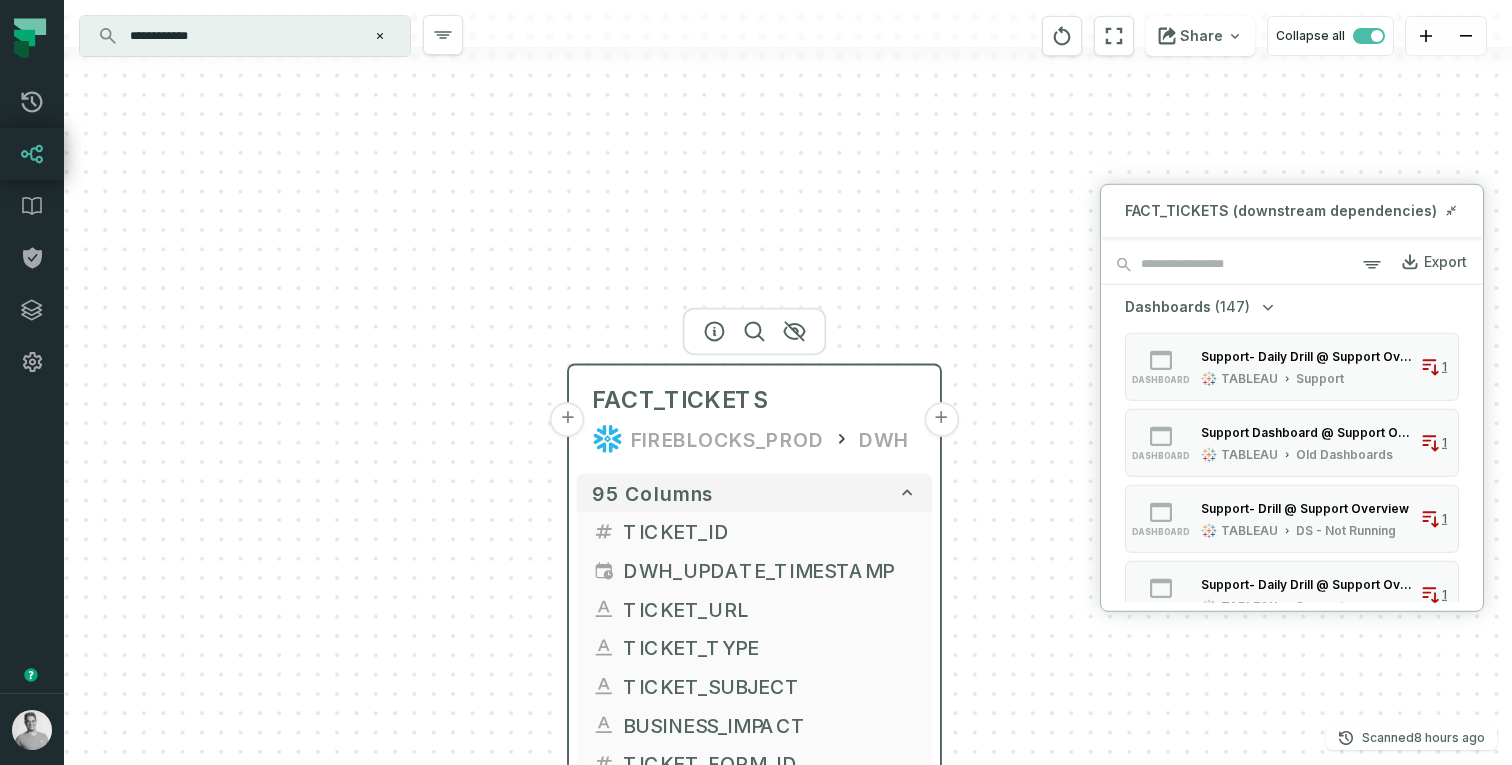click on "+" at bounding box center [941, 419] 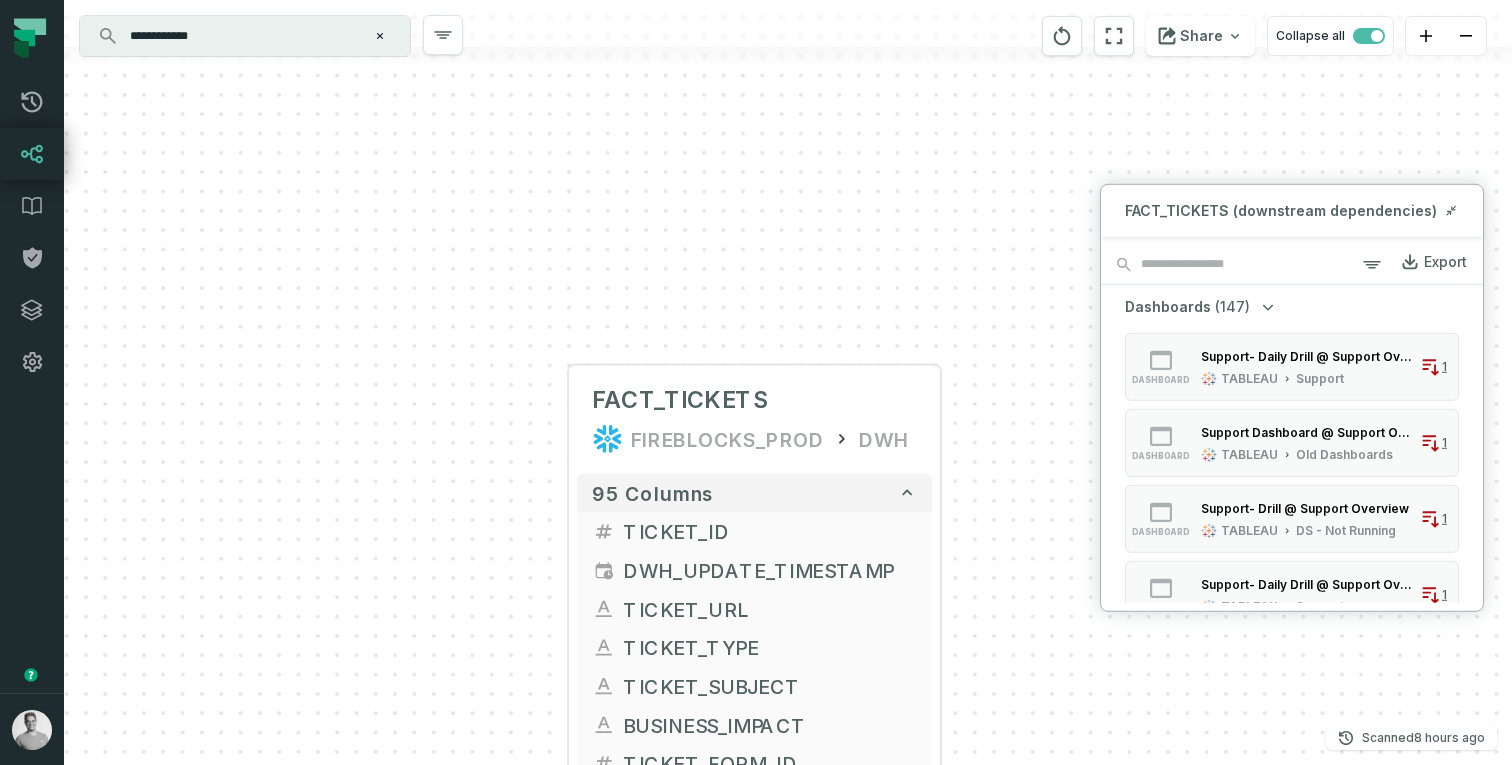 click on "+ FACT_TICKETS   FIREBLOCKS_PROD DWH + 95 columns + TICKET_ID + DWH_UPDATE_TIMESTAMP + + TICKET_URL + + TICKET_TYPE + + TICKET_SUBJECT + + BUSINESS_IMPACT + + TICKET_FORM_ID + + TICKET_FORM_NAME + + TICKET_FORM_GROUP + + TICKET_RAW_SUBJECT + + TICKET_DESCRIPTION + + TICKET_PRIORITY + + TICKET_STATUS + + IS_OPEN + + IS_CLOSED + Show more Showing  15 / 95" at bounding box center [788, 382] 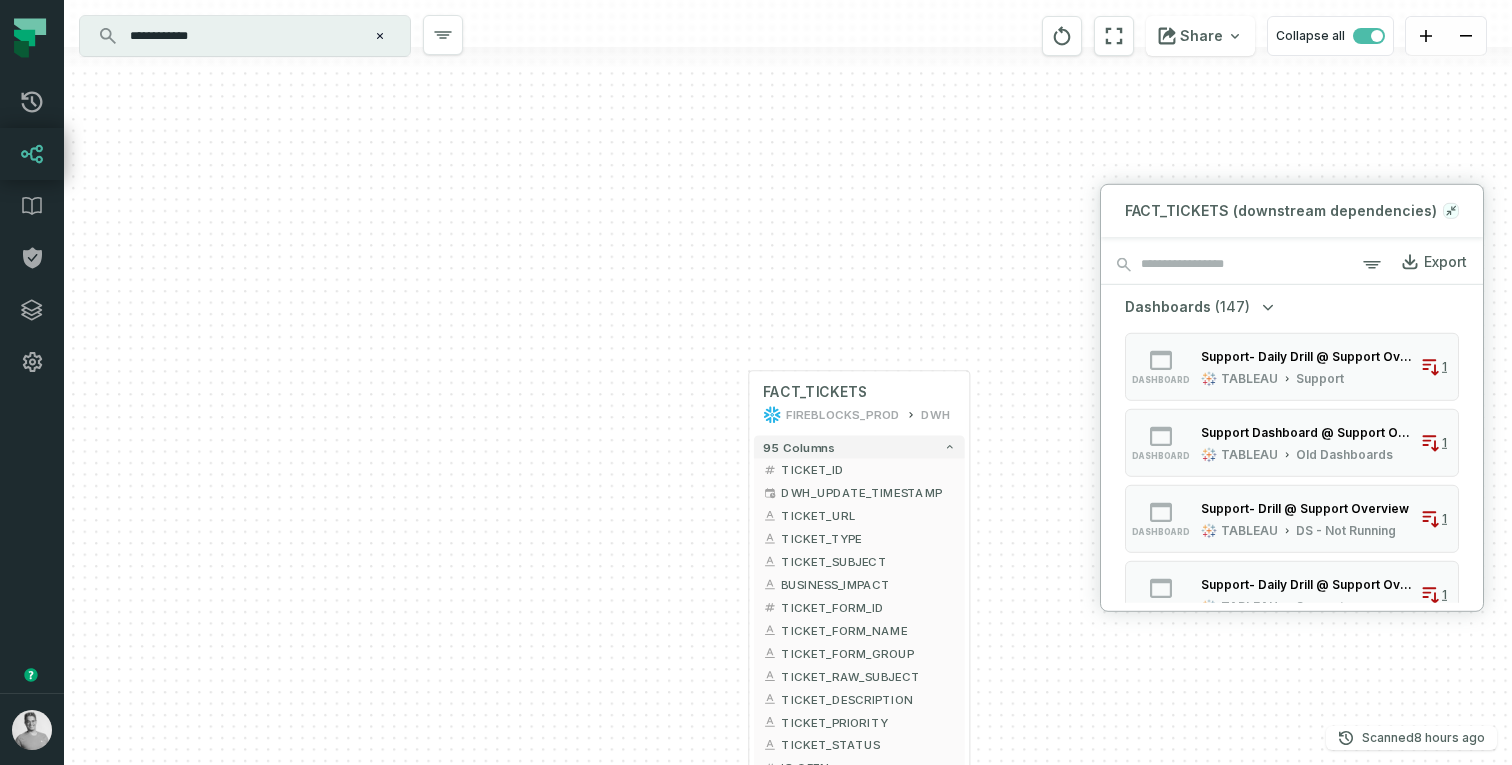 click 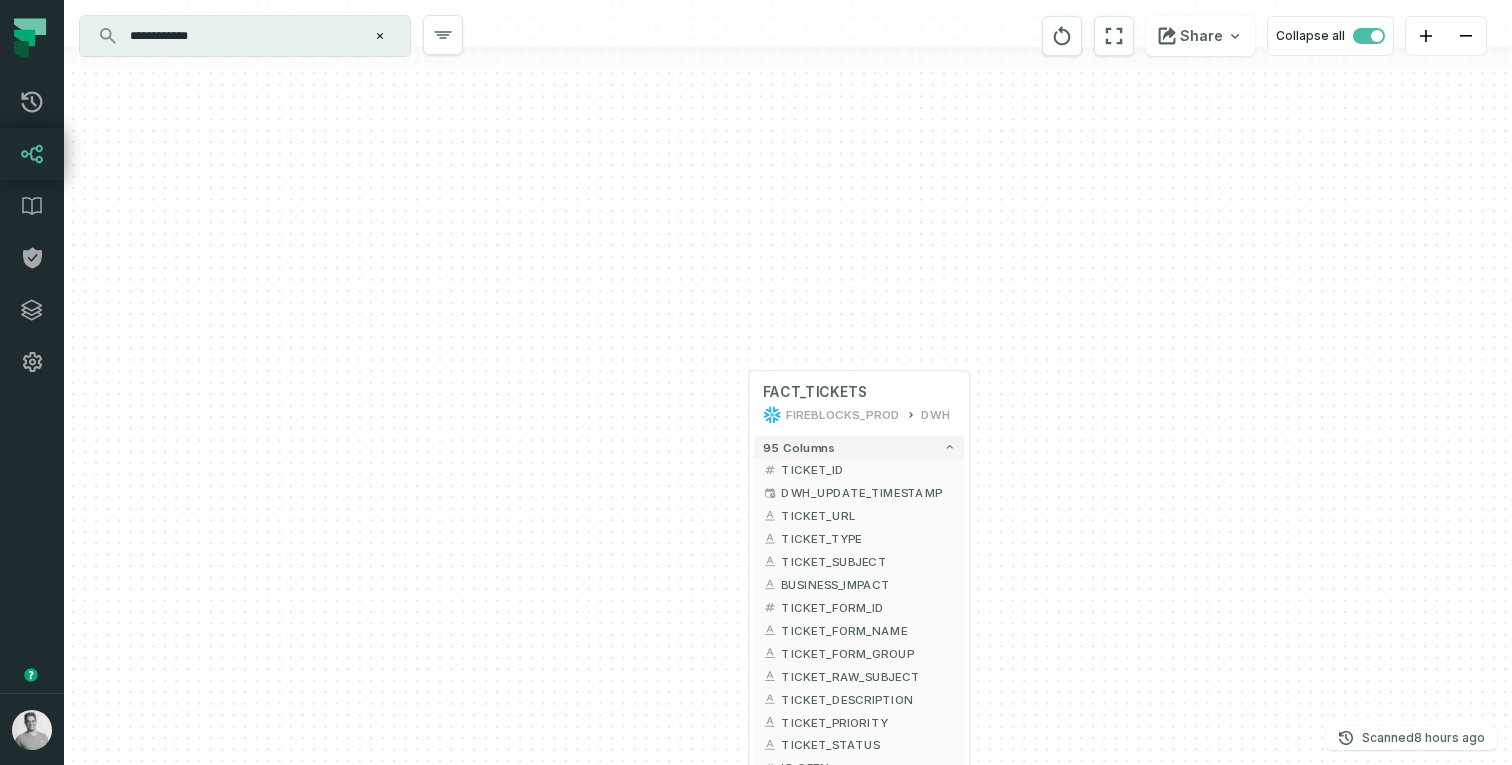 click on "+ FACT_TICKETS   FIREBLOCKS_PROD DWH + 95 columns + TICKET_ID + DWH_UPDATE_TIMESTAMP + + TICKET_URL + + TICKET_TYPE + + TICKET_SUBJECT + + BUSINESS_IMPACT + + TICKET_FORM_ID + + TICKET_FORM_NAME + + TICKET_FORM_GROUP + + TICKET_RAW_SUBJECT + + TICKET_DESCRIPTION + + TICKET_PRIORITY + + TICKET_STATUS + + IS_OPEN + + IS_CLOSED + Show more Showing  15 / 95" at bounding box center [788, 382] 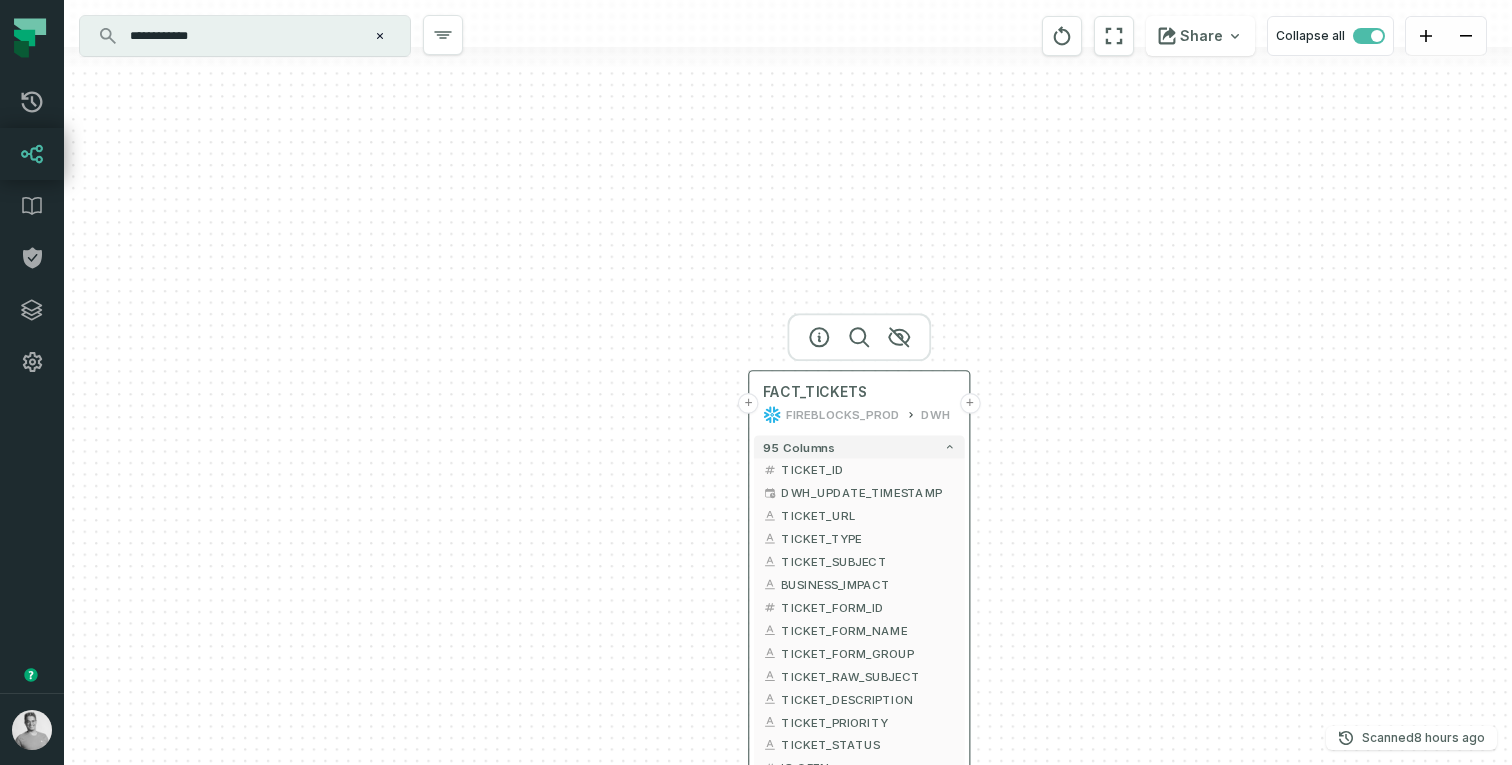 click on "+" at bounding box center (970, 403) 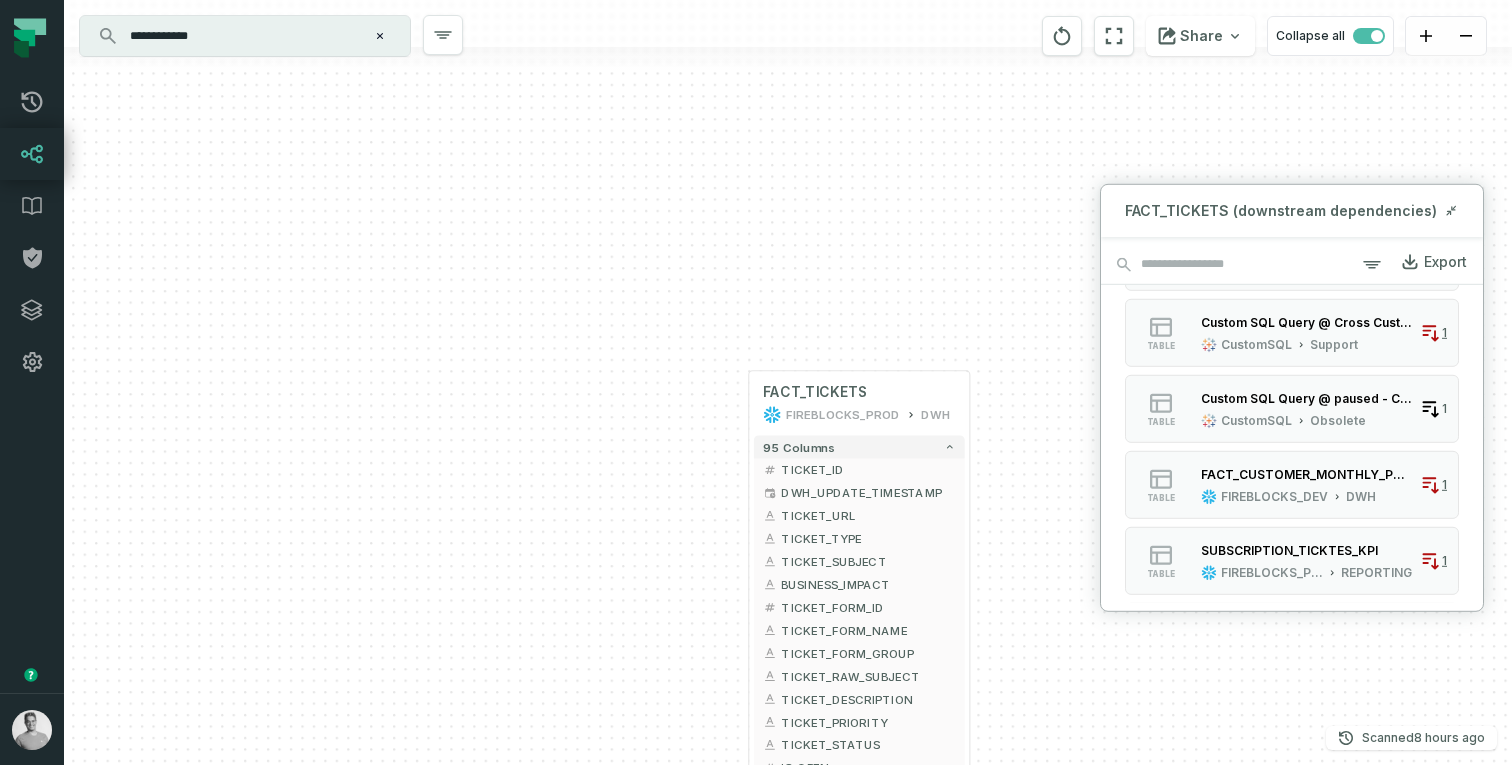 scroll, scrollTop: 2125, scrollLeft: 0, axis: vertical 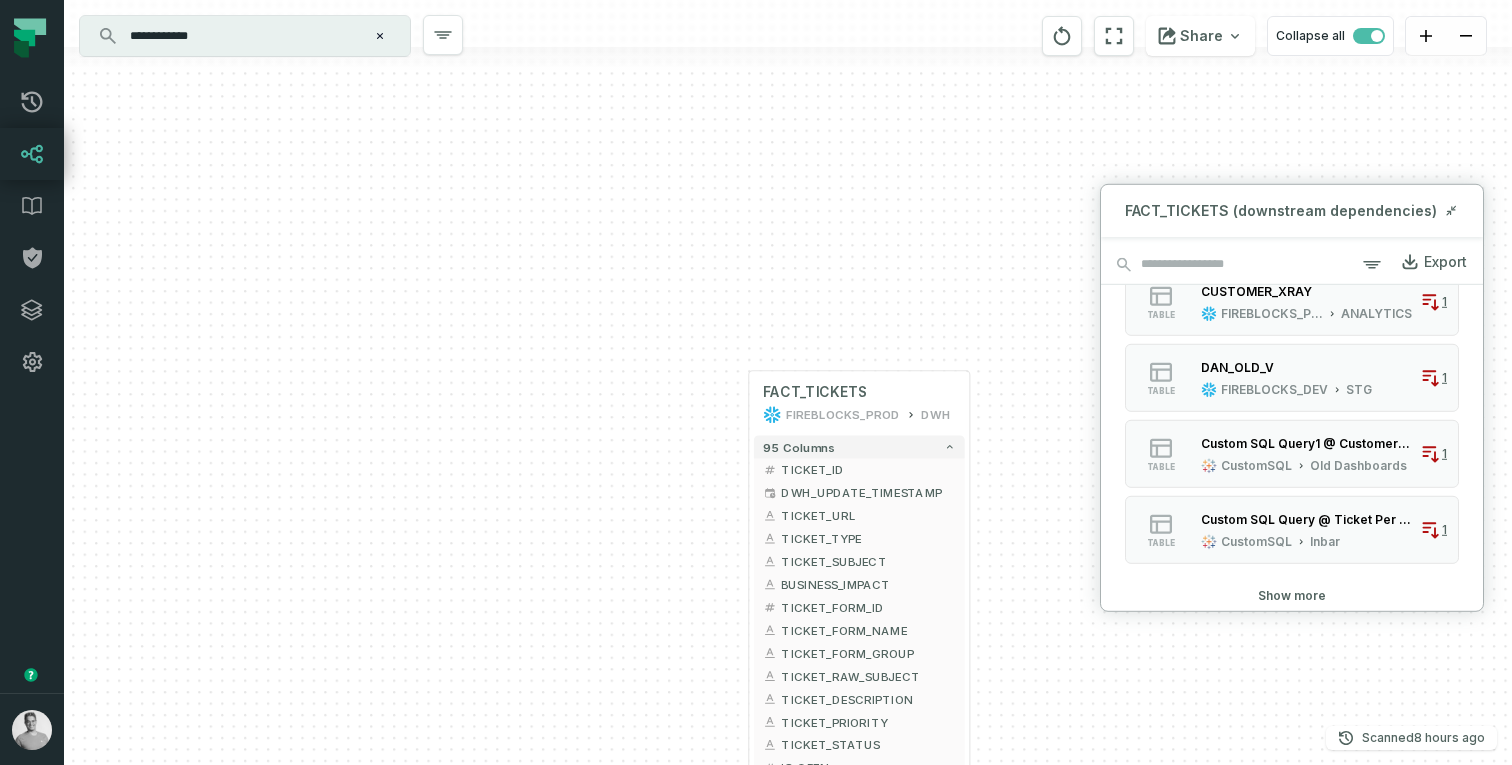 click on "+ FACT_TICKETS   FIREBLOCKS_PROD DWH + 95 columns + TICKET_ID + DWH_UPDATE_TIMESTAMP + + TICKET_URL + + TICKET_TYPE + + TICKET_SUBJECT + + BUSINESS_IMPACT + + TICKET_FORM_ID + + TICKET_FORM_NAME + + TICKET_FORM_GROUP + + TICKET_RAW_SUBJECT + + TICKET_DESCRIPTION + + TICKET_PRIORITY + + TICKET_STATUS + + IS_OPEN + + IS_CLOSED + Show more Showing  15 / 95" at bounding box center [788, 382] 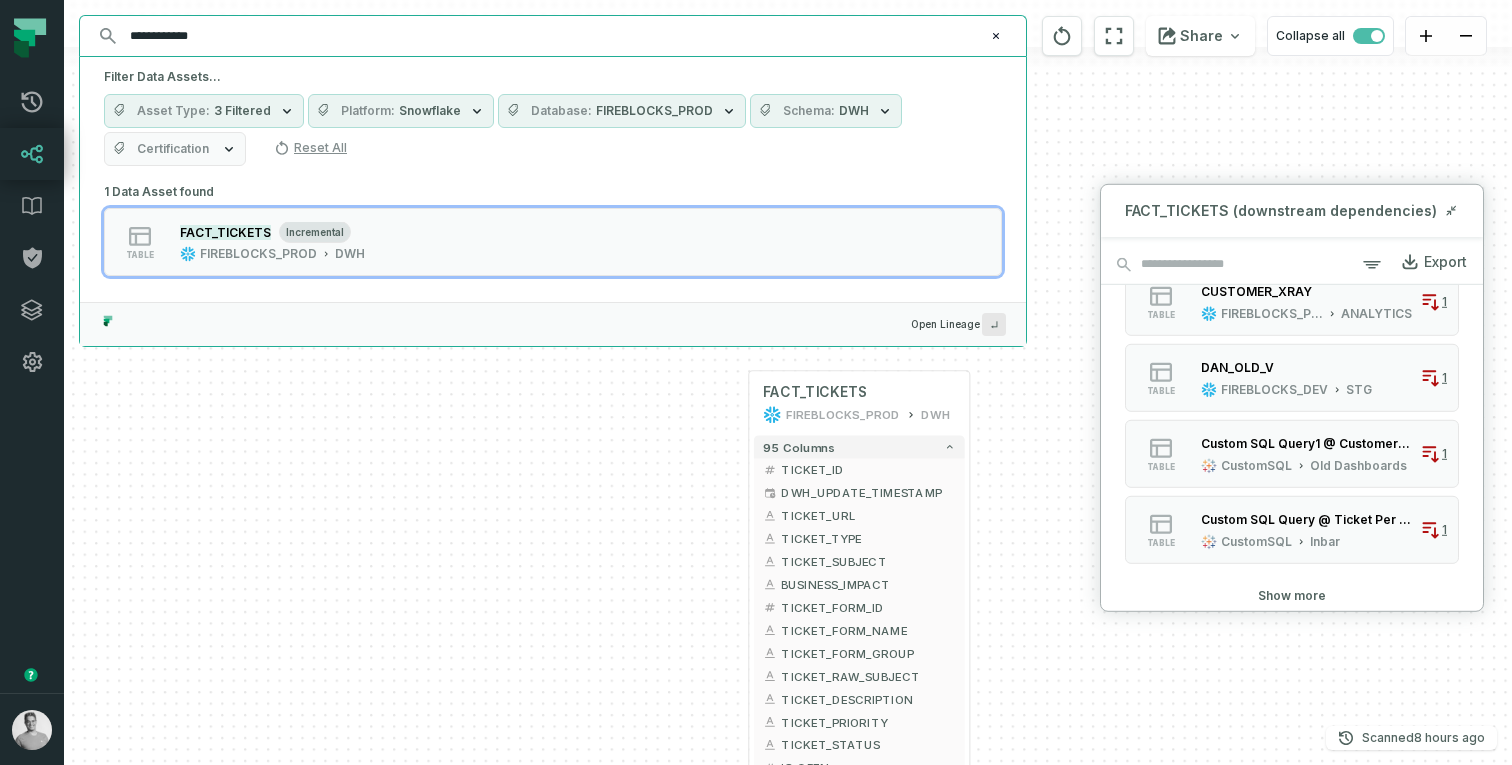 click on "**********" at bounding box center (551, 36) 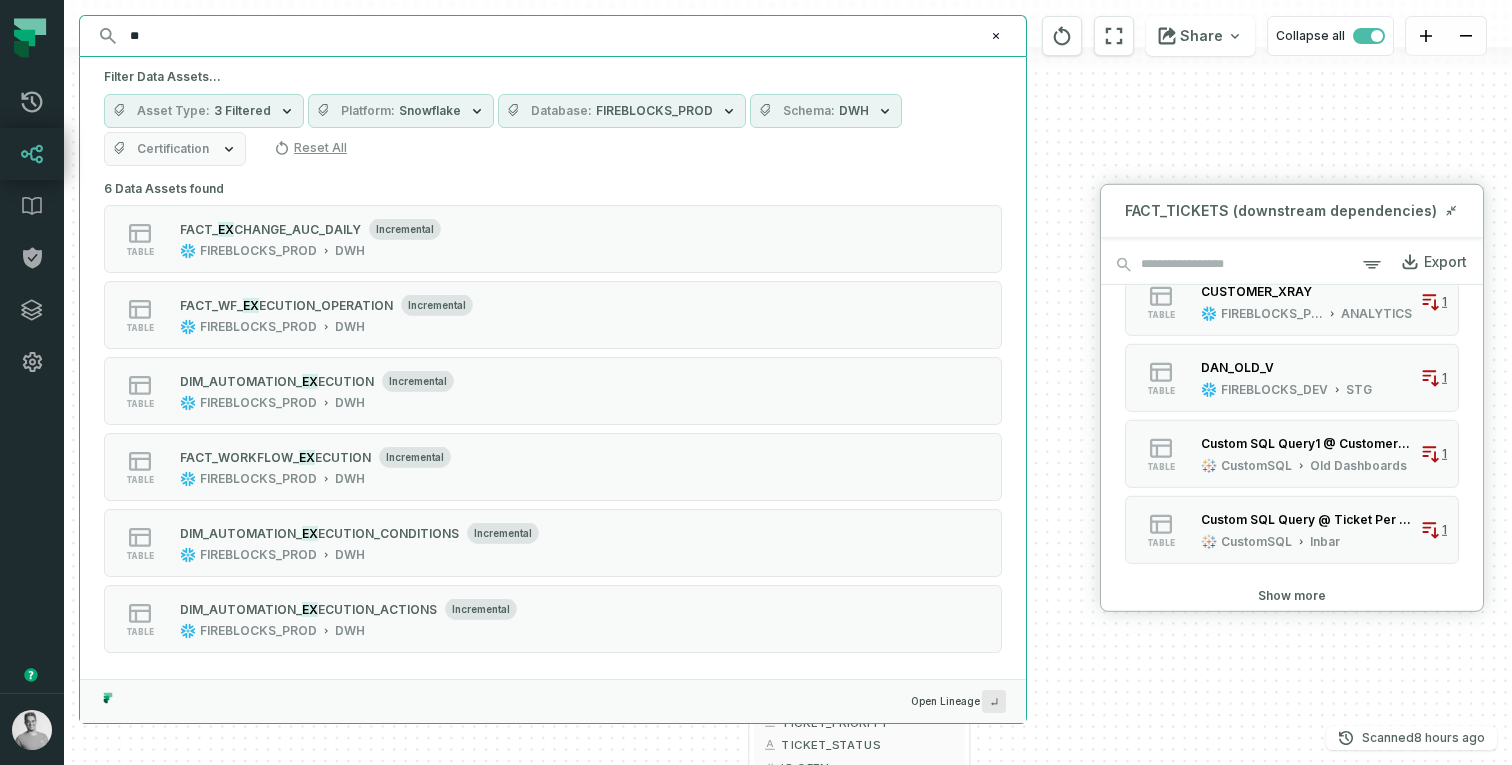 scroll, scrollTop: 3, scrollLeft: 0, axis: vertical 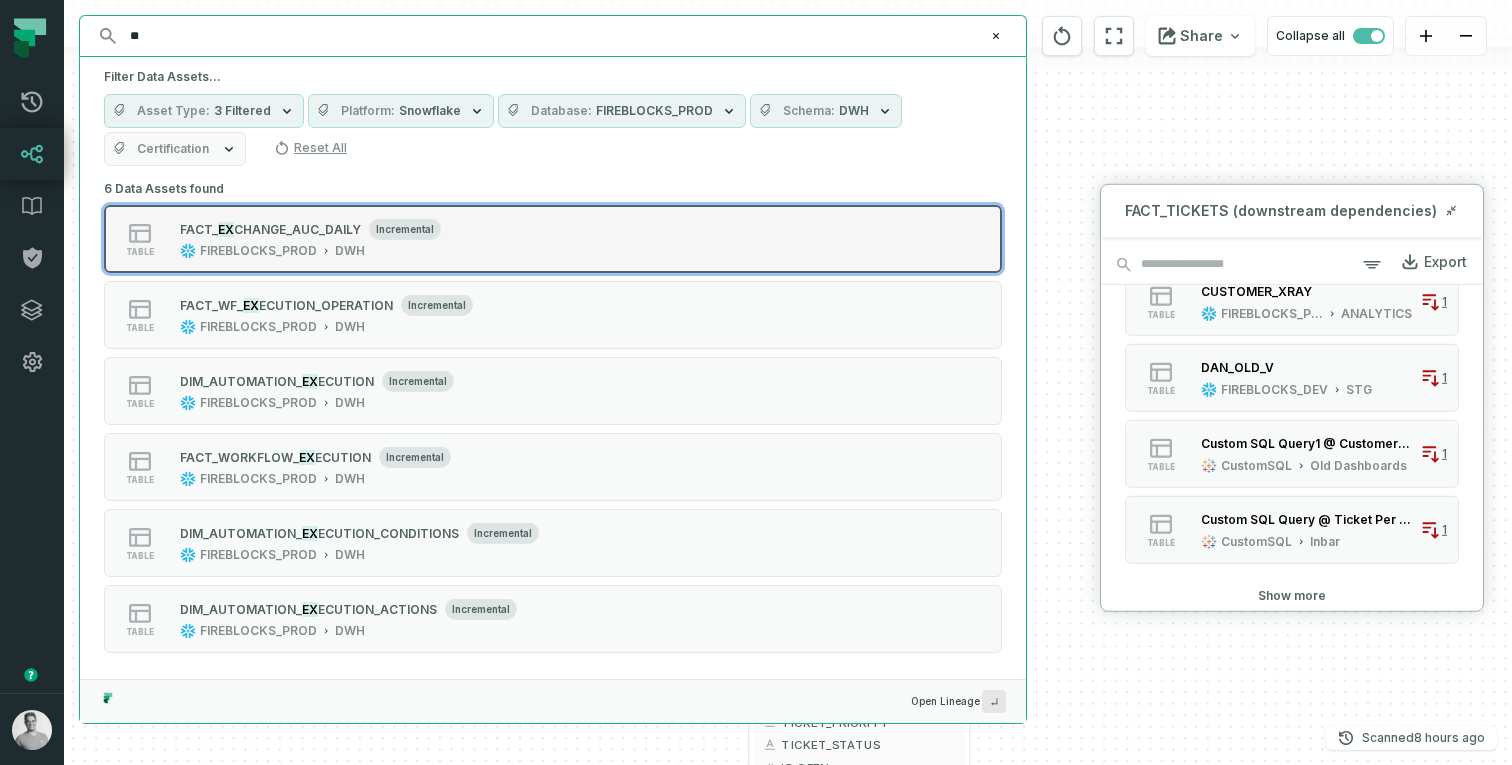 type on "**" 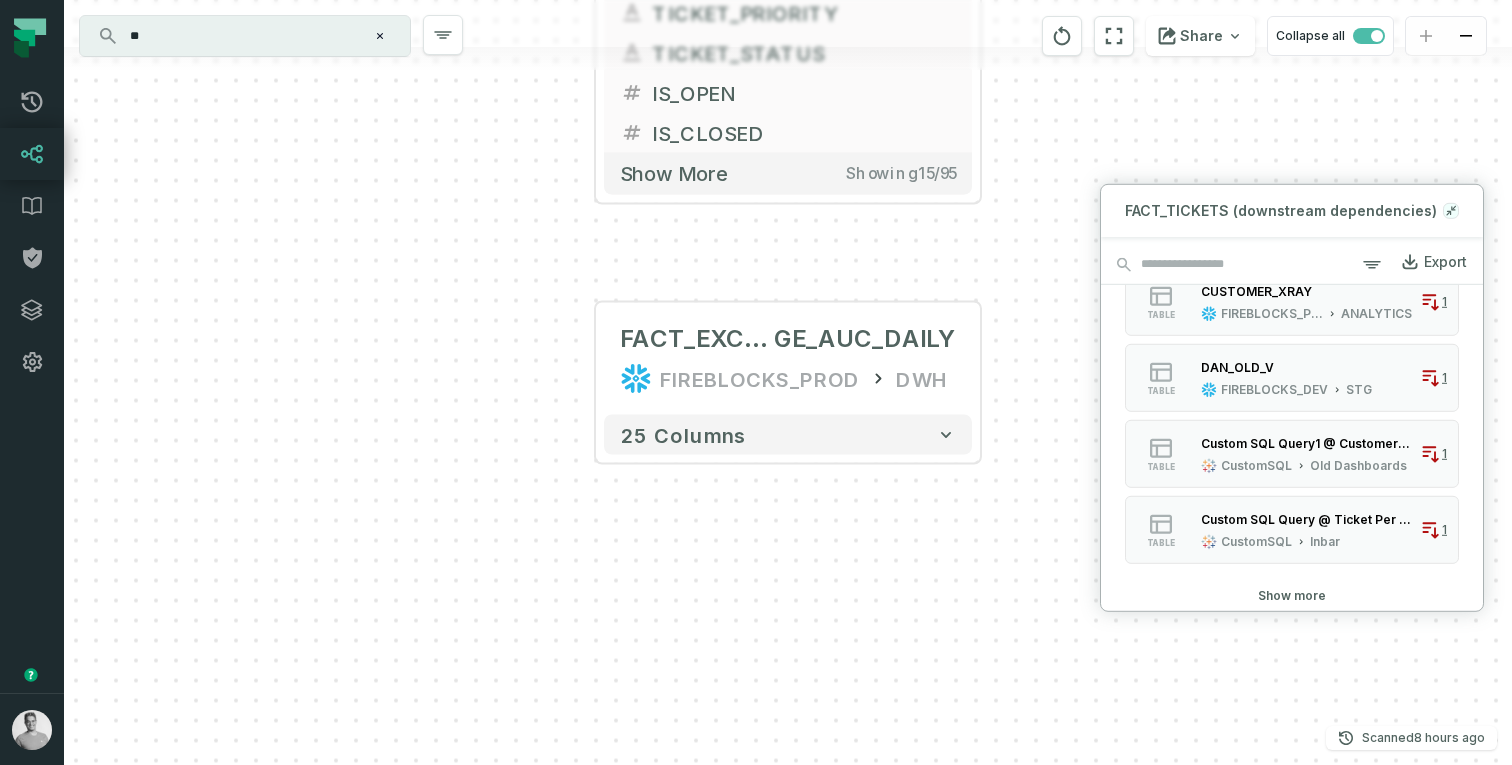 click 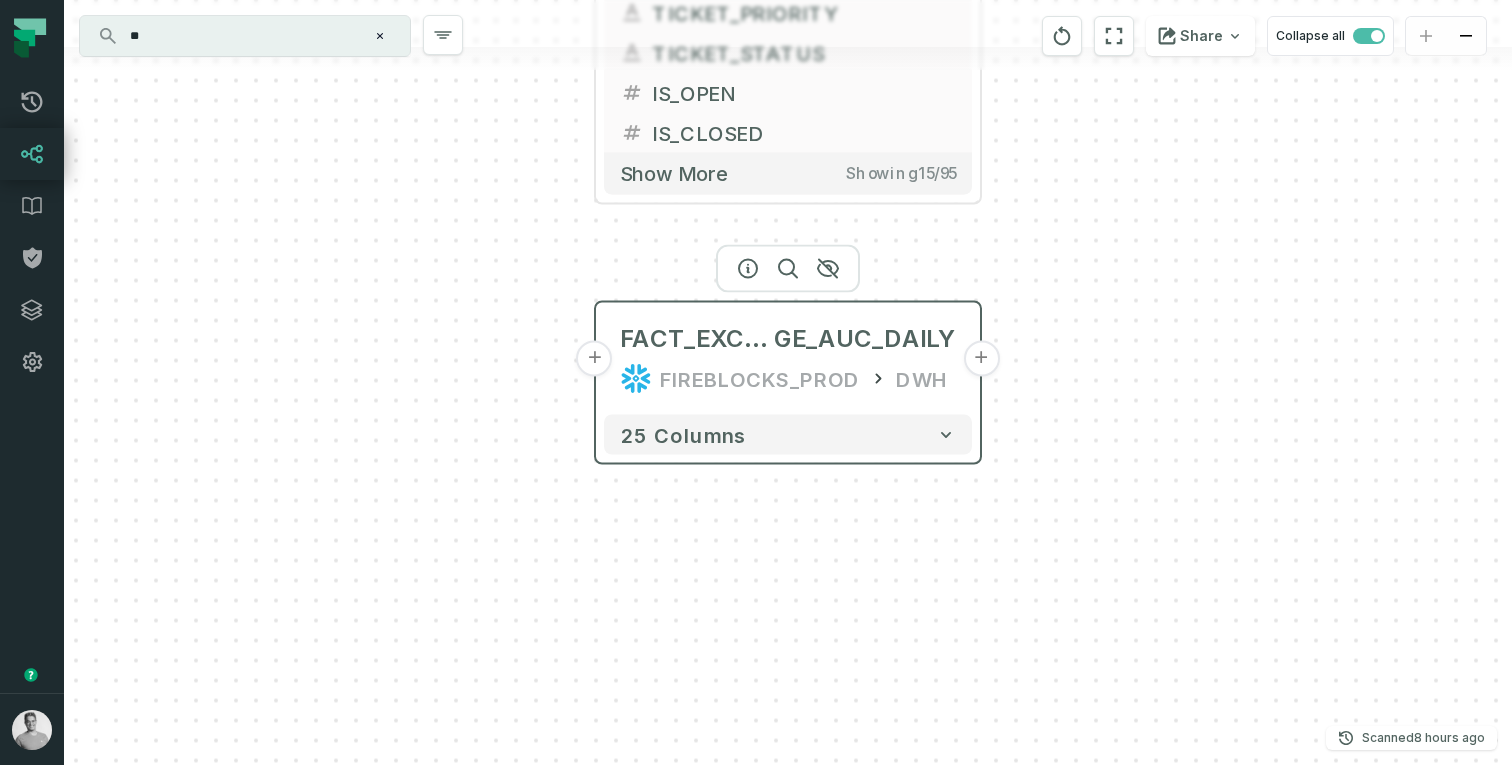 click on "+" at bounding box center [595, 359] 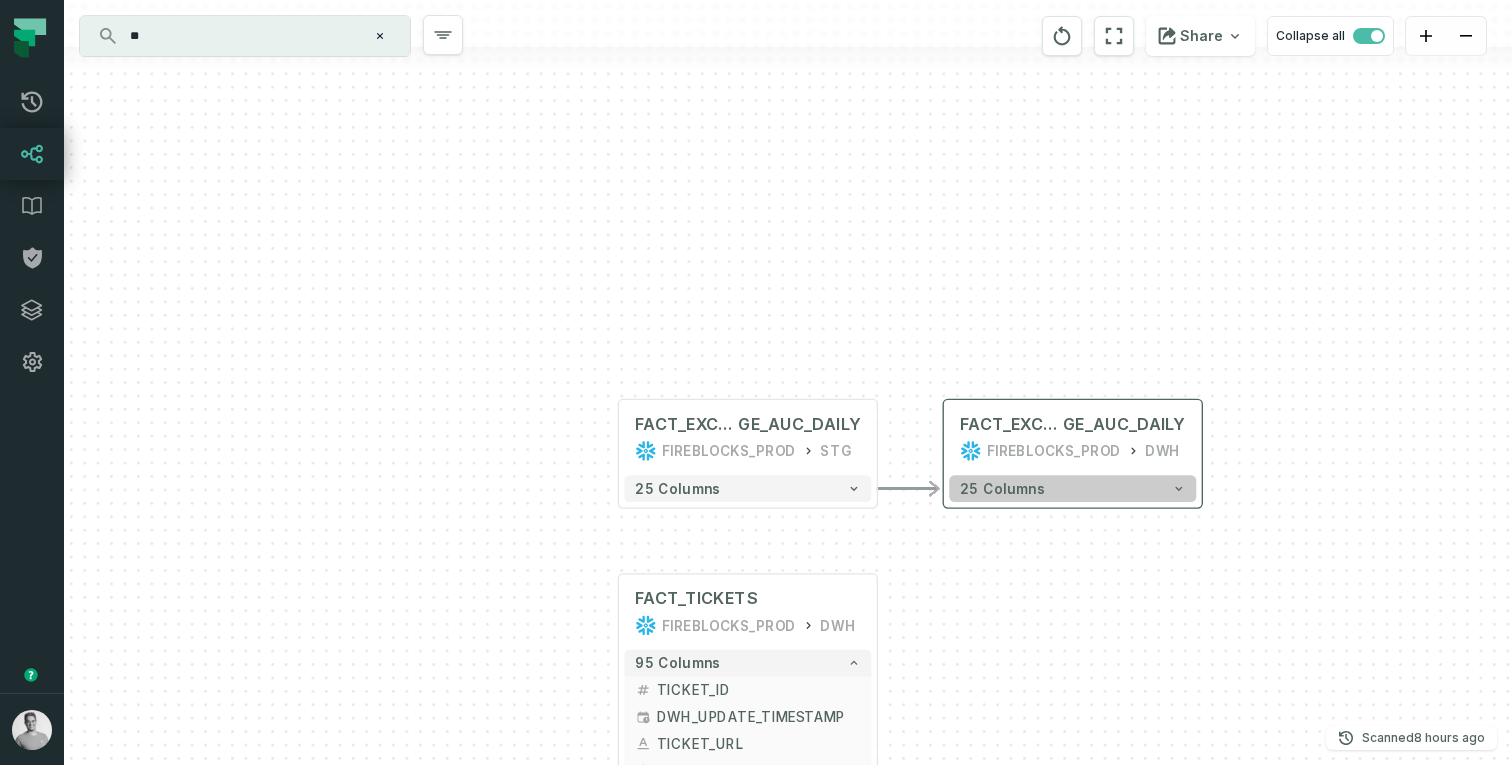click on "25 columns" at bounding box center [1002, 489] 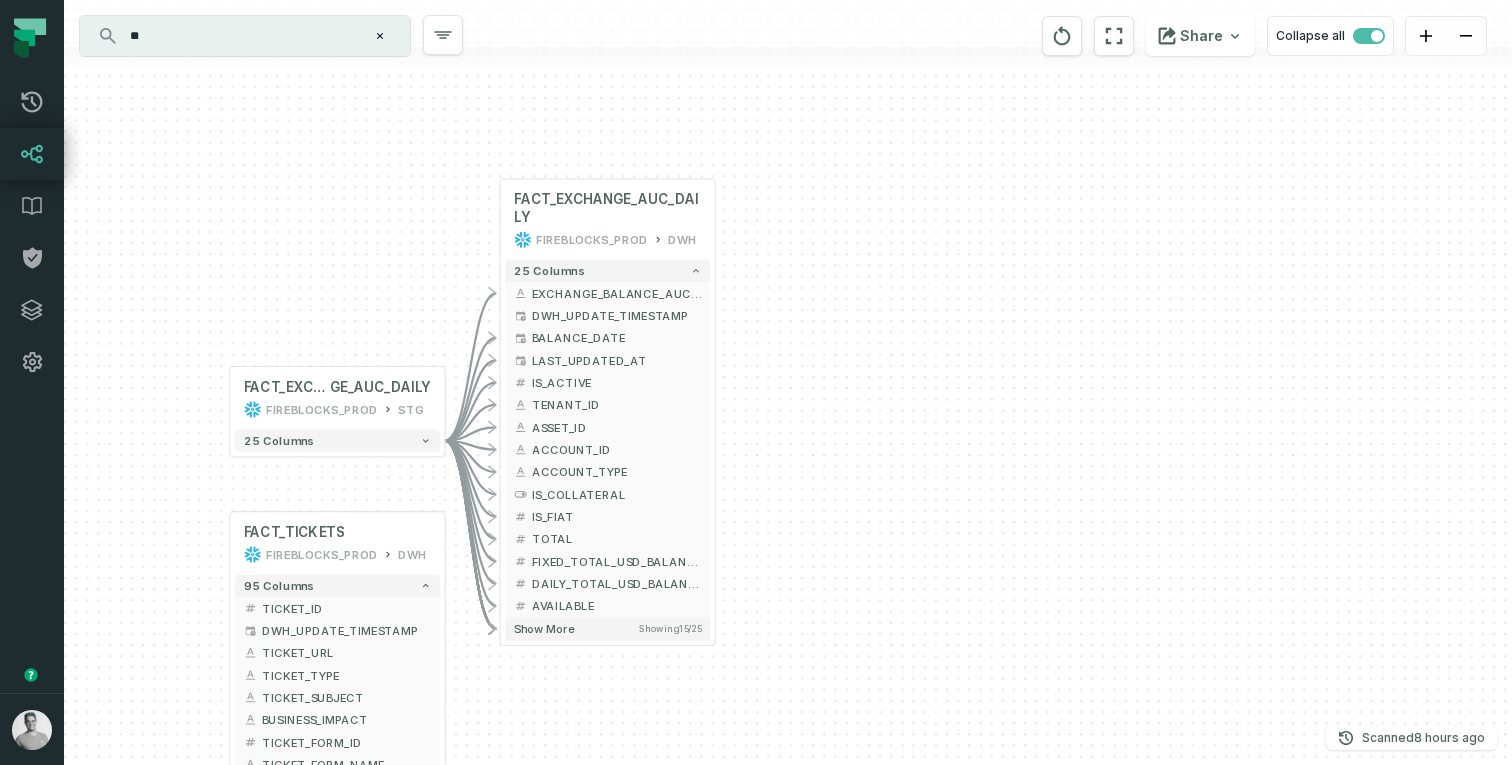 drag, startPoint x: 1314, startPoint y: 593, endPoint x: 857, endPoint y: 343, distance: 520.9117 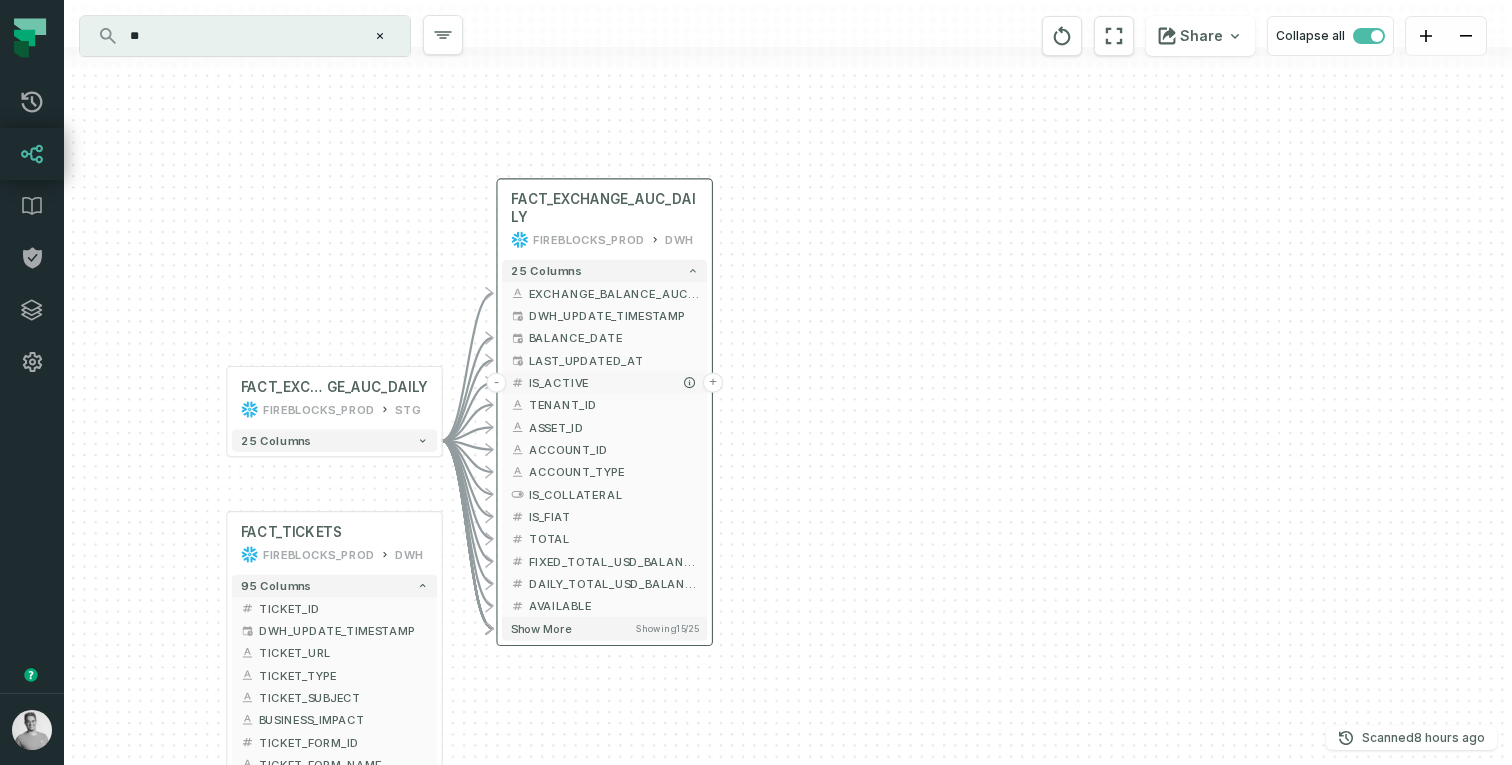 click on "IS_ACTIVE" at bounding box center [614, 382] 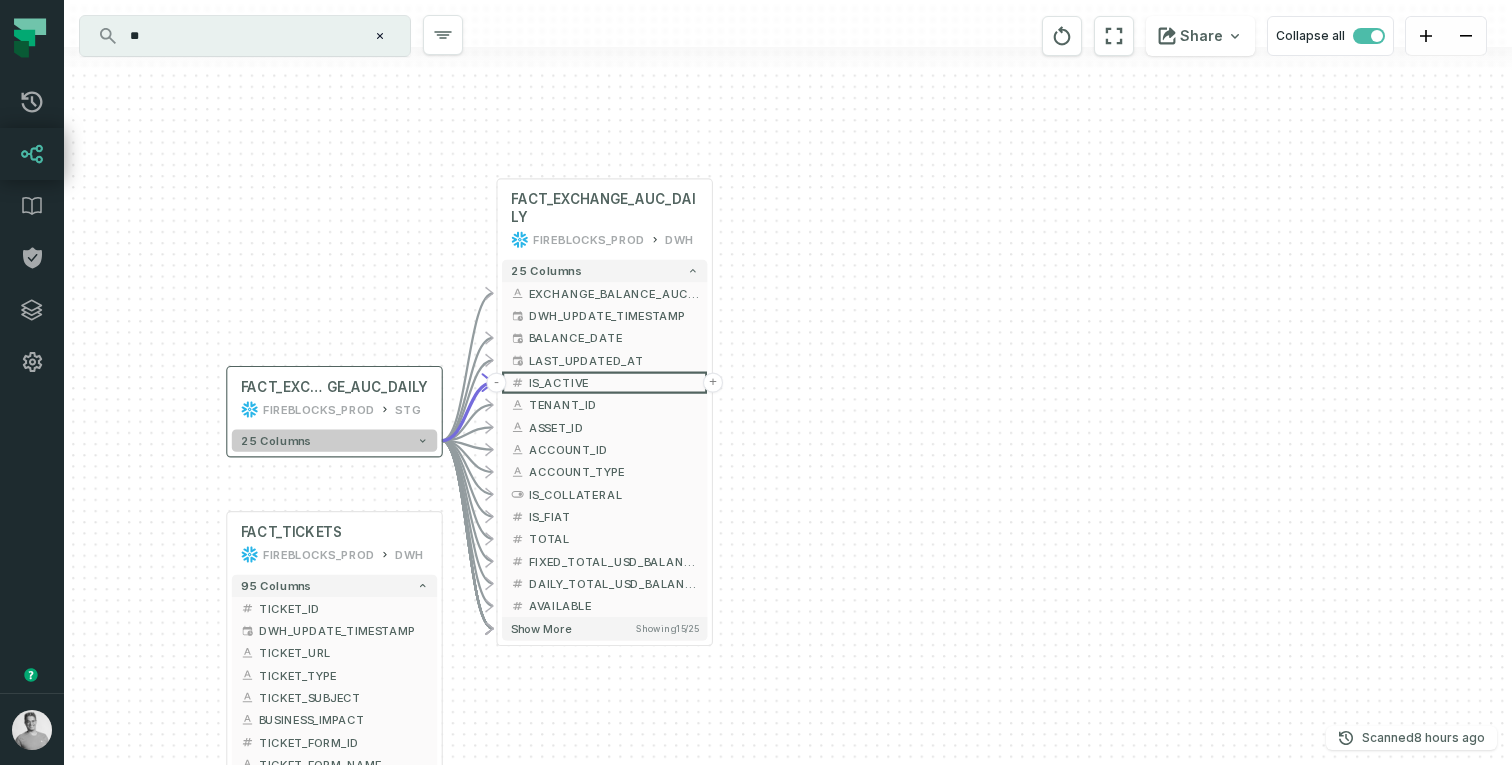 click 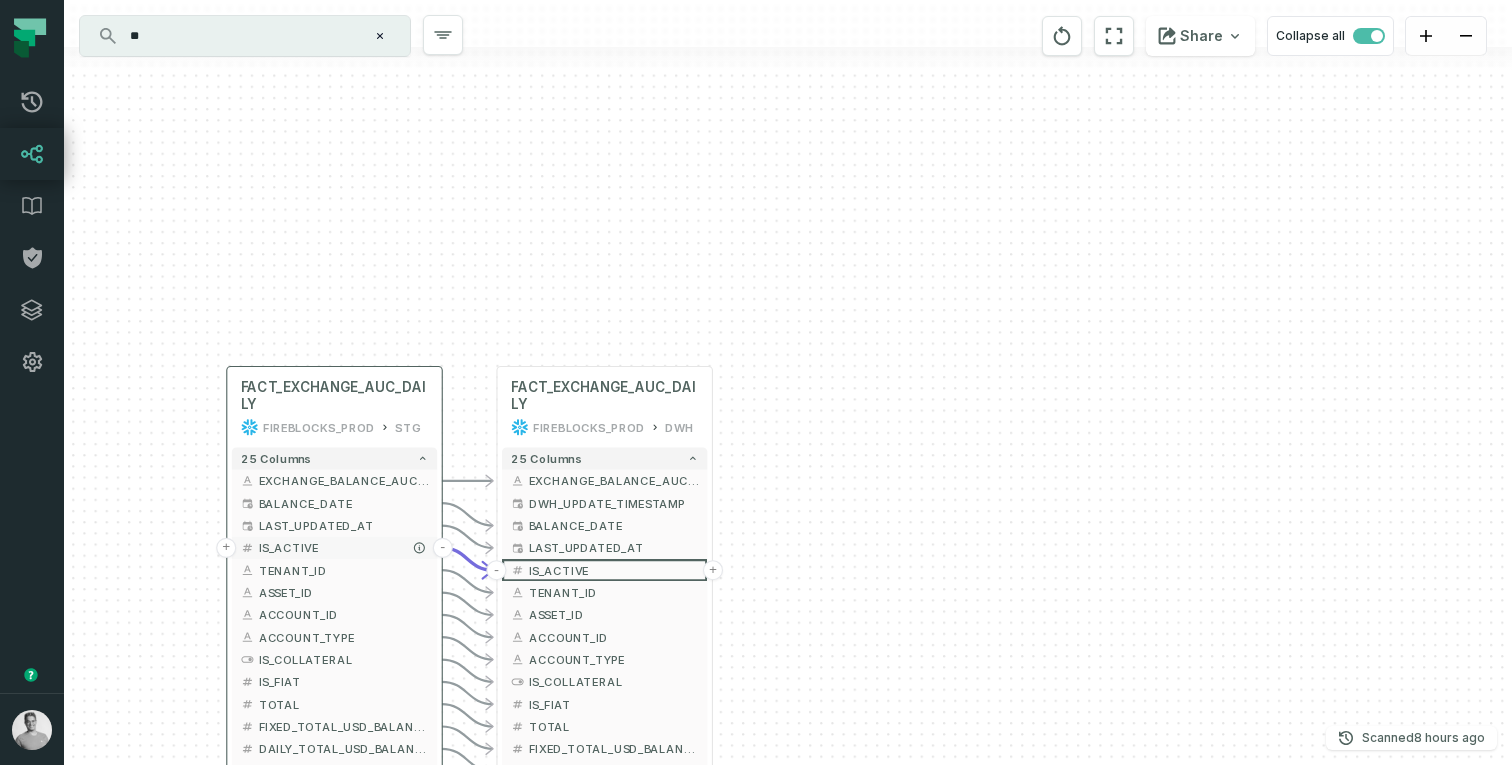 click on "+" at bounding box center [226, 548] 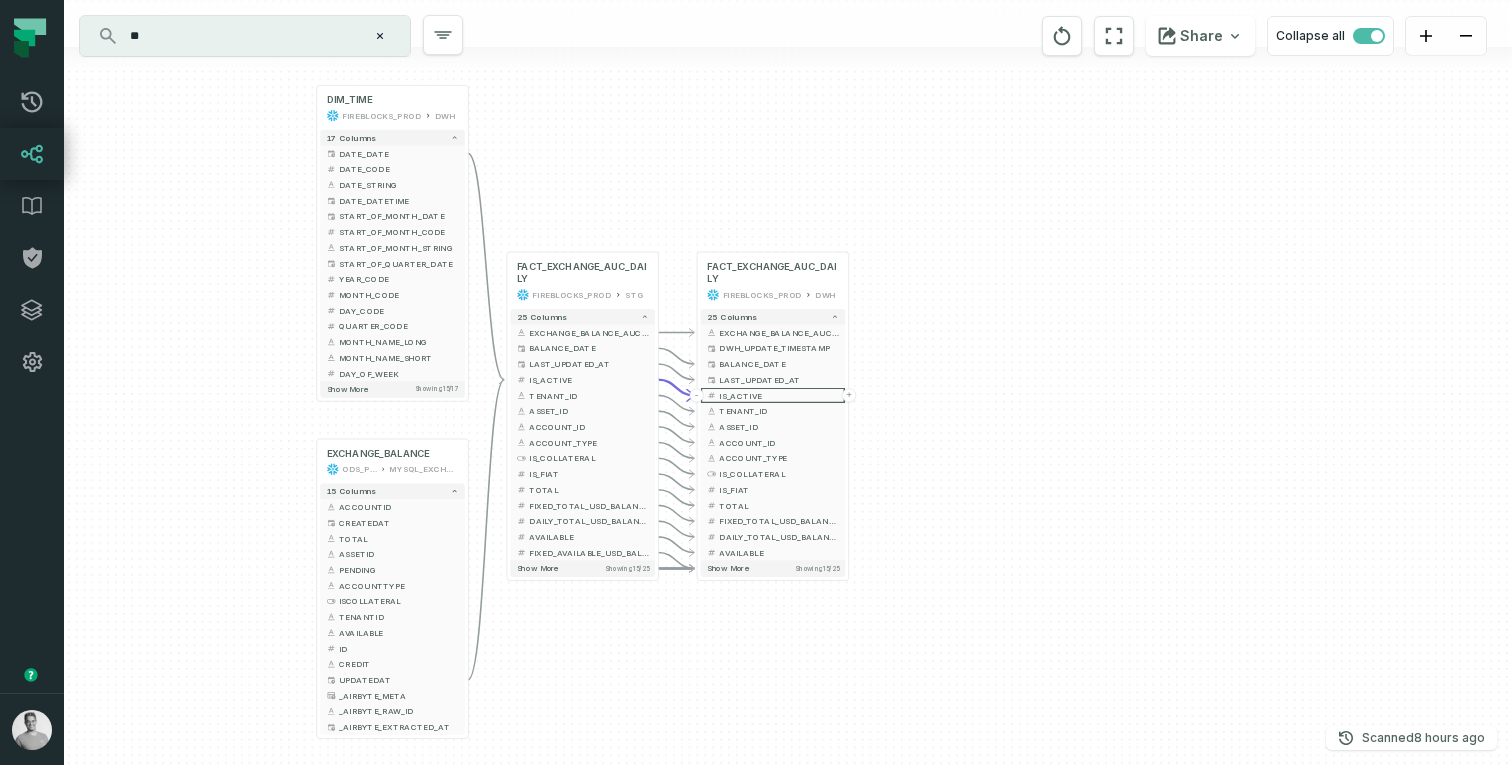 drag, startPoint x: 247, startPoint y: 538, endPoint x: 171, endPoint y: 138, distance: 407.15598 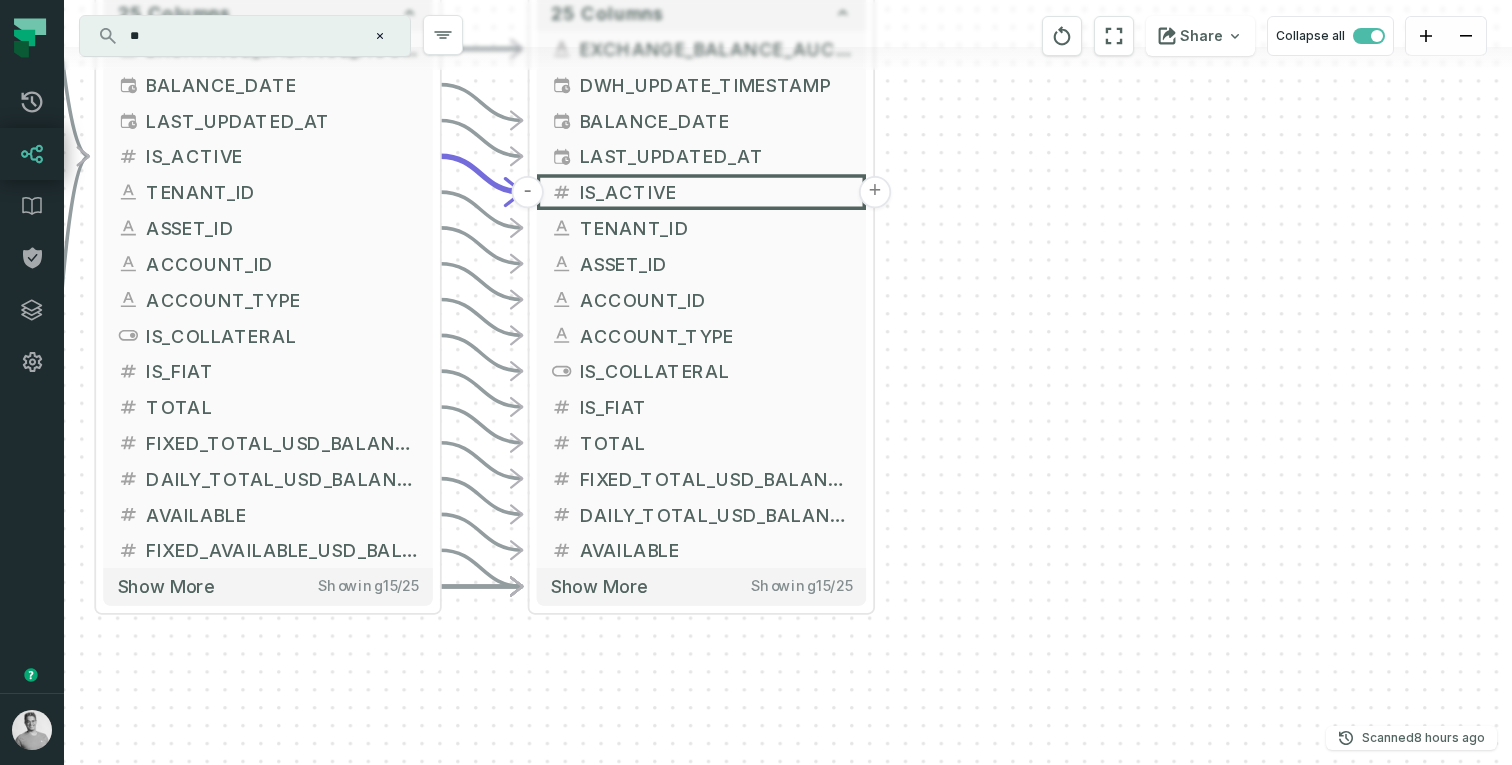 drag, startPoint x: 586, startPoint y: 606, endPoint x: 248, endPoint y: 811, distance: 395.30875 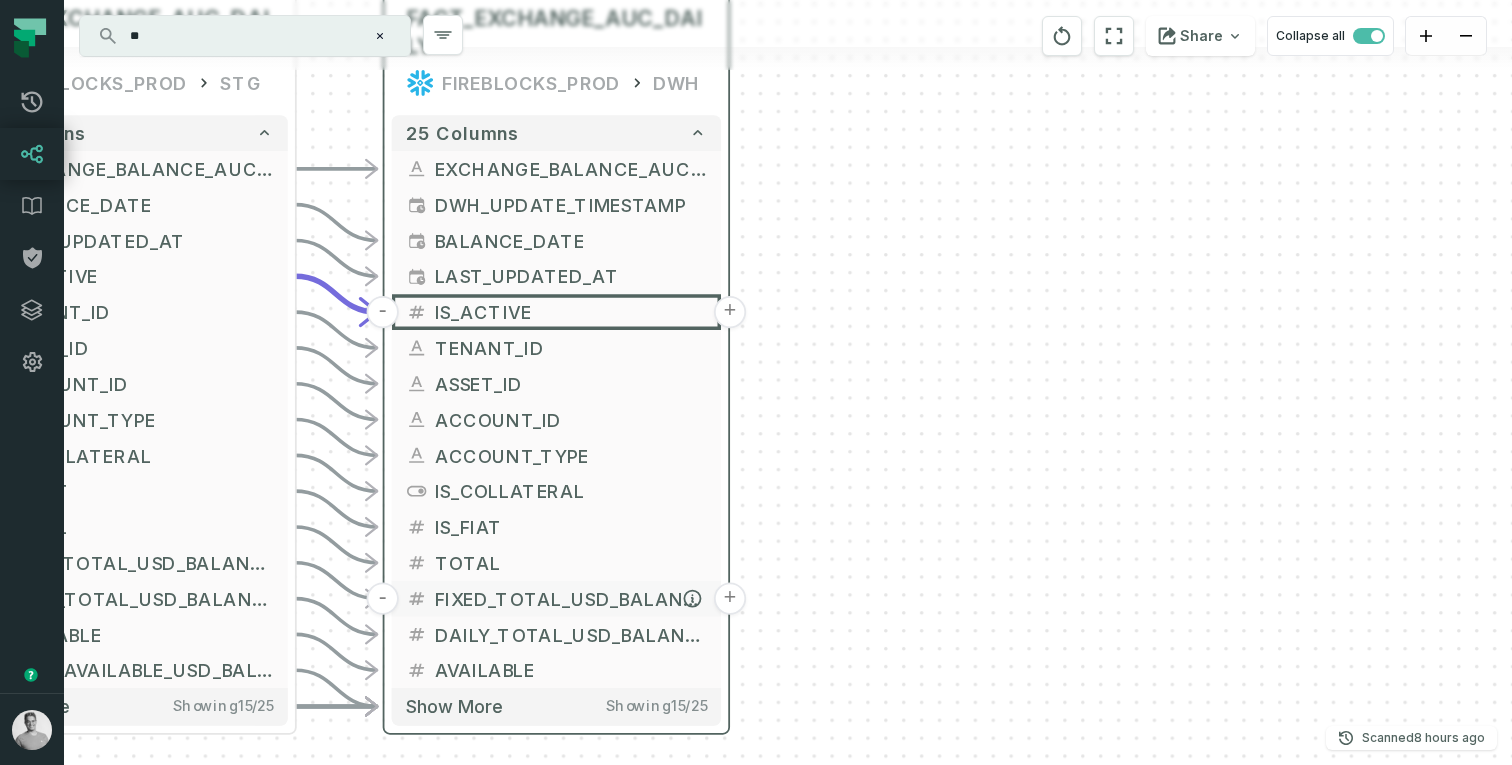 drag, startPoint x: 712, startPoint y: 462, endPoint x: 614, endPoint y: 583, distance: 155.70805 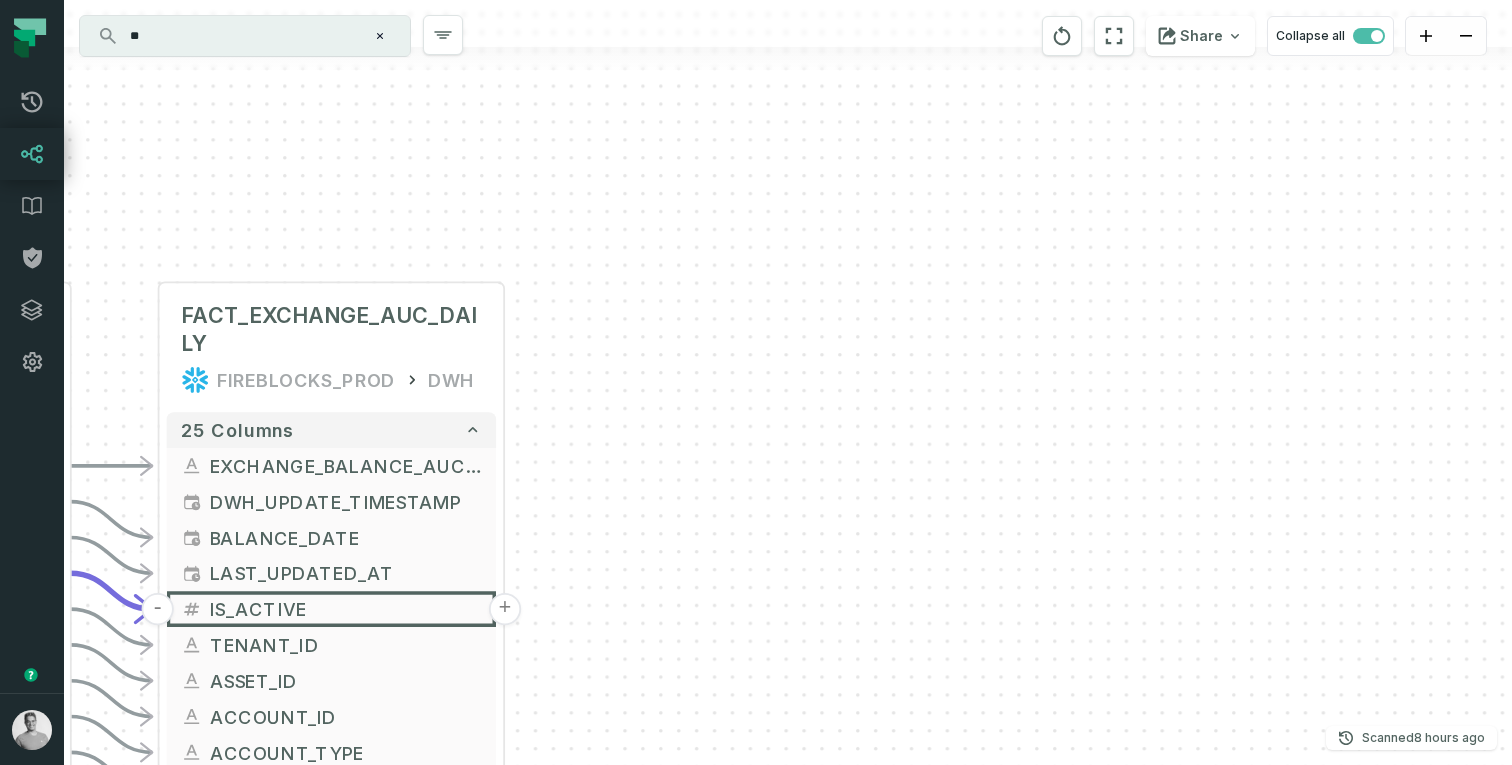 drag, startPoint x: 891, startPoint y: 408, endPoint x: 665, endPoint y: 704, distance: 372.41376 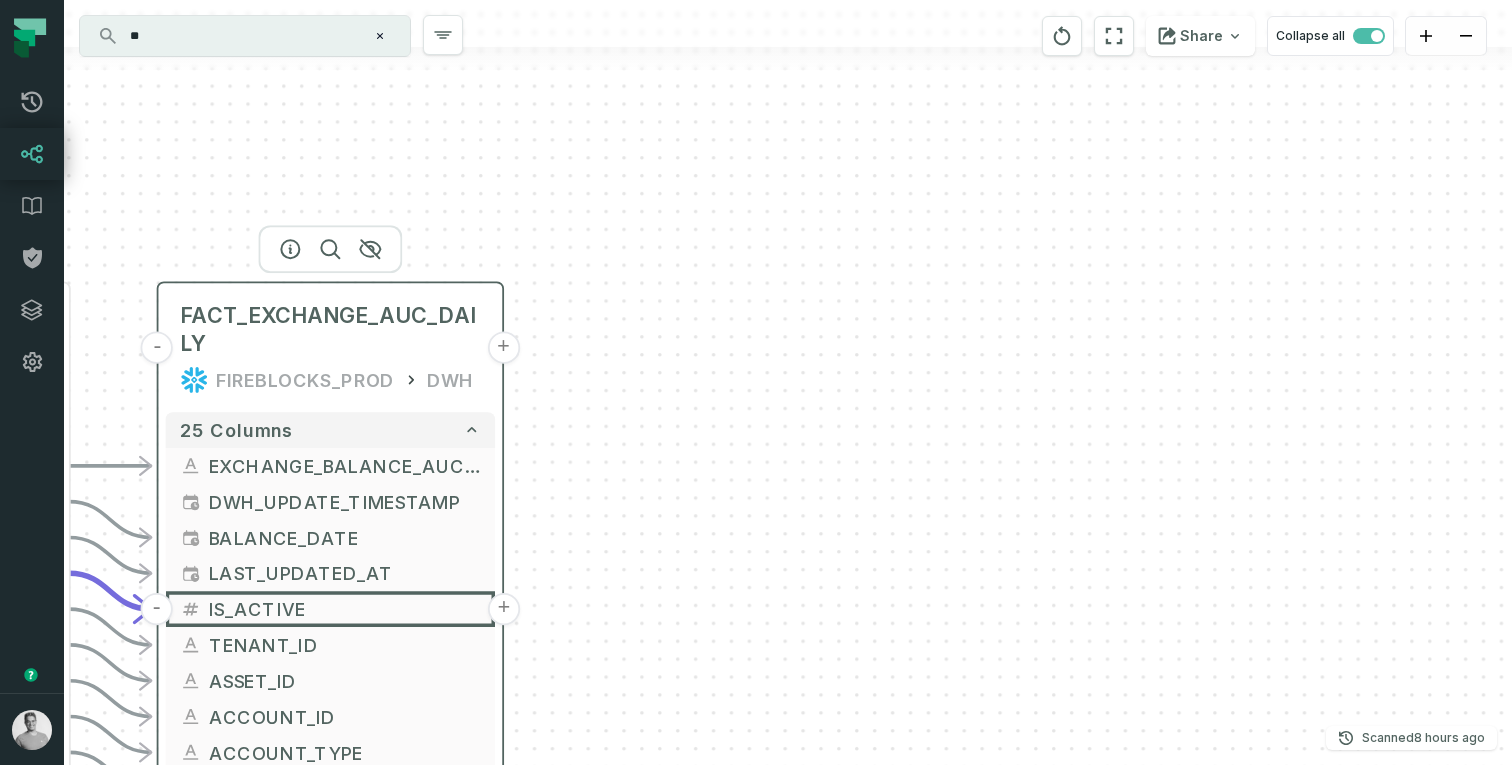 click on "+" at bounding box center (503, 348) 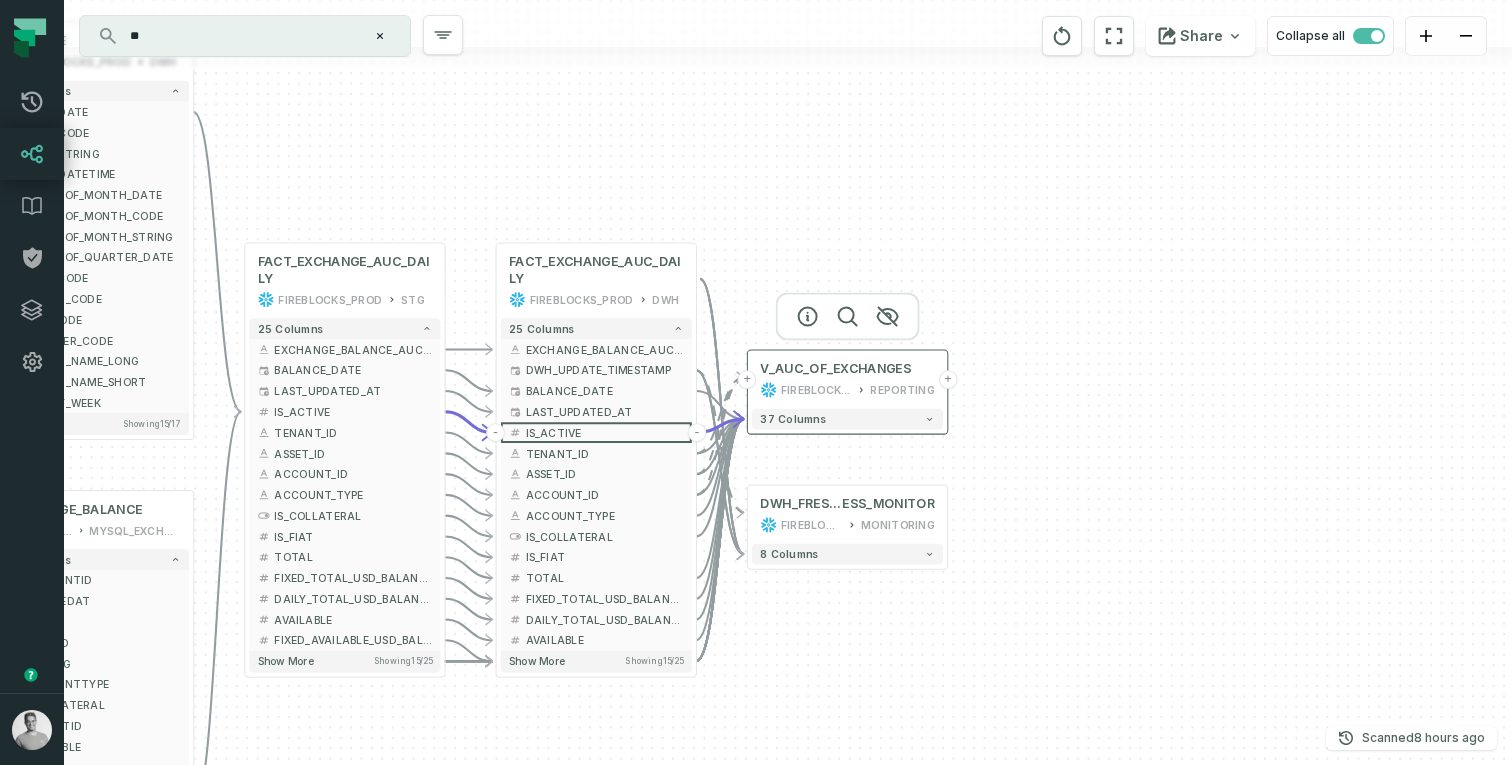 click on "+" at bounding box center (948, 379) 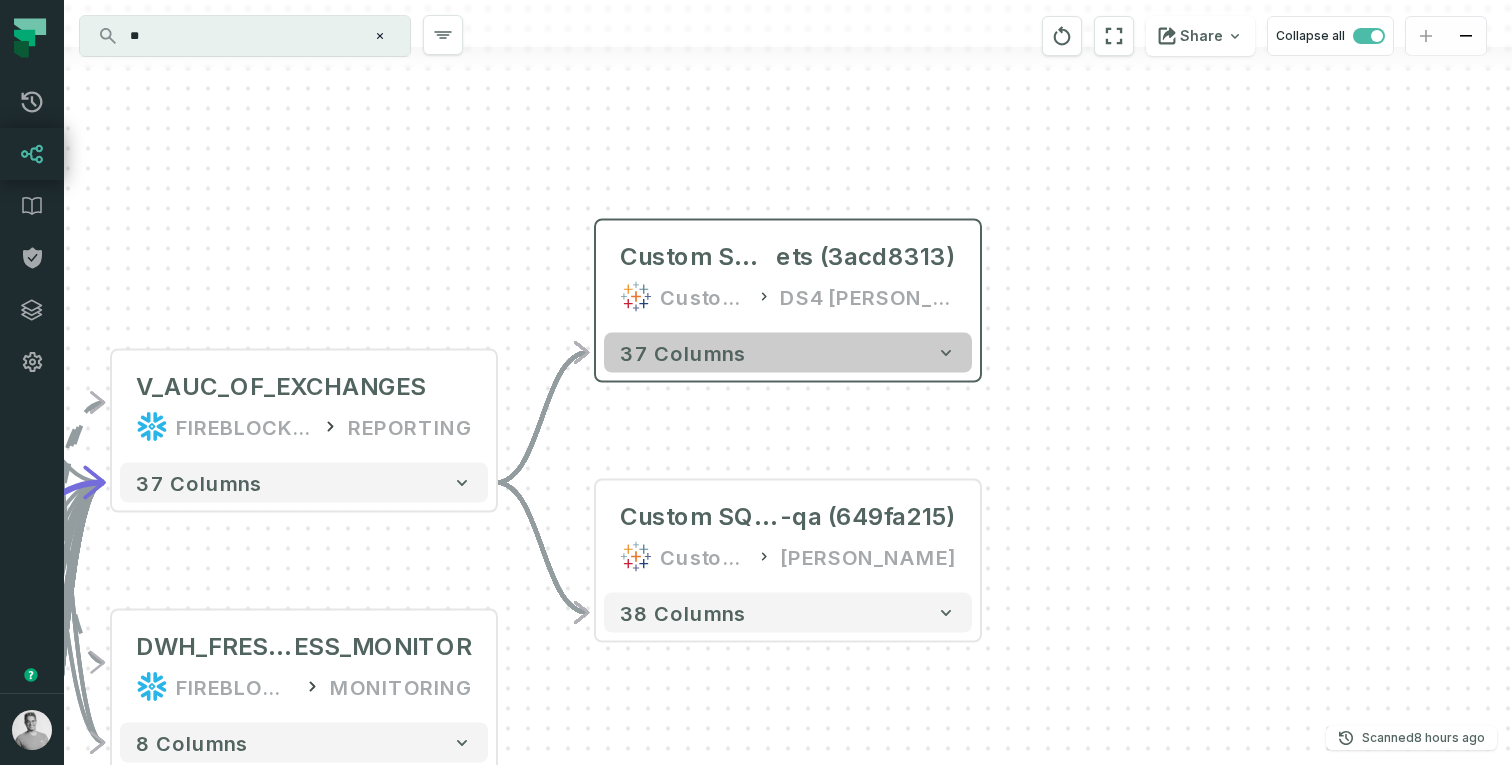 click on "37 columns" at bounding box center (683, 353) 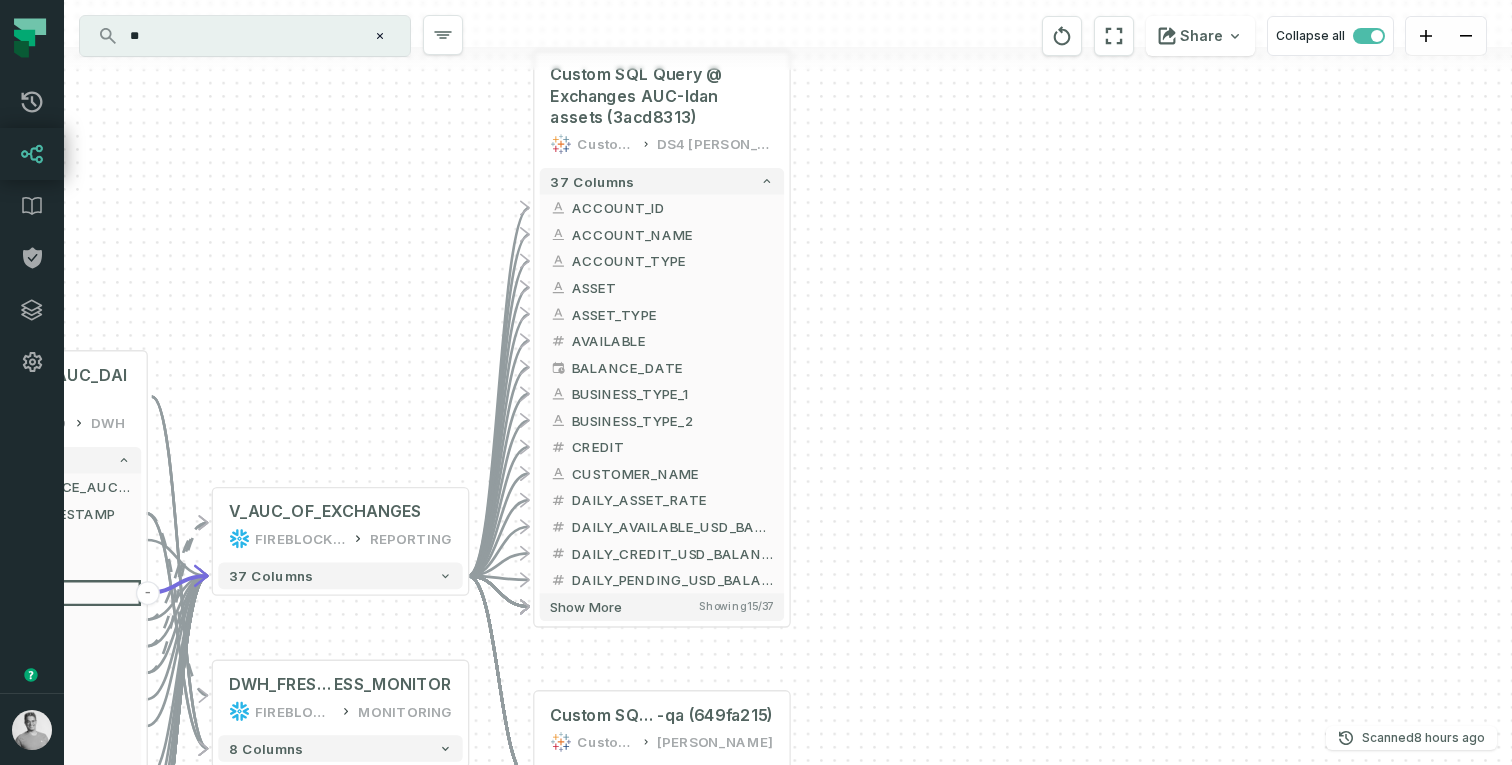 drag, startPoint x: 1037, startPoint y: 434, endPoint x: 827, endPoint y: 193, distance: 319.65762 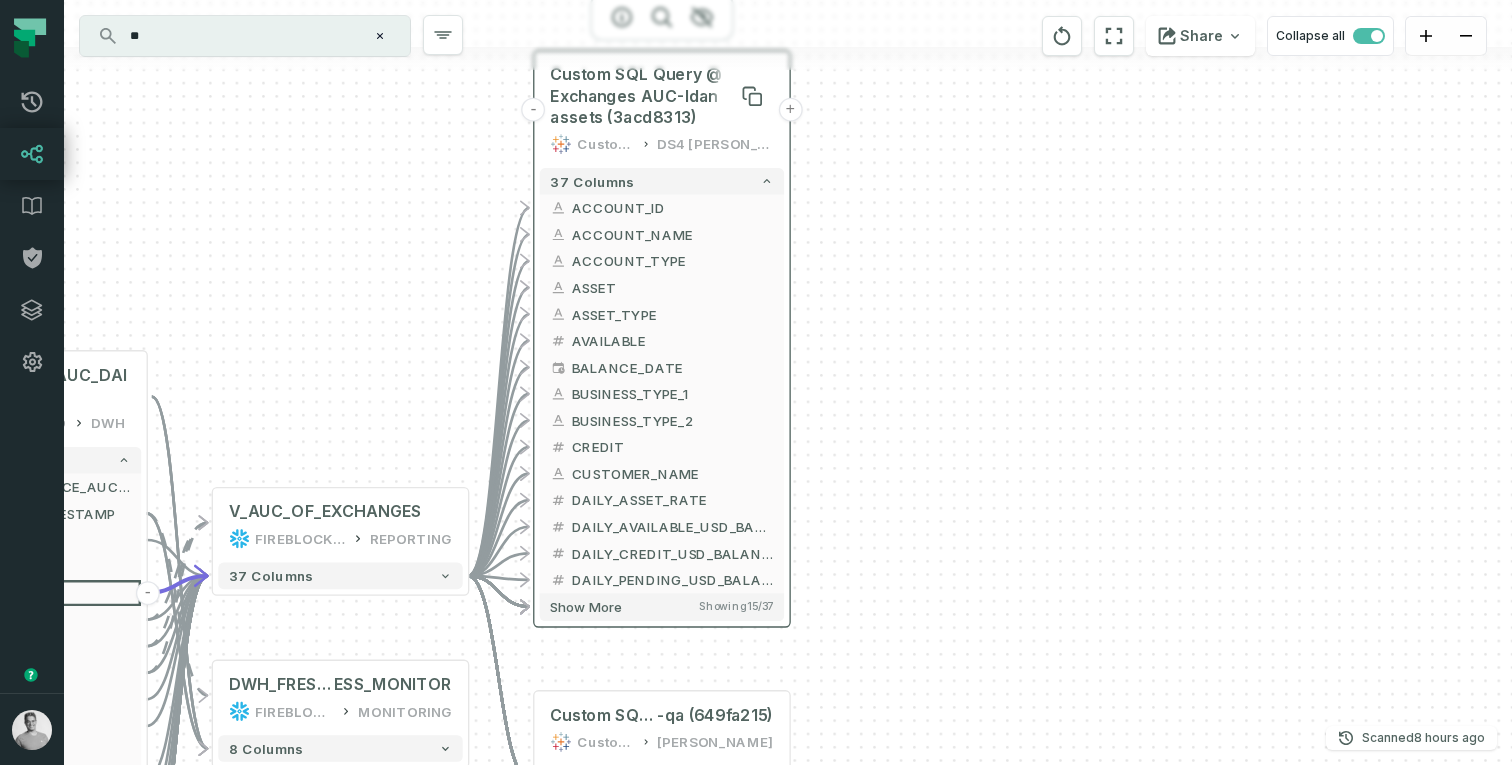 click on "Custom SQL Query @ Exchanges AUC-Idan assets (3acd8313)" at bounding box center [661, 96] 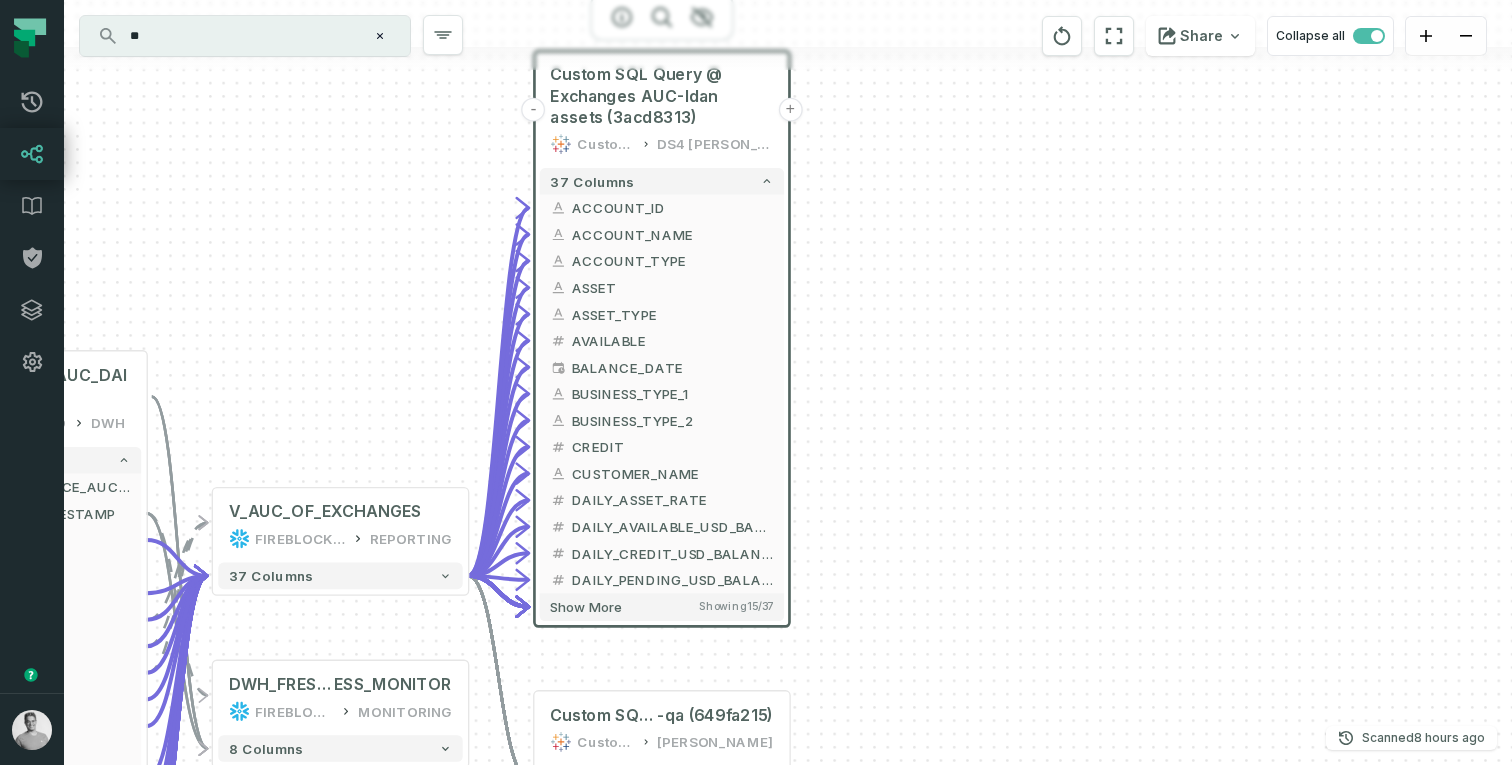click on "+" at bounding box center (790, 110) 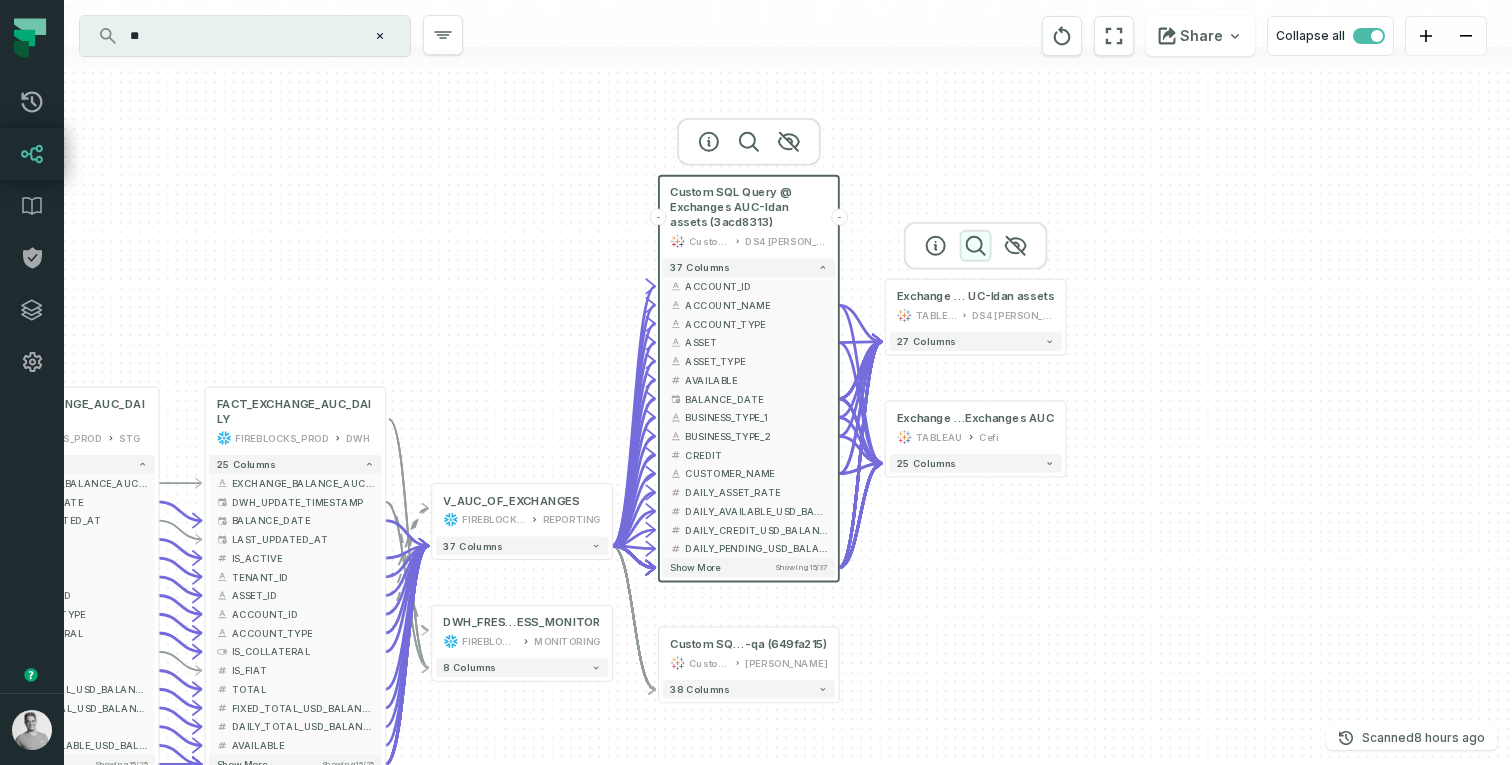 click 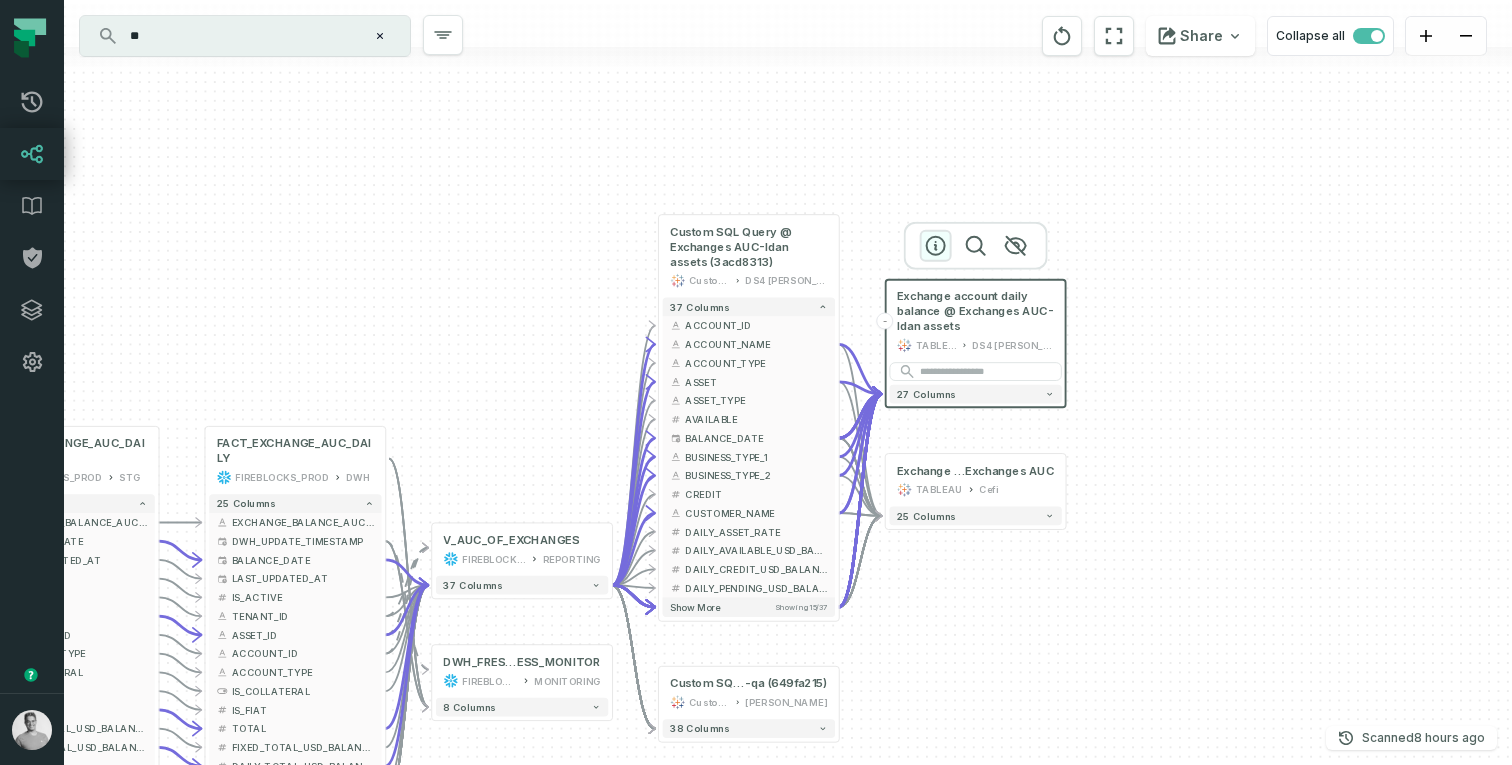 click 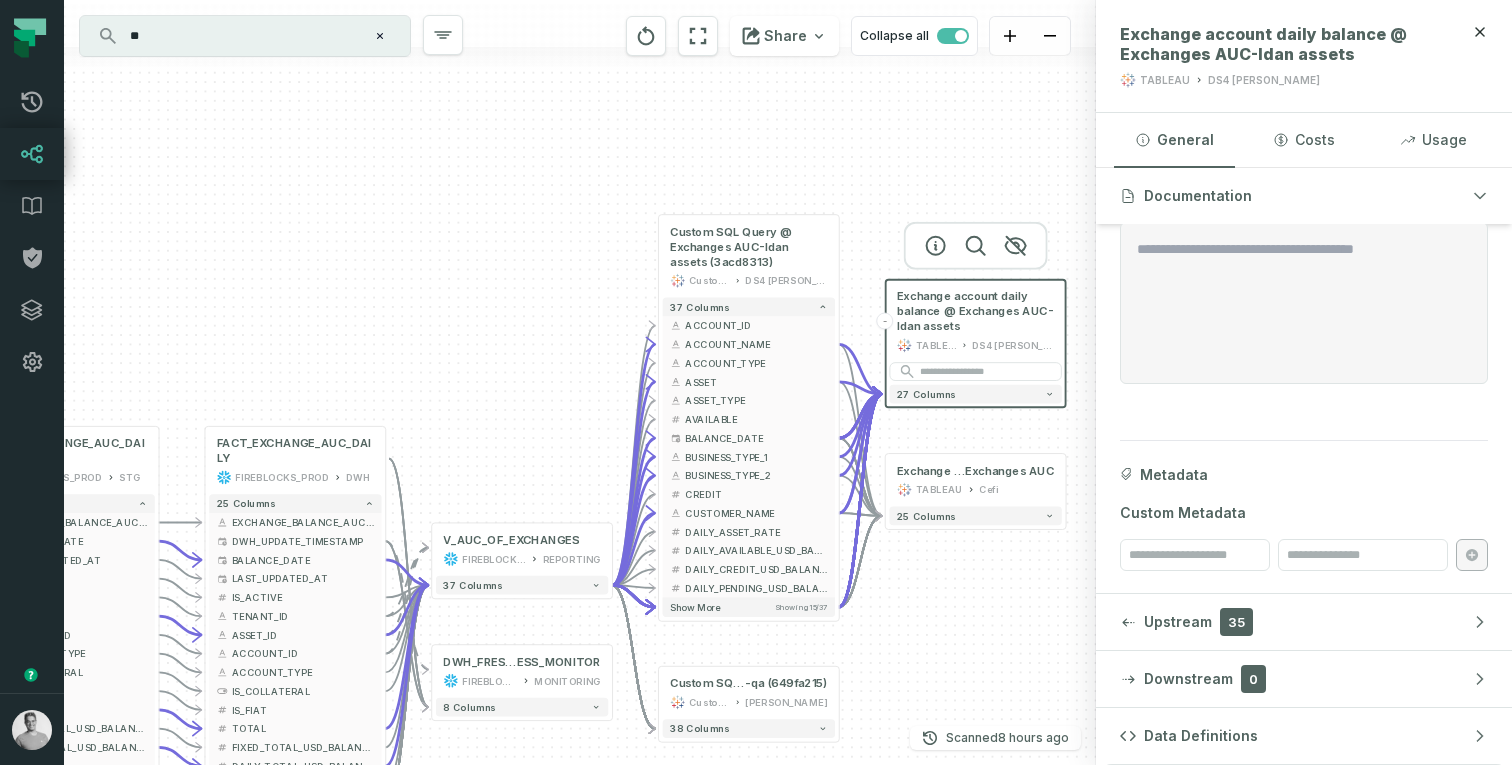 scroll, scrollTop: 208, scrollLeft: 0, axis: vertical 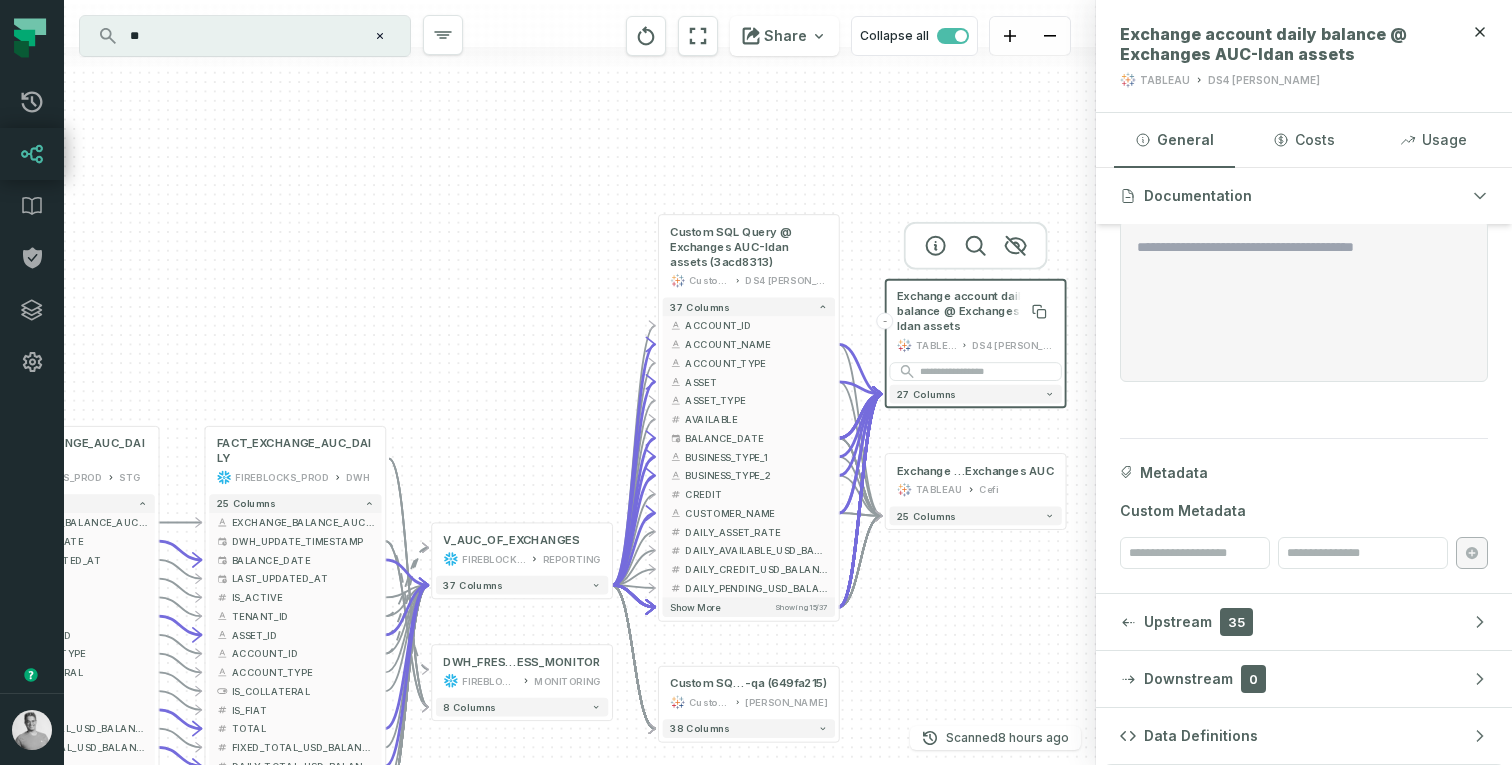 click on "Exchange account daily balance @ Exchanges AUC-Idan assets" at bounding box center (975, 311) 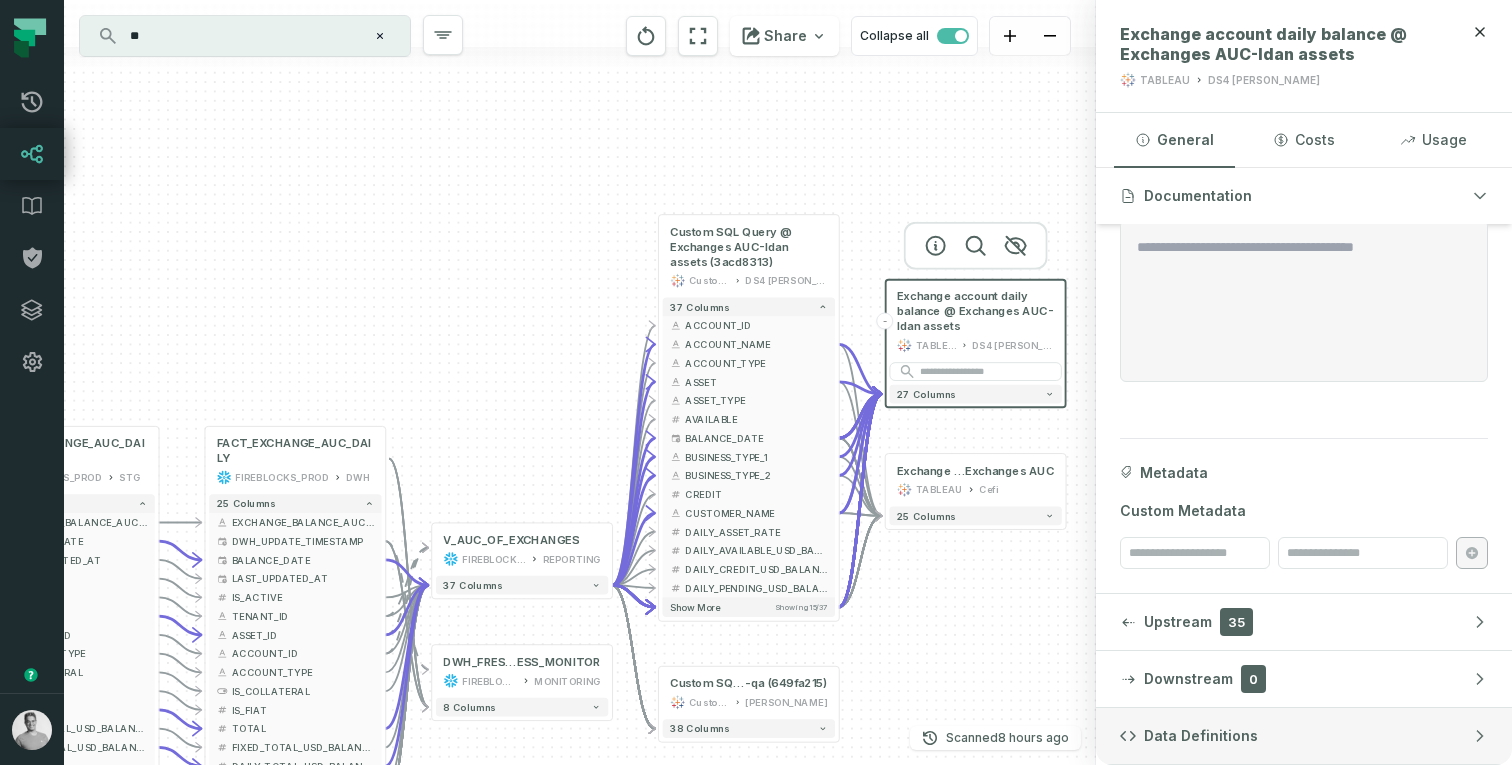click on "Data Definitions" at bounding box center (1304, 736) 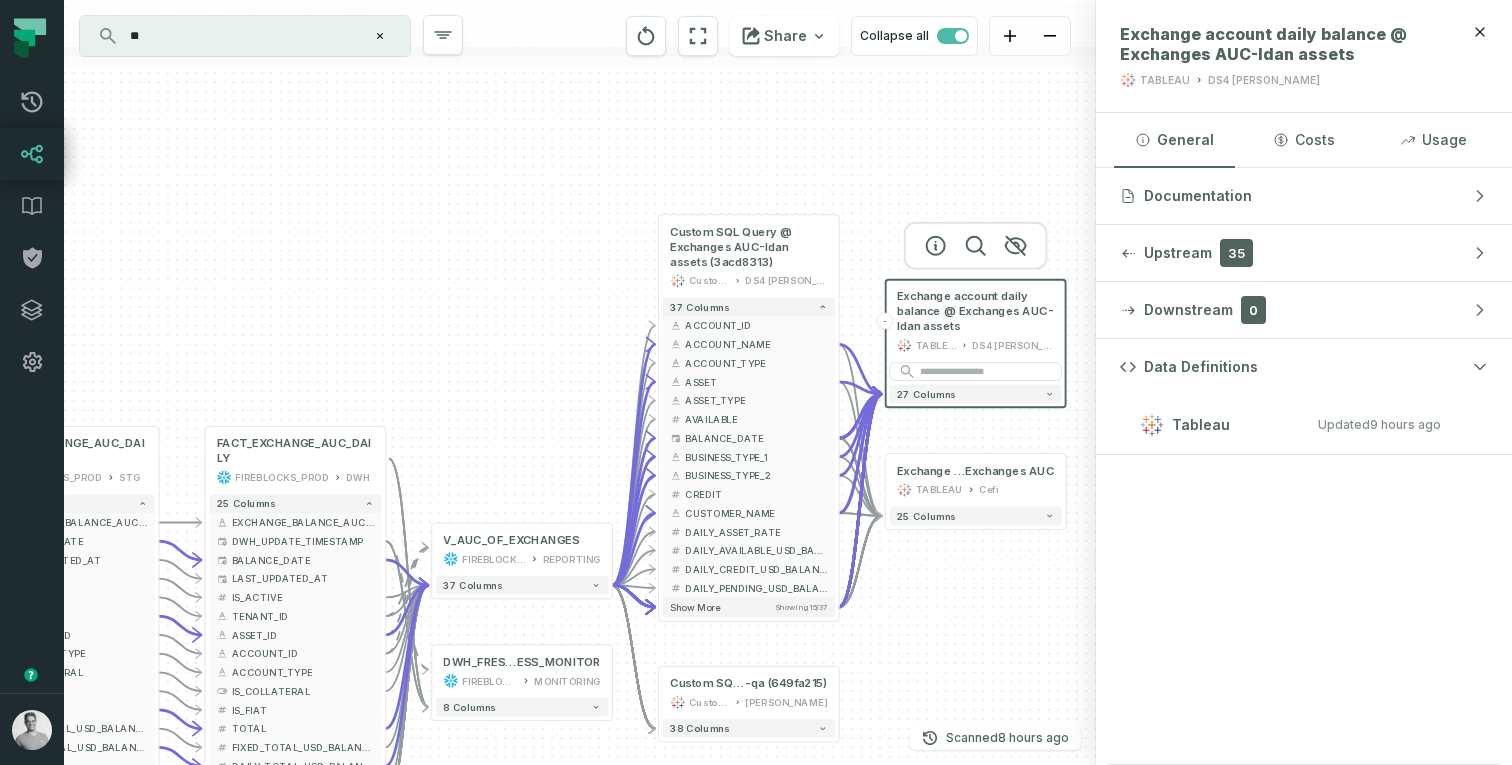 click on "Tableau Updated  [DATE] 1:01:40 AM" at bounding box center (1280, 424) 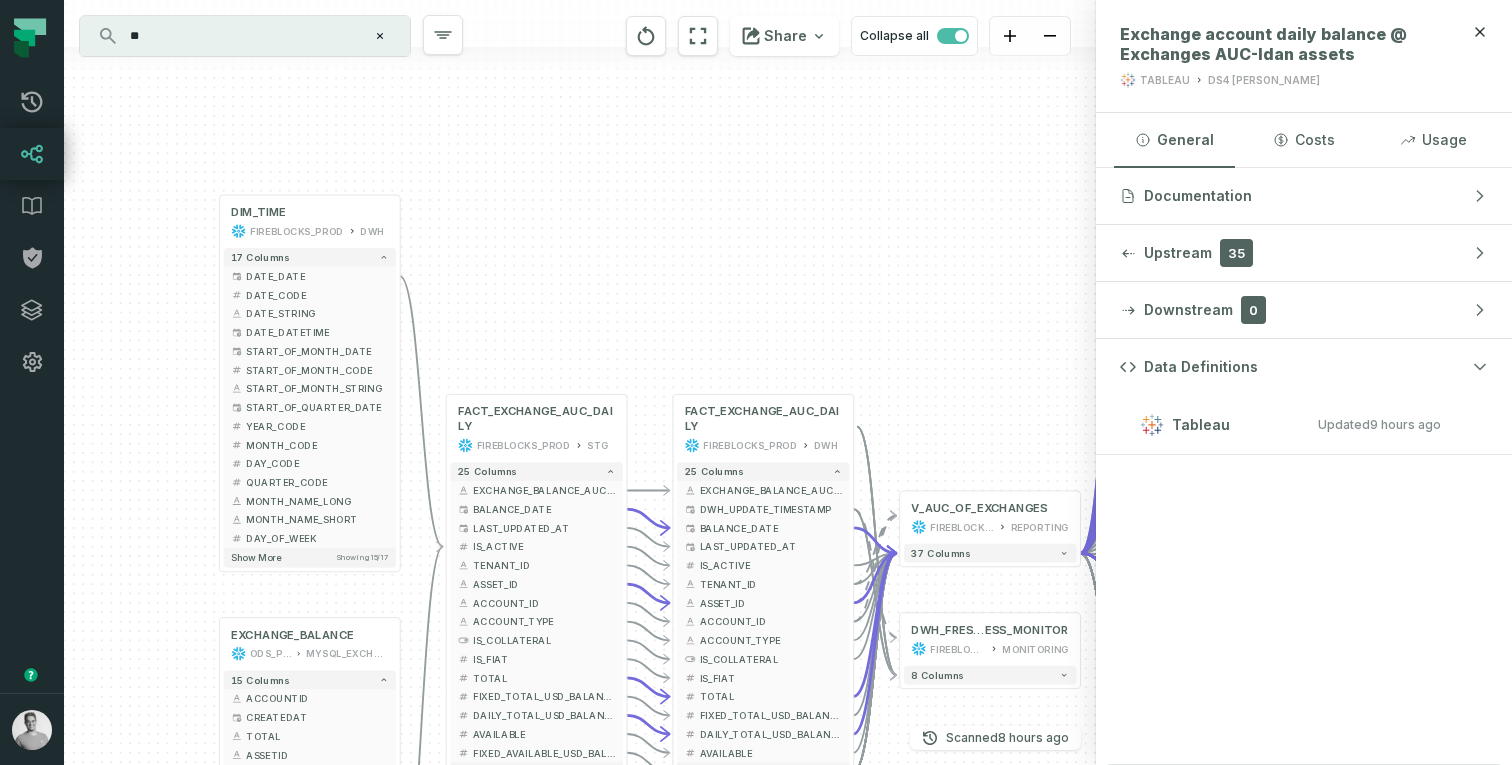 drag, startPoint x: 462, startPoint y: 358, endPoint x: 930, endPoint y: 326, distance: 469.09274 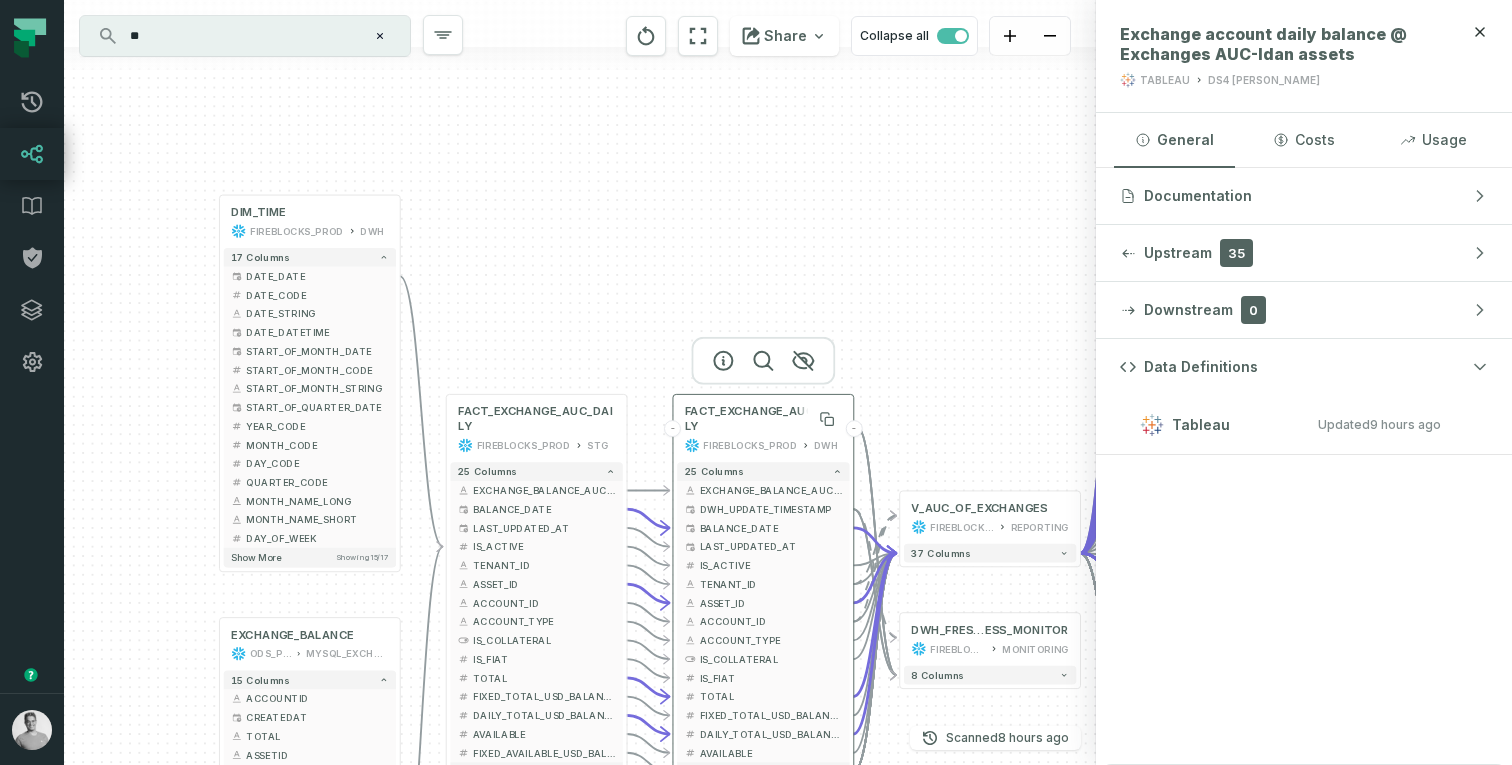 click on "FACT_EXCHANGE_AUC_DAILY" at bounding box center [763, 419] 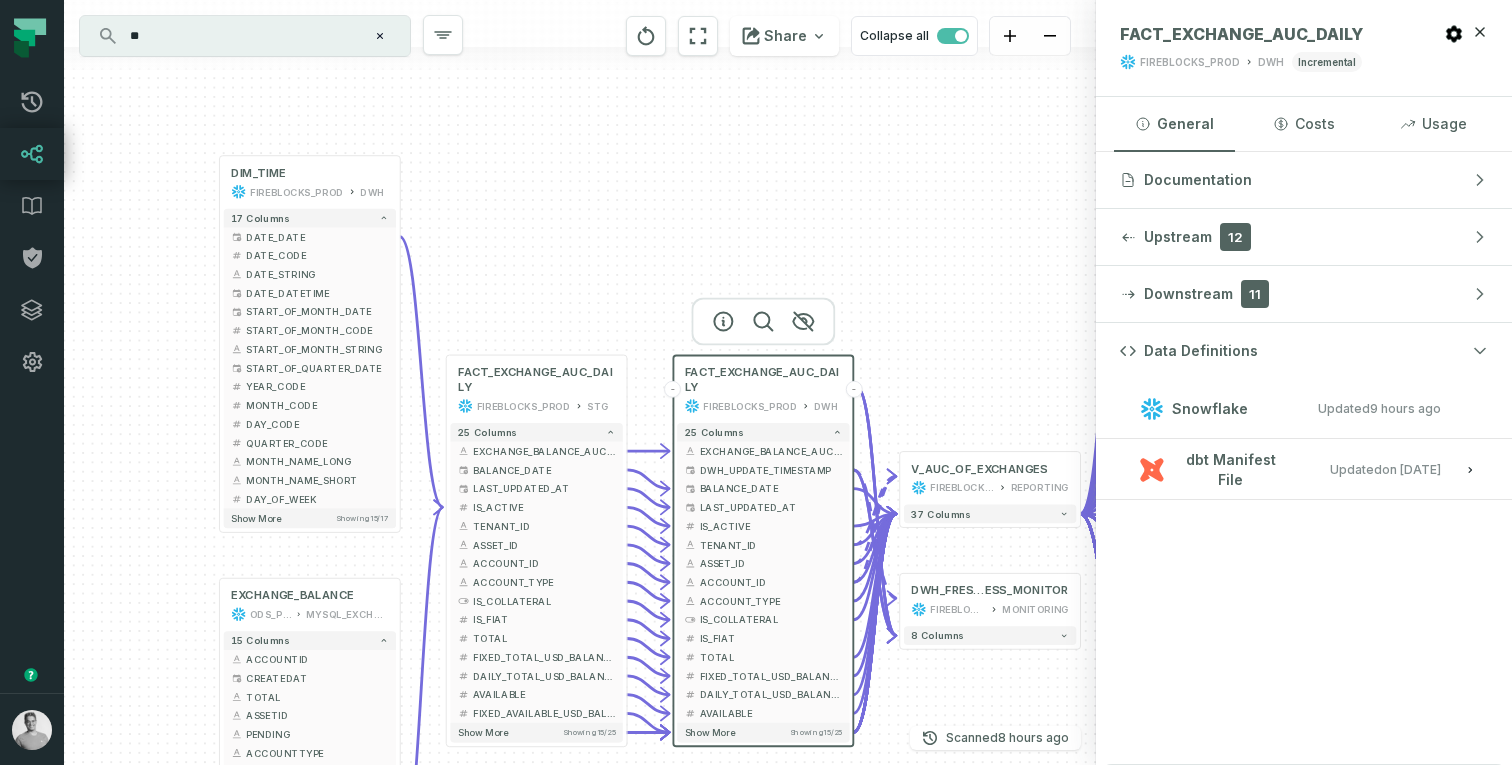click on "Snowflake" at bounding box center [1215, 409] 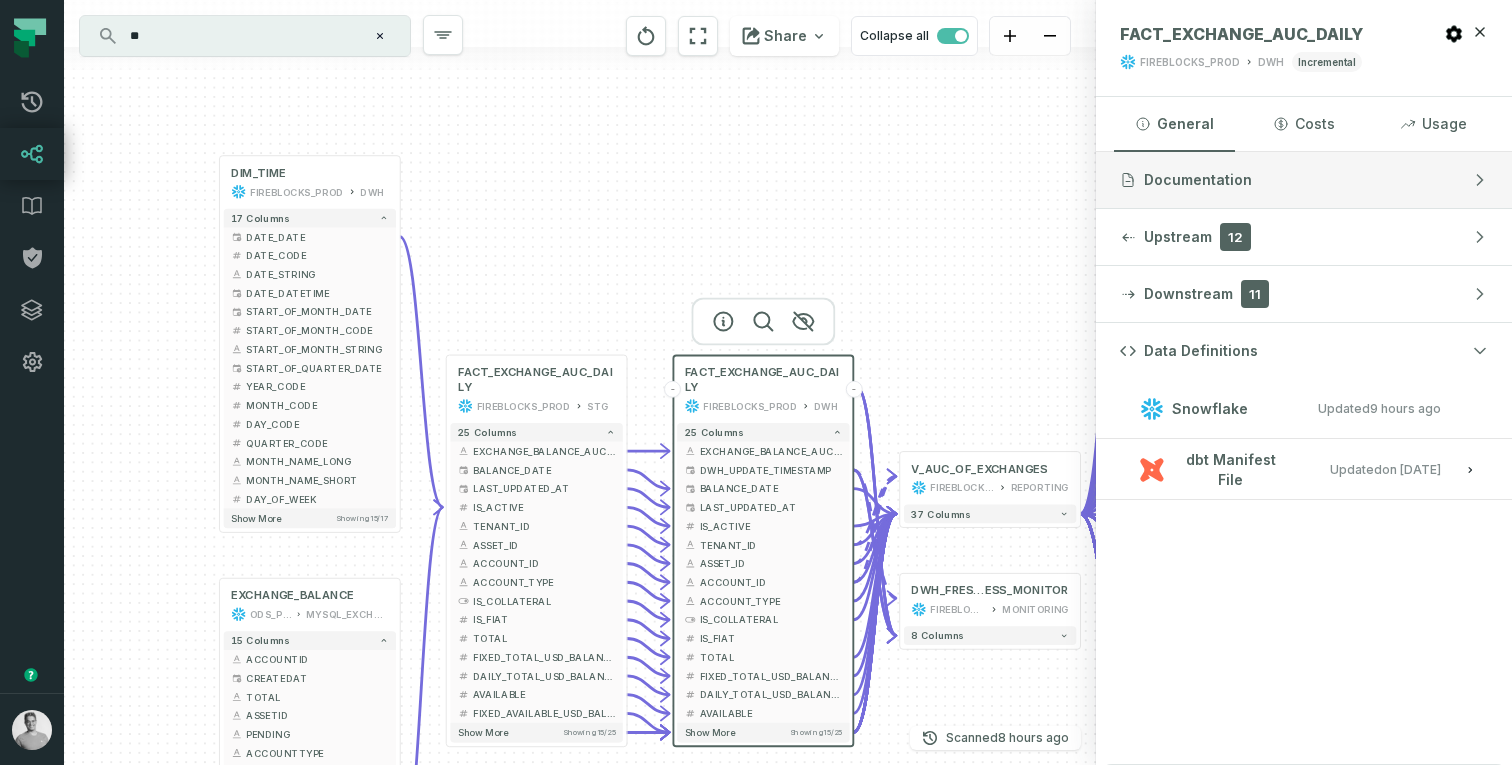 click on "Documentation" at bounding box center [1198, 180] 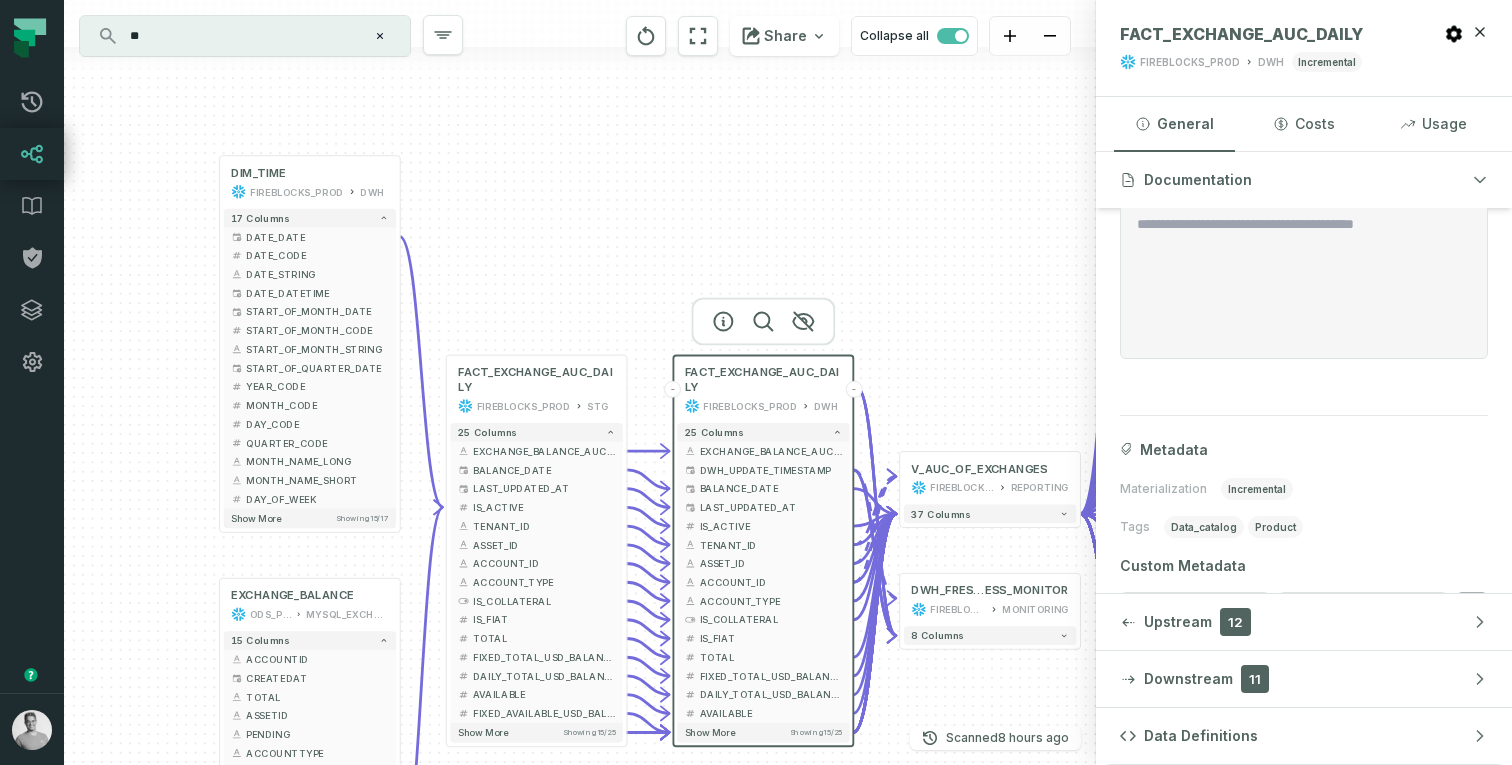 scroll, scrollTop: 232, scrollLeft: 0, axis: vertical 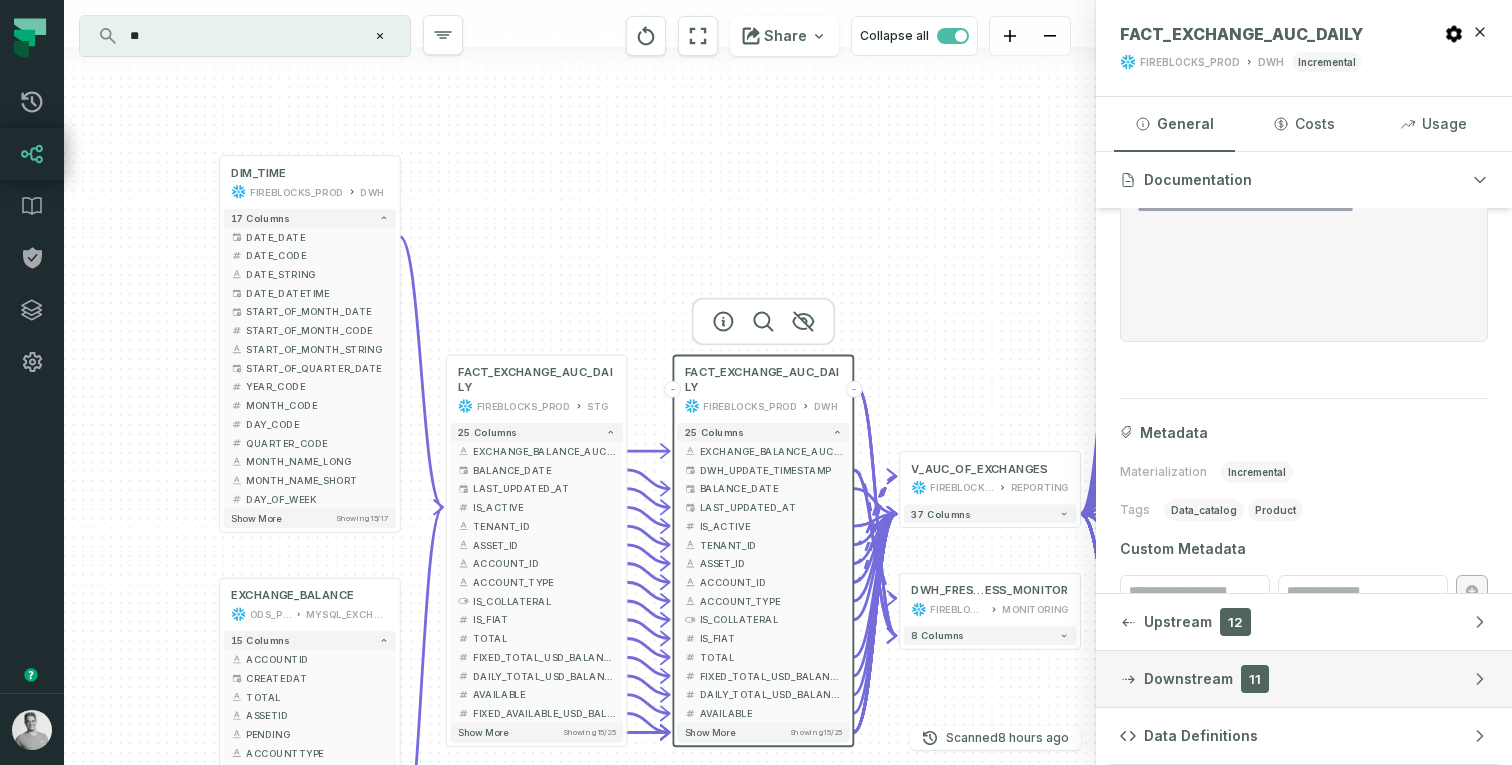click on "Downstream" at bounding box center (1188, 679) 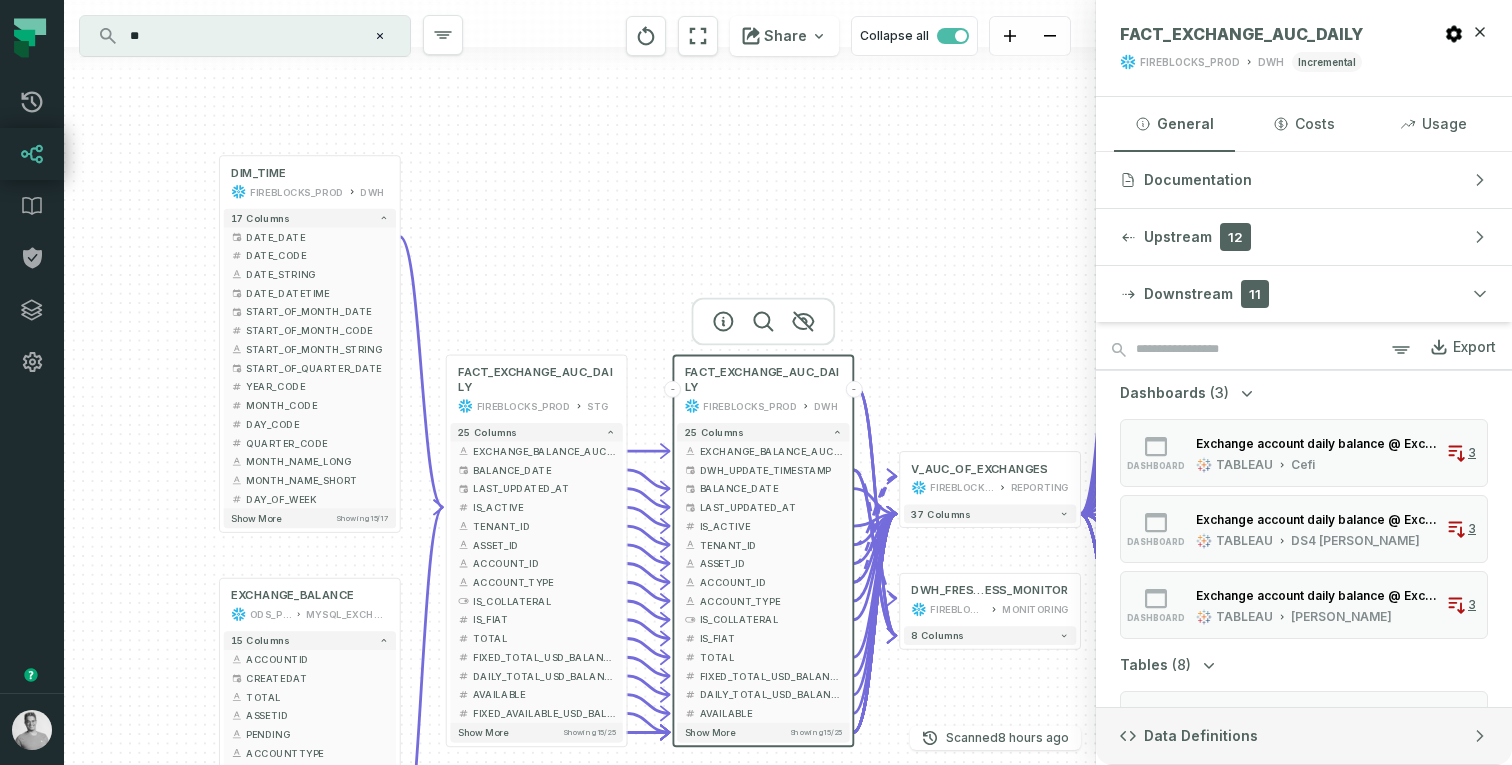click on "Data Definitions" at bounding box center [1201, 736] 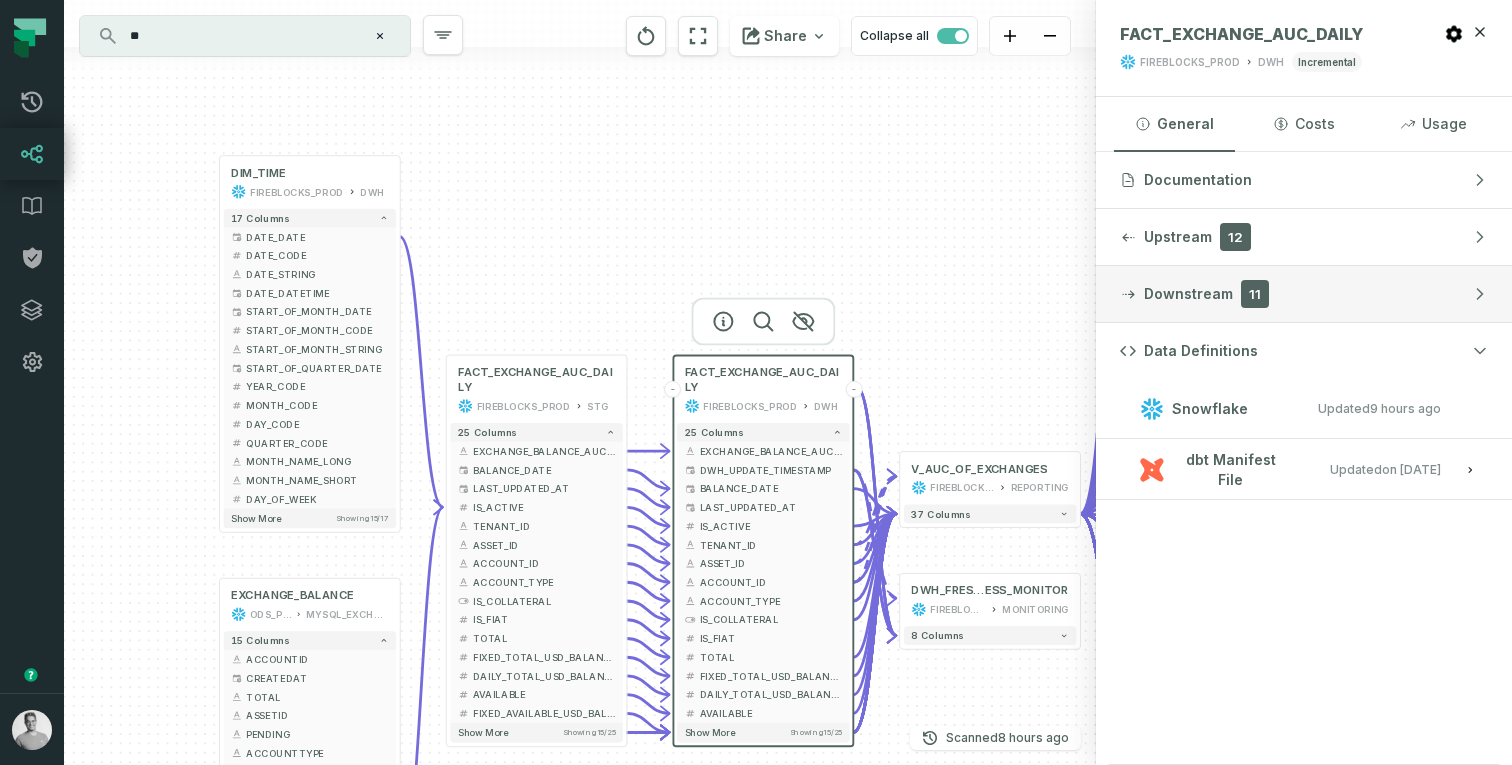 click on "Downstream 11" at bounding box center (1304, 294) 